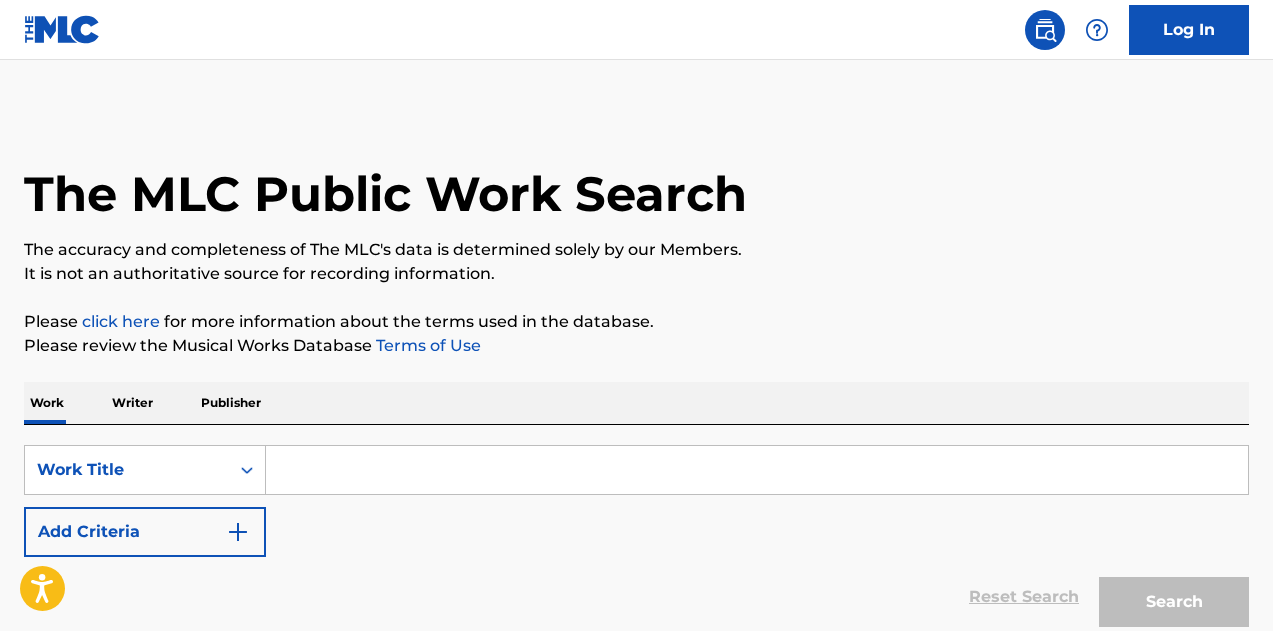 scroll, scrollTop: 0, scrollLeft: 0, axis: both 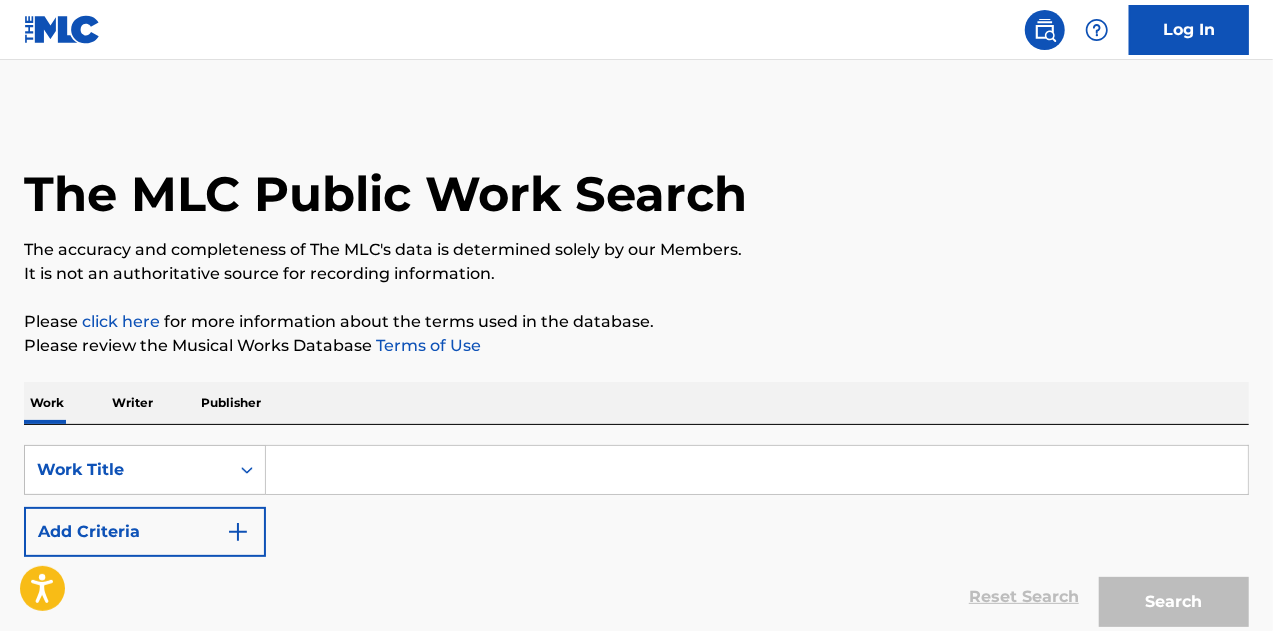 drag, startPoint x: 697, startPoint y: 485, endPoint x: 452, endPoint y: 461, distance: 246.1727 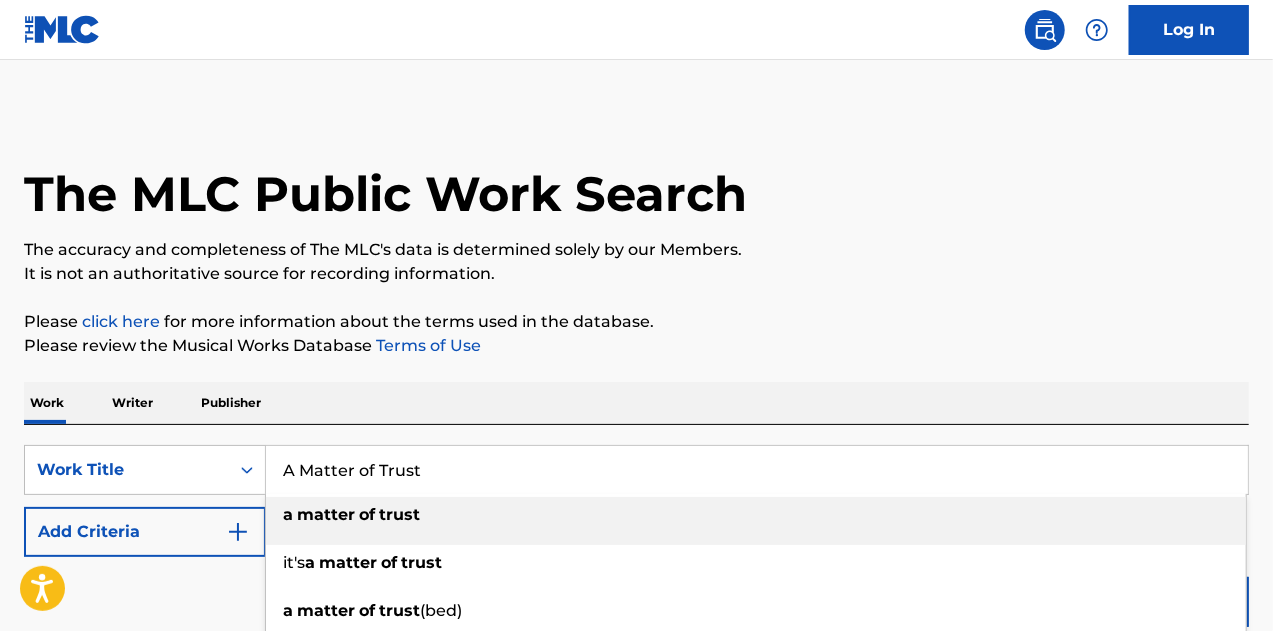 type on "A Matter of Trust" 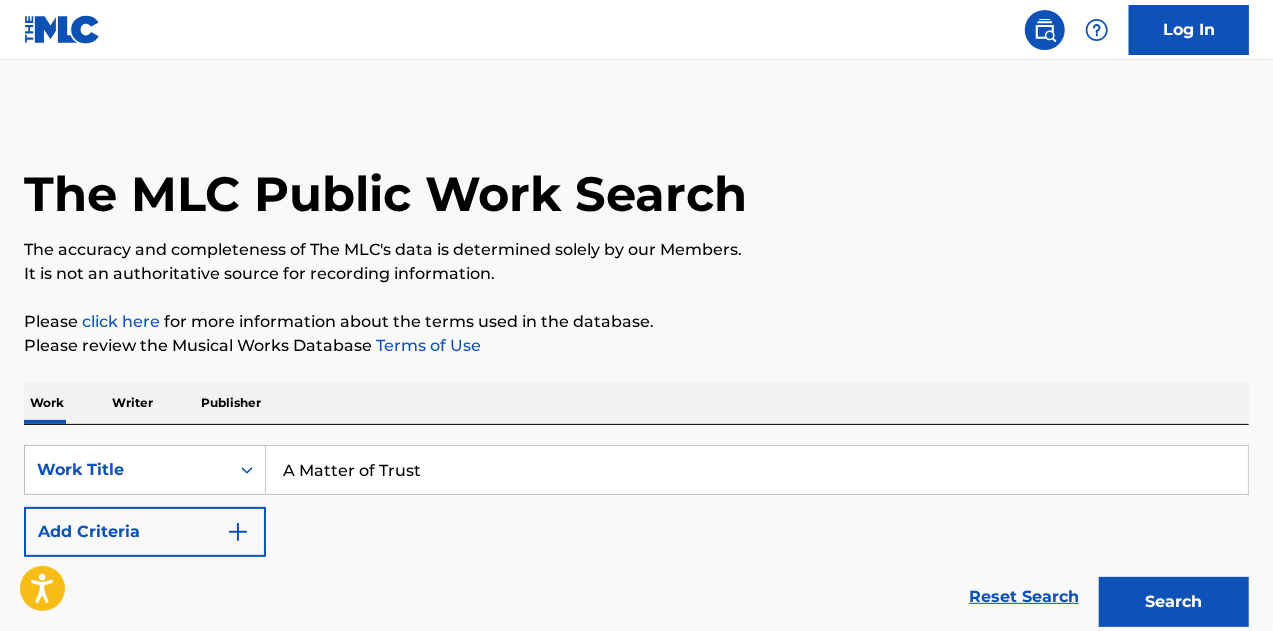 click on "Reset Search Search" at bounding box center [636, 597] 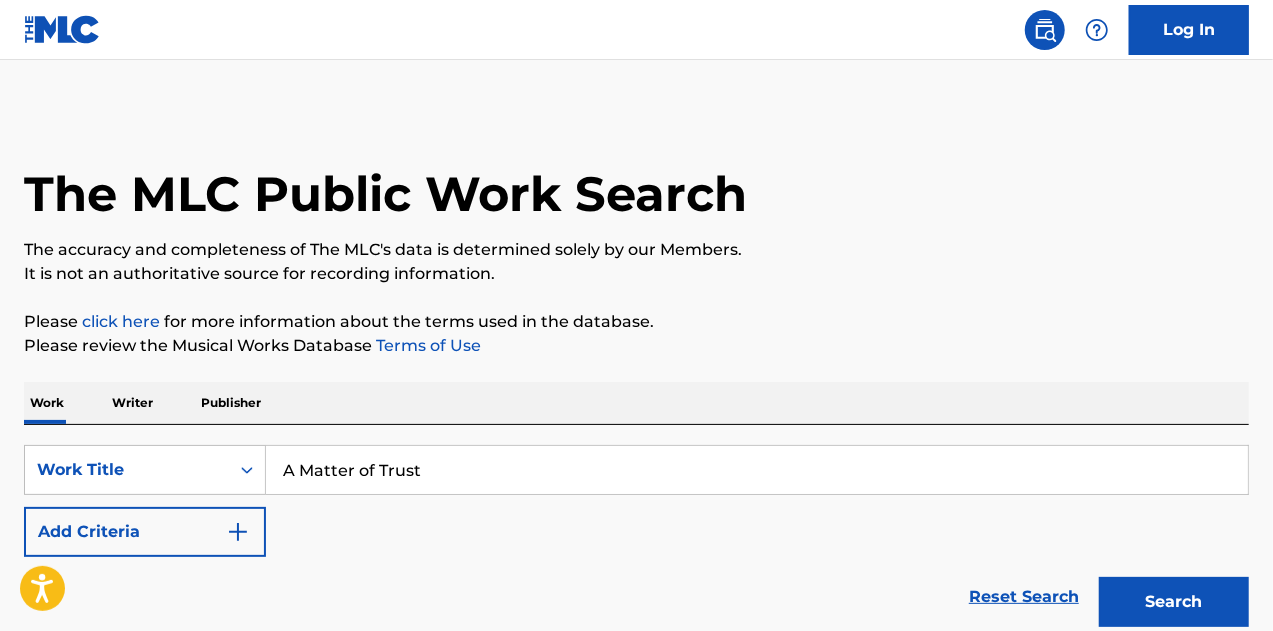 drag, startPoint x: 81, startPoint y: 529, endPoint x: 557, endPoint y: 529, distance: 476 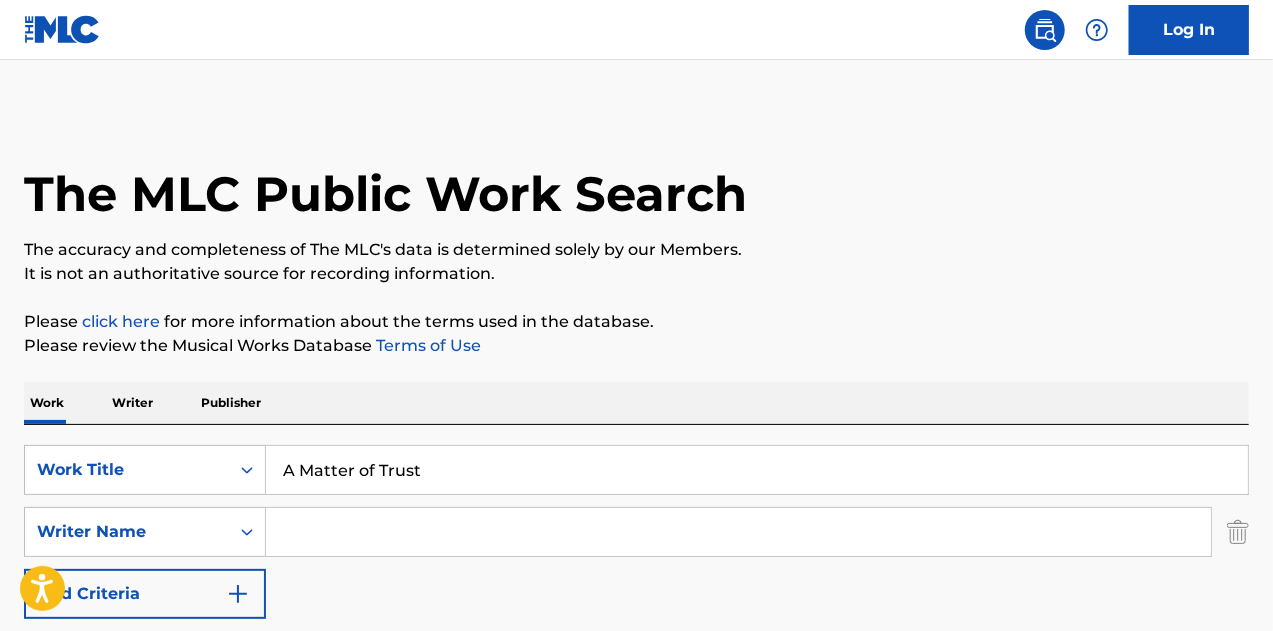 click at bounding box center (738, 532) 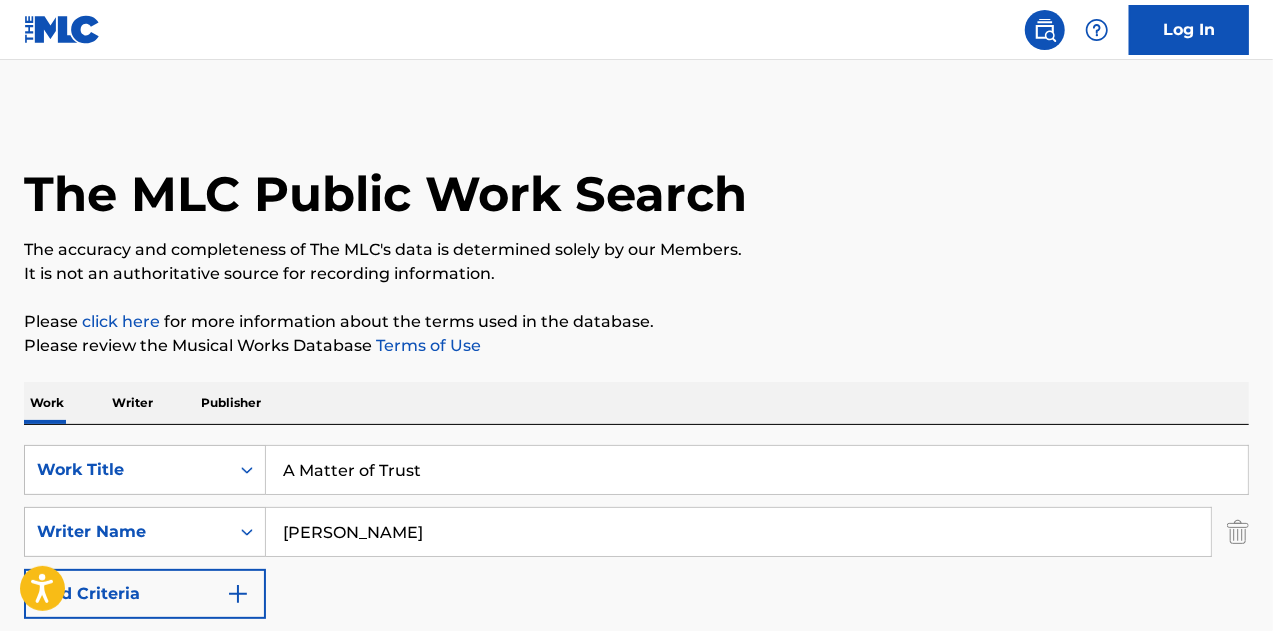 type on "[PERSON_NAME]" 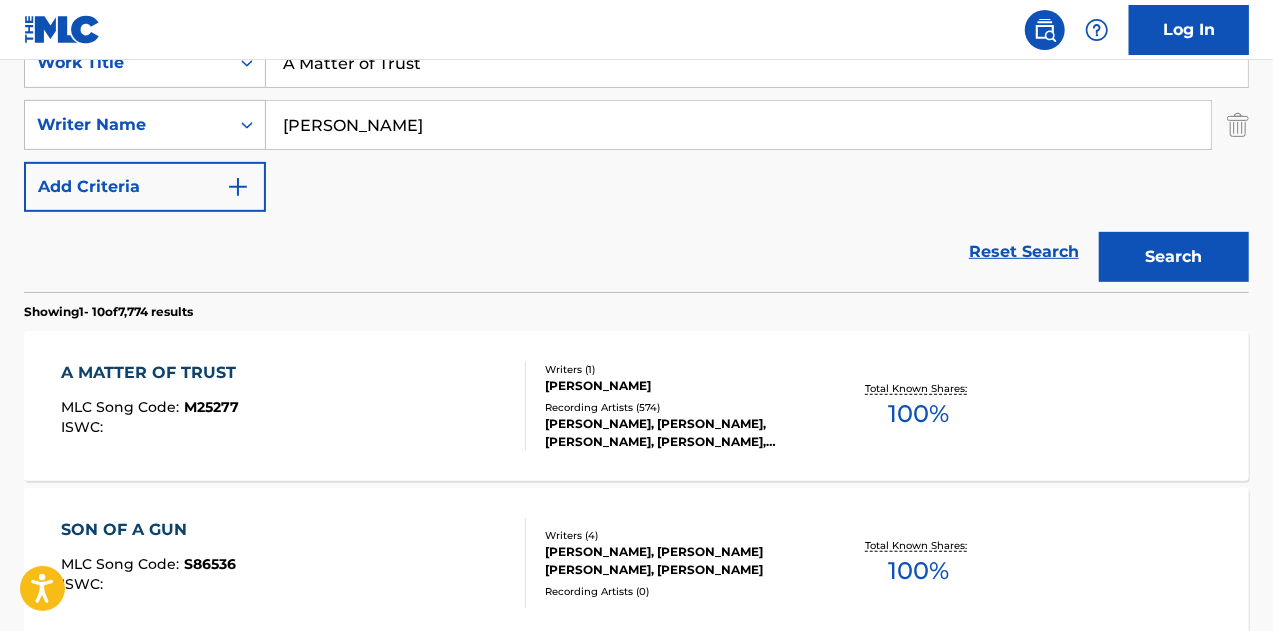 scroll, scrollTop: 451, scrollLeft: 0, axis: vertical 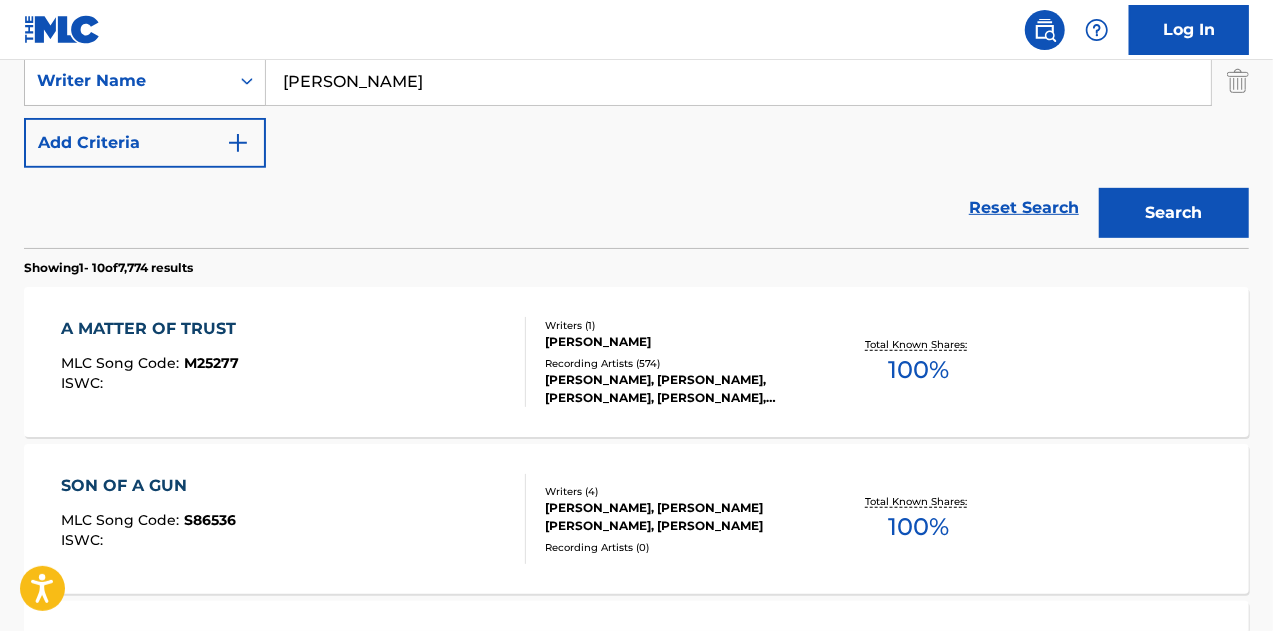 click on "A MATTER OF TRUST MLC Song Code : M25277 ISWC : Writers ( 1 ) [PERSON_NAME] Recording Artists ( 574 ) [PERSON_NAME], [PERSON_NAME], [PERSON_NAME], [PERSON_NAME], [PERSON_NAME] Total Known Shares: 100 %" at bounding box center [636, 362] 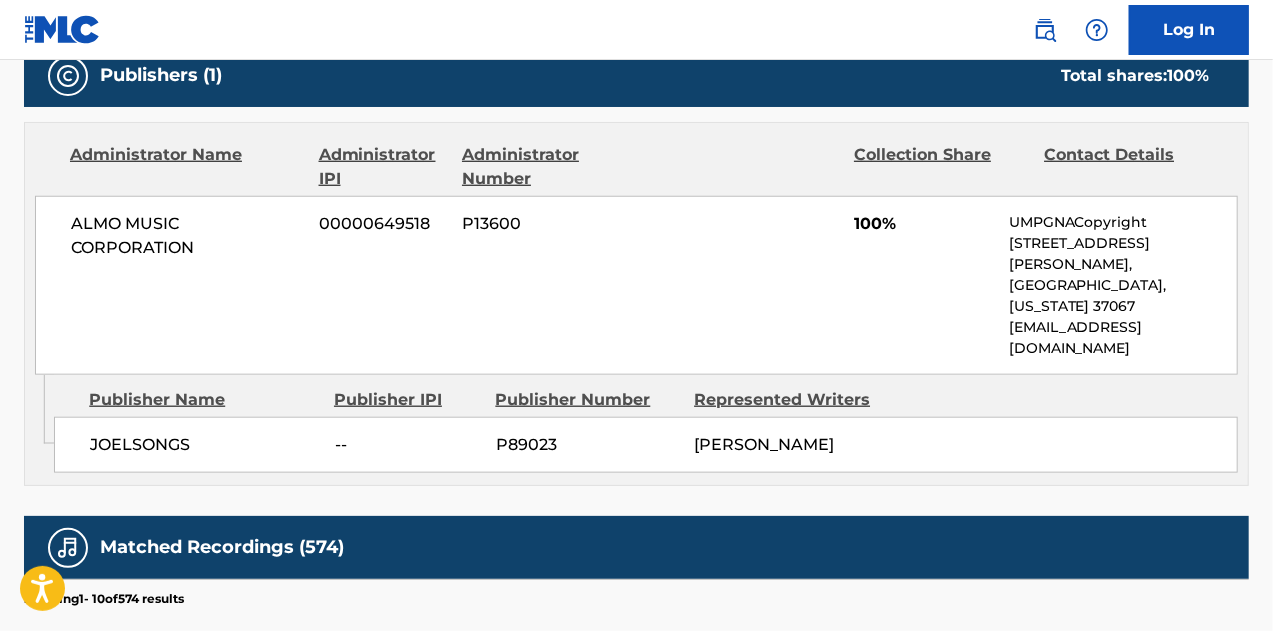 scroll, scrollTop: 897, scrollLeft: 0, axis: vertical 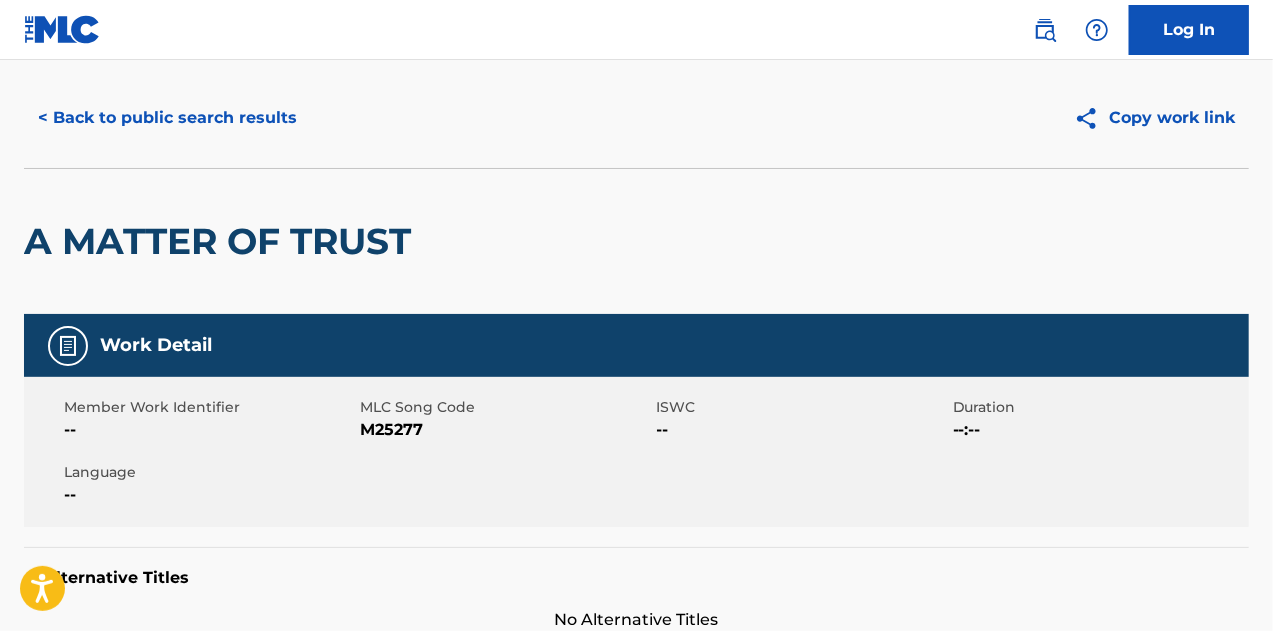 click on "< Back to public search results" at bounding box center [167, 118] 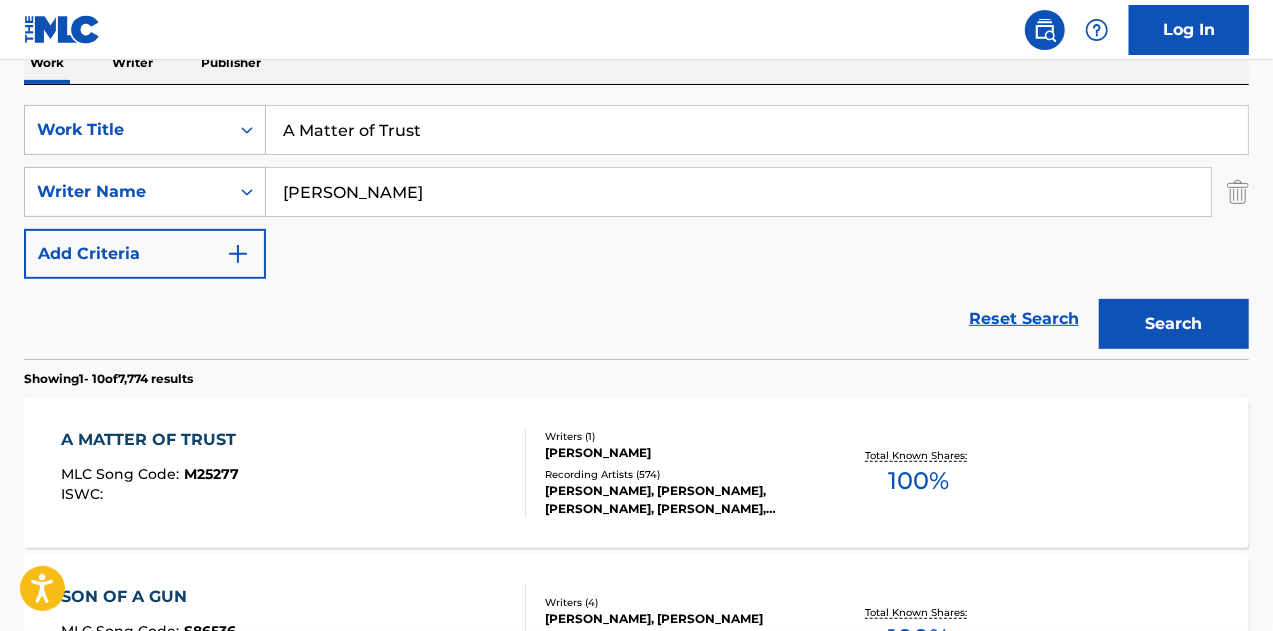 scroll, scrollTop: 339, scrollLeft: 0, axis: vertical 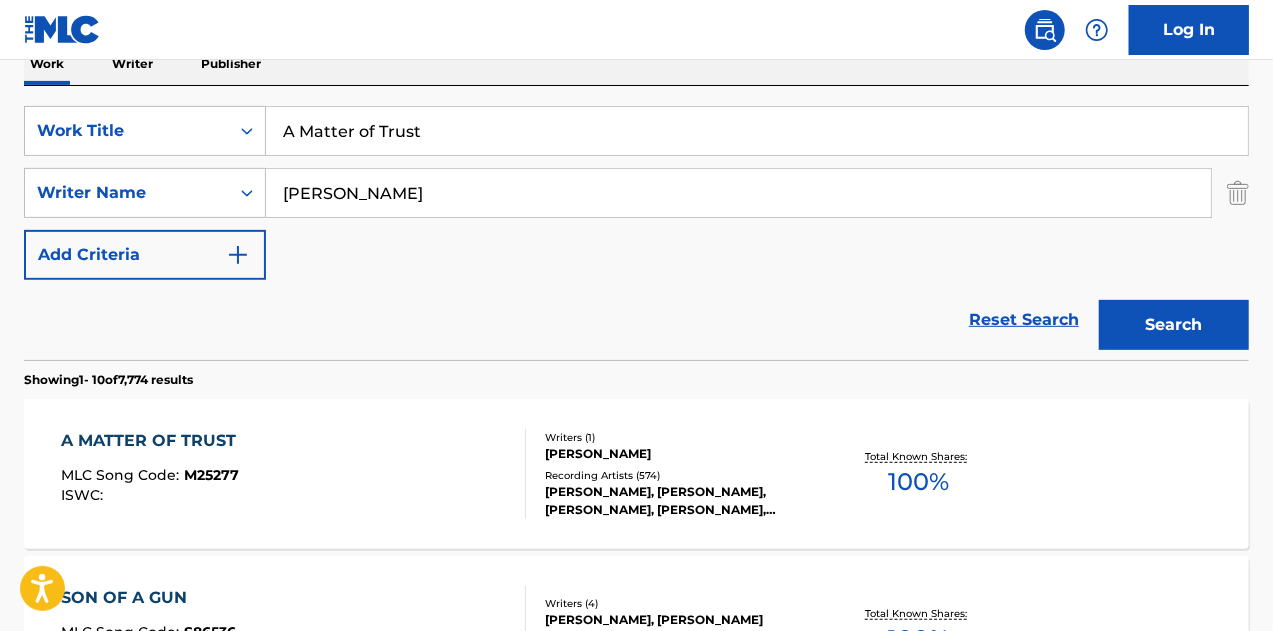 click on "A Matter of Trust" at bounding box center (757, 131) 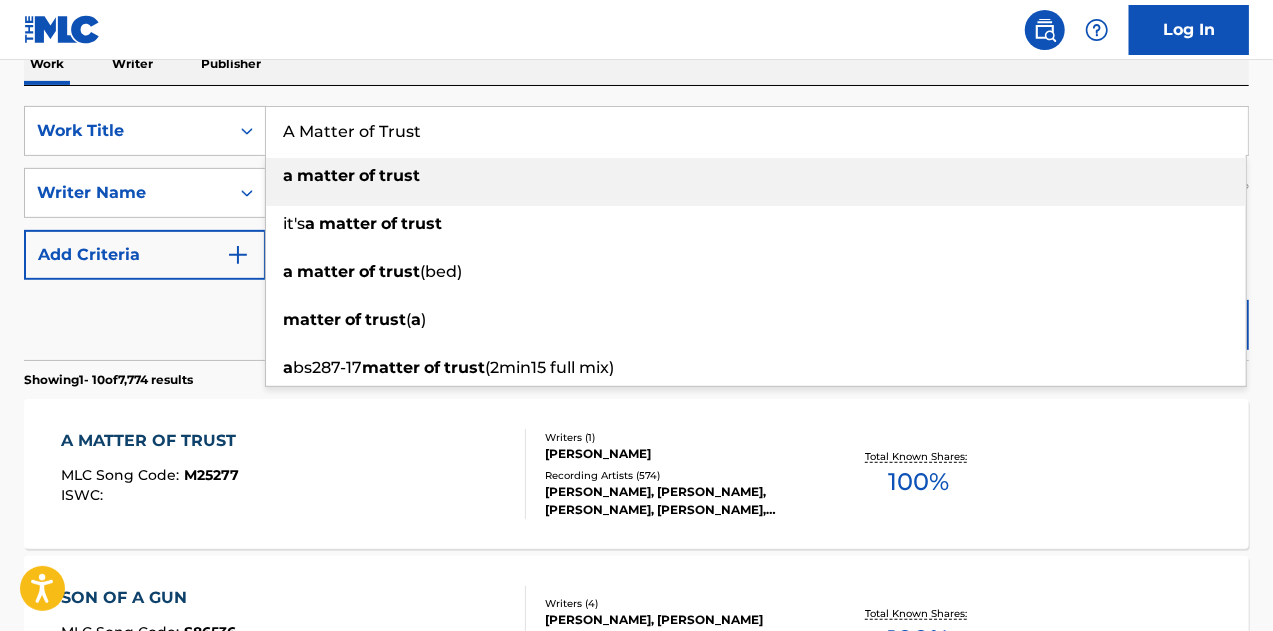 click on "A Matter of Trust" at bounding box center (757, 131) 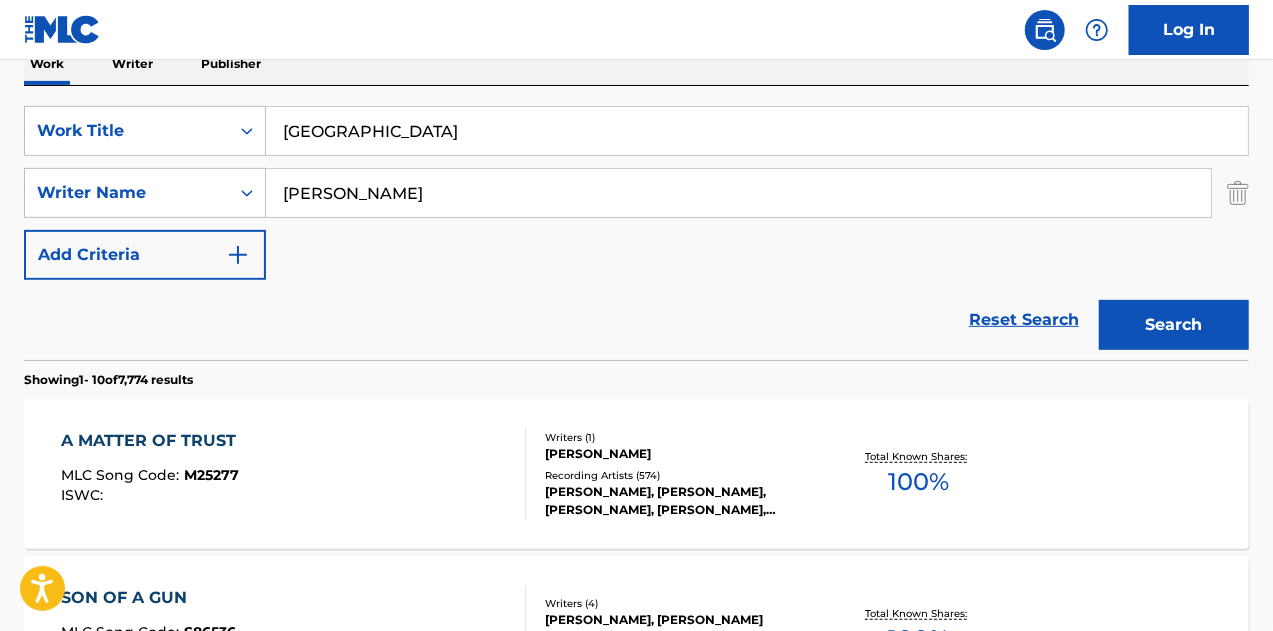 type on "[GEOGRAPHIC_DATA]" 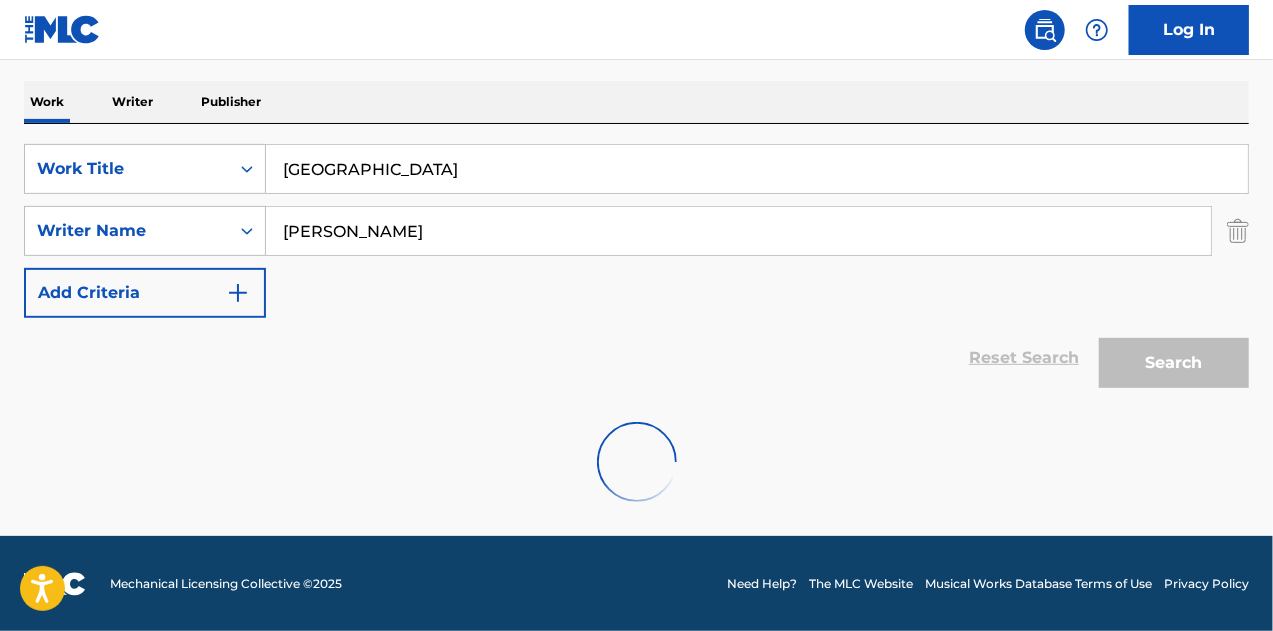 scroll, scrollTop: 339, scrollLeft: 0, axis: vertical 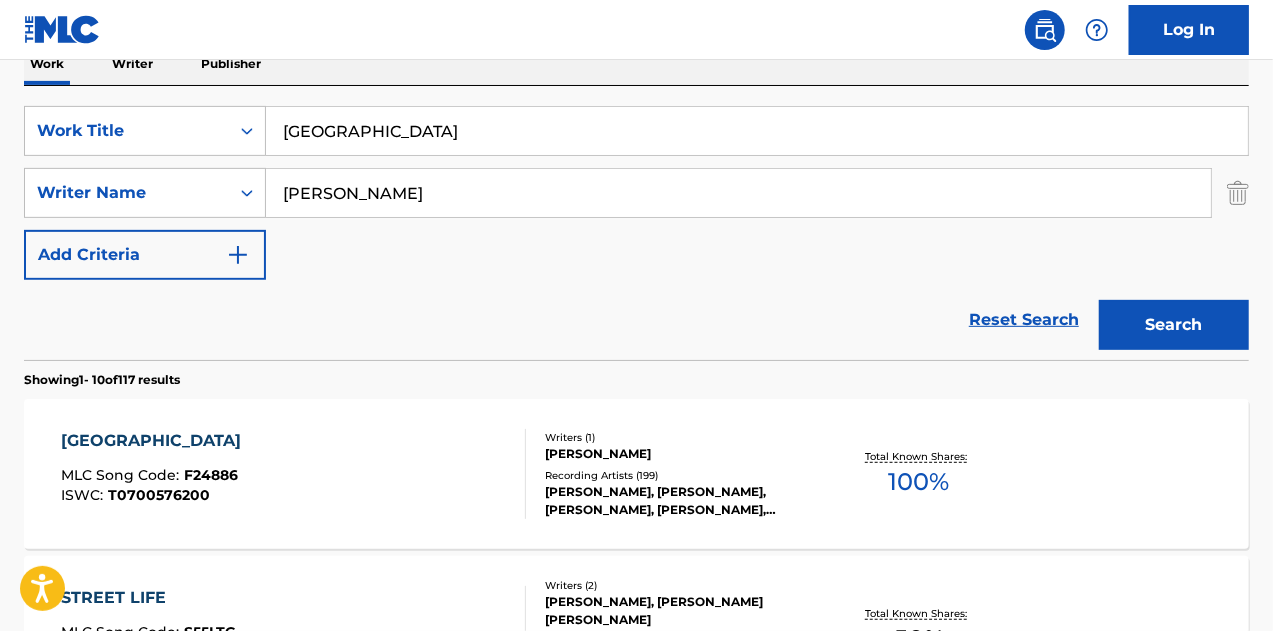 click on "52ND STREET MLC Song Code : F24886 ISWC : T0700576200" at bounding box center (294, 474) 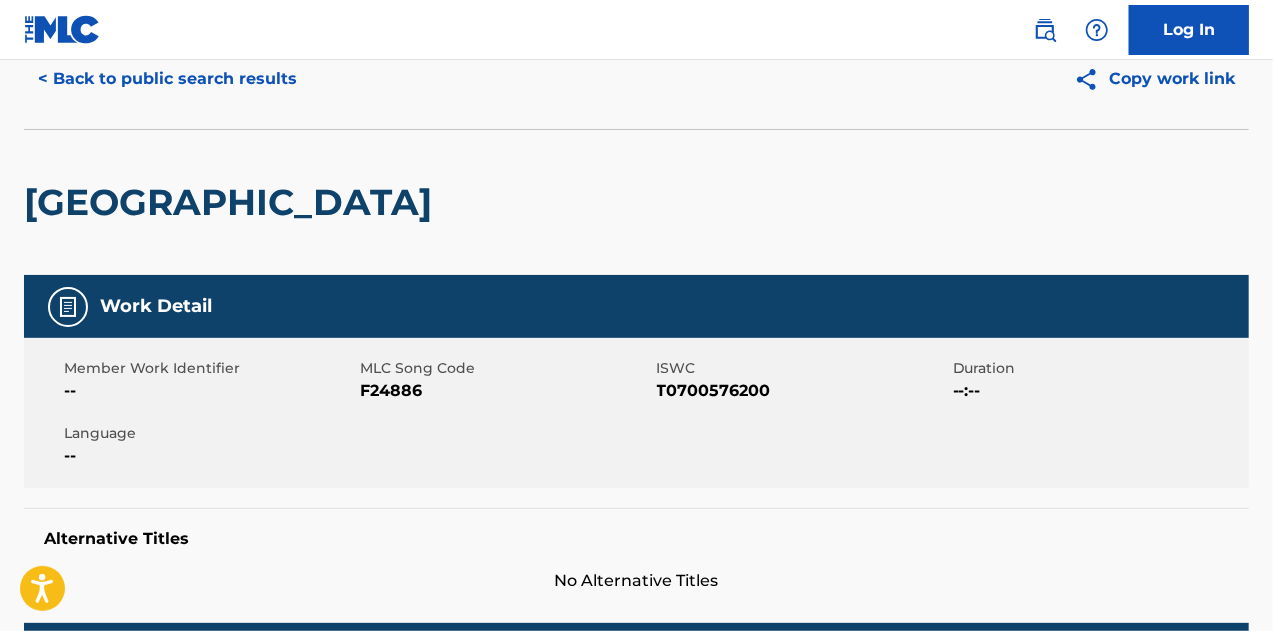 scroll, scrollTop: 0, scrollLeft: 0, axis: both 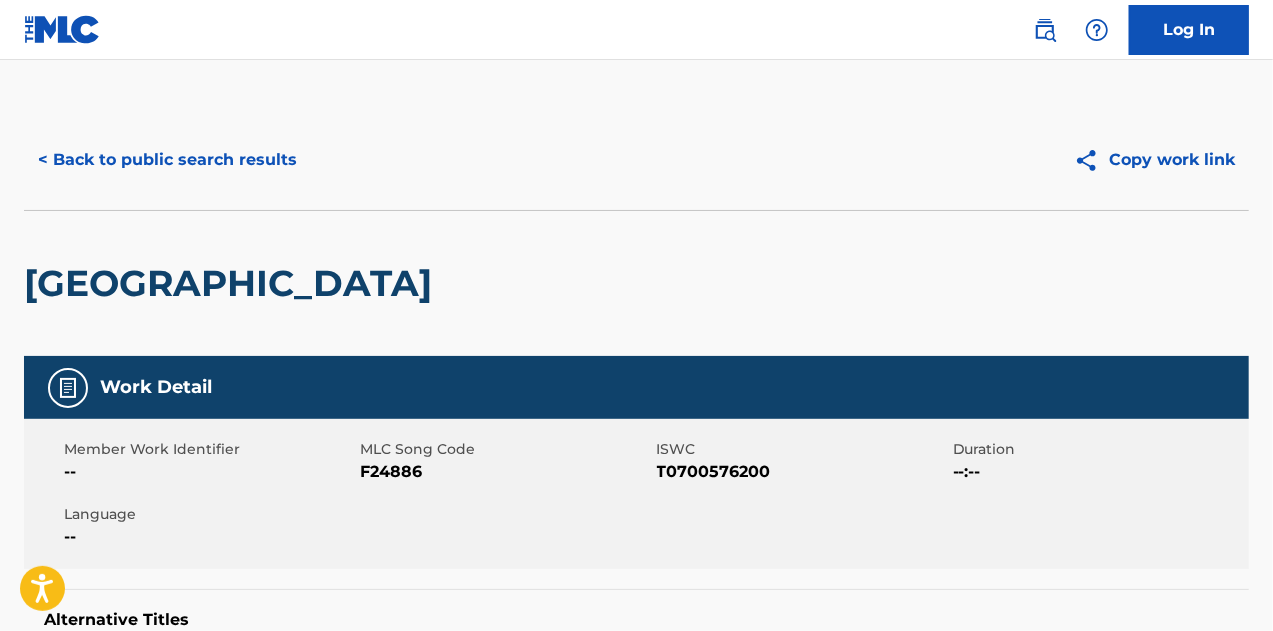 click on "< Back to public search results" at bounding box center (167, 160) 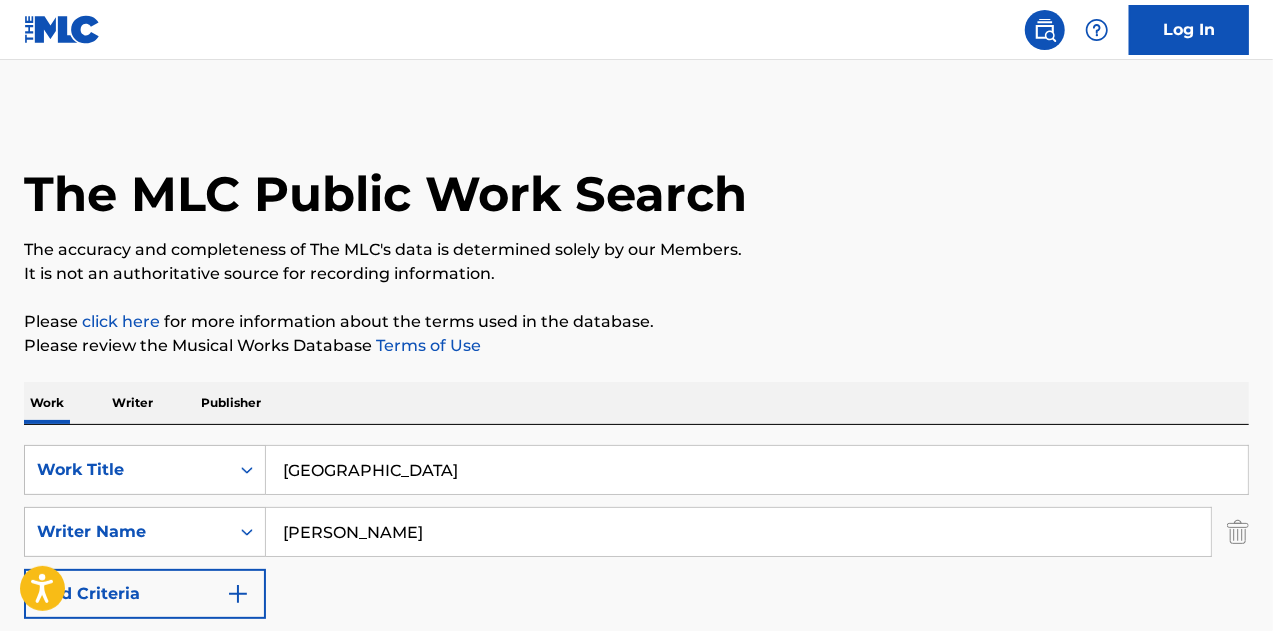 scroll, scrollTop: 339, scrollLeft: 0, axis: vertical 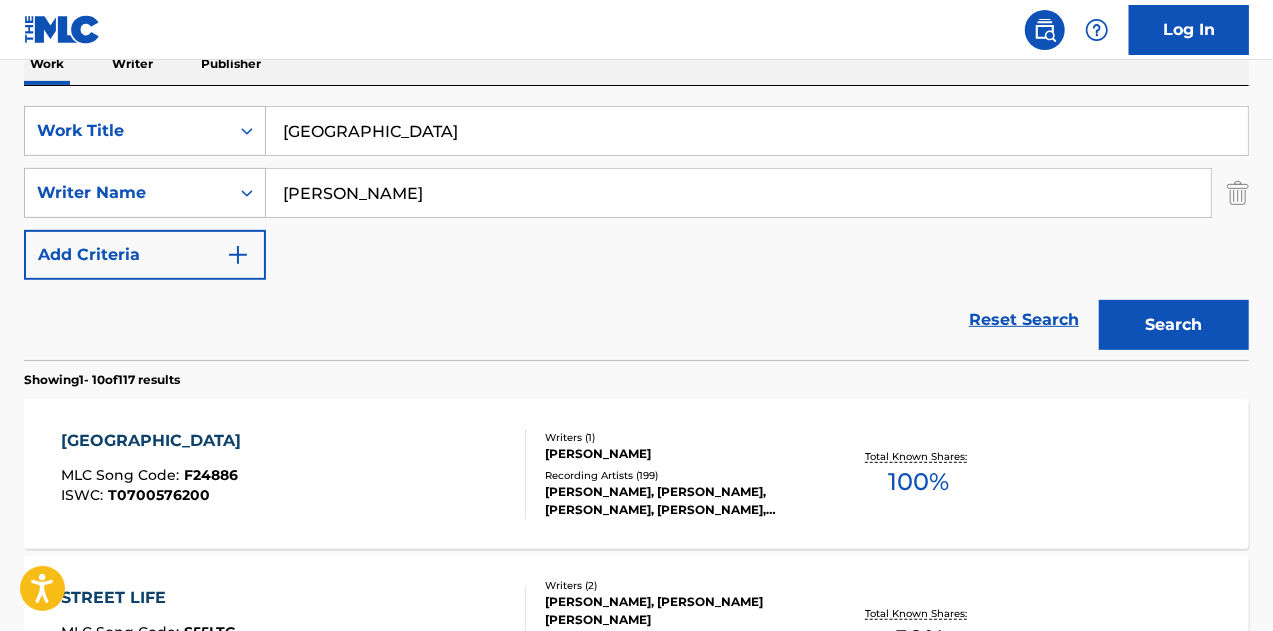 click on "[GEOGRAPHIC_DATA]" at bounding box center [757, 131] 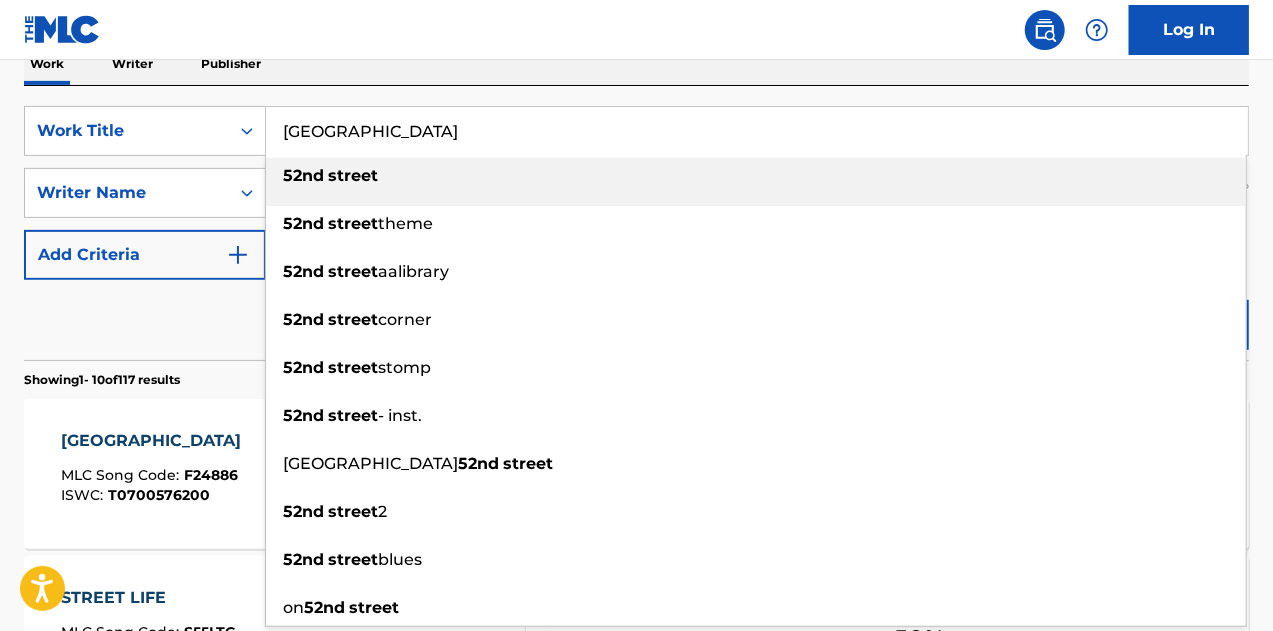 click on "[GEOGRAPHIC_DATA]" at bounding box center (757, 131) 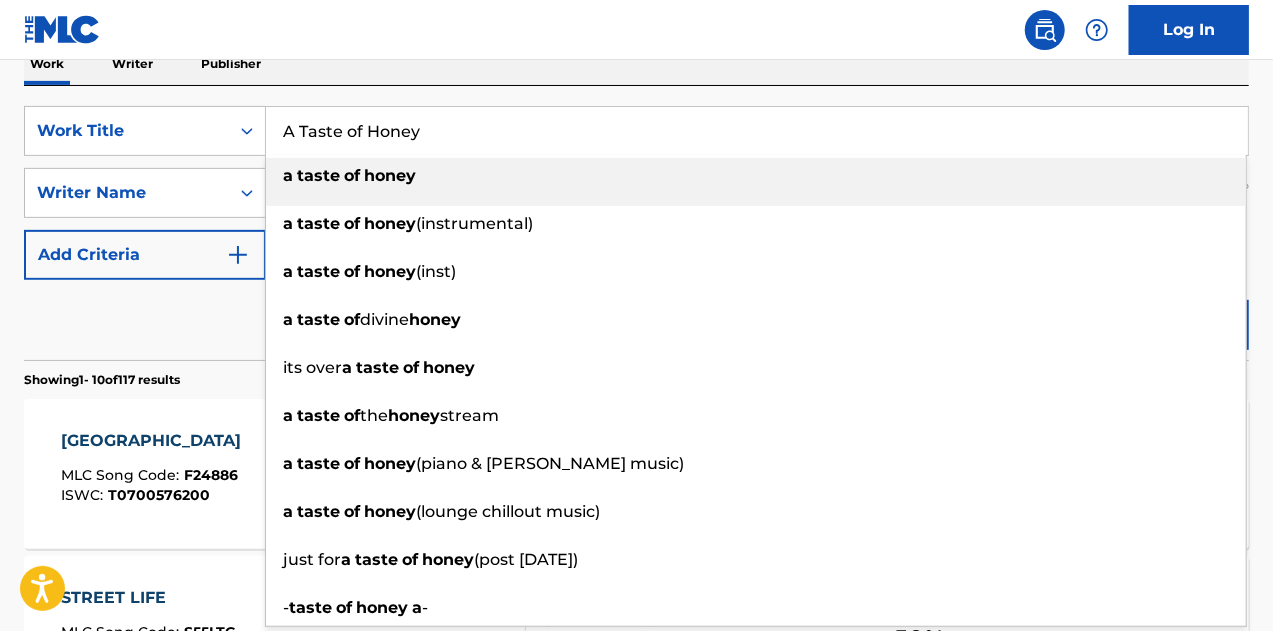 type on "A Taste of Honey" 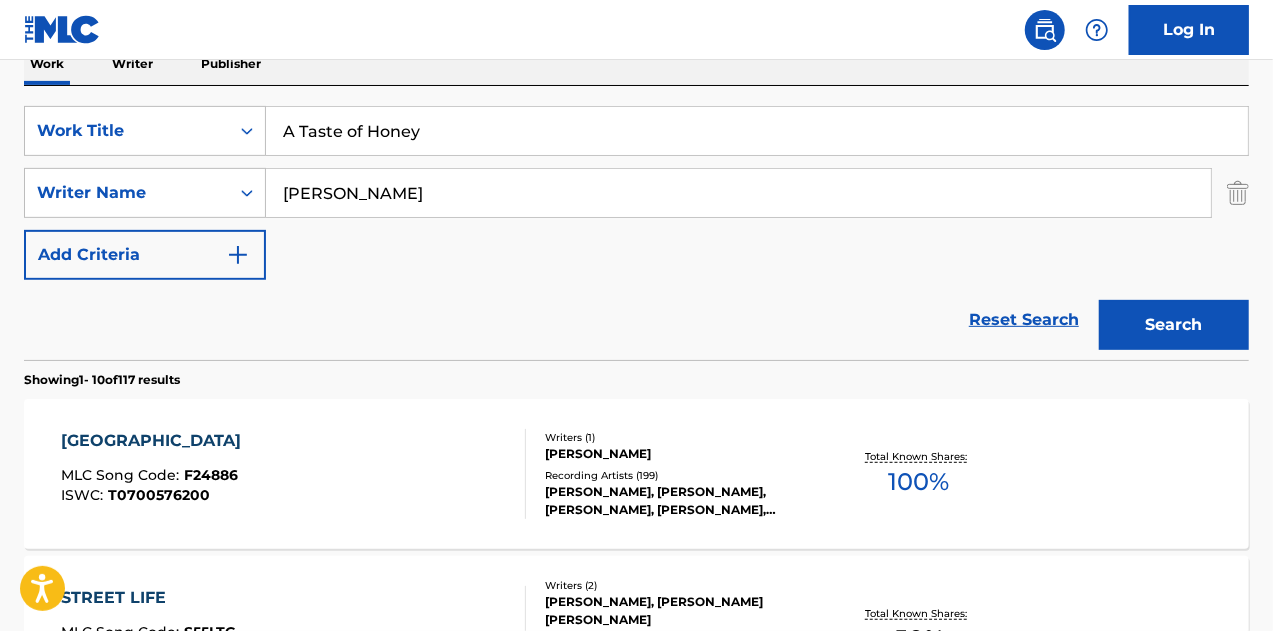 click on "Reset Search Search" at bounding box center (636, 320) 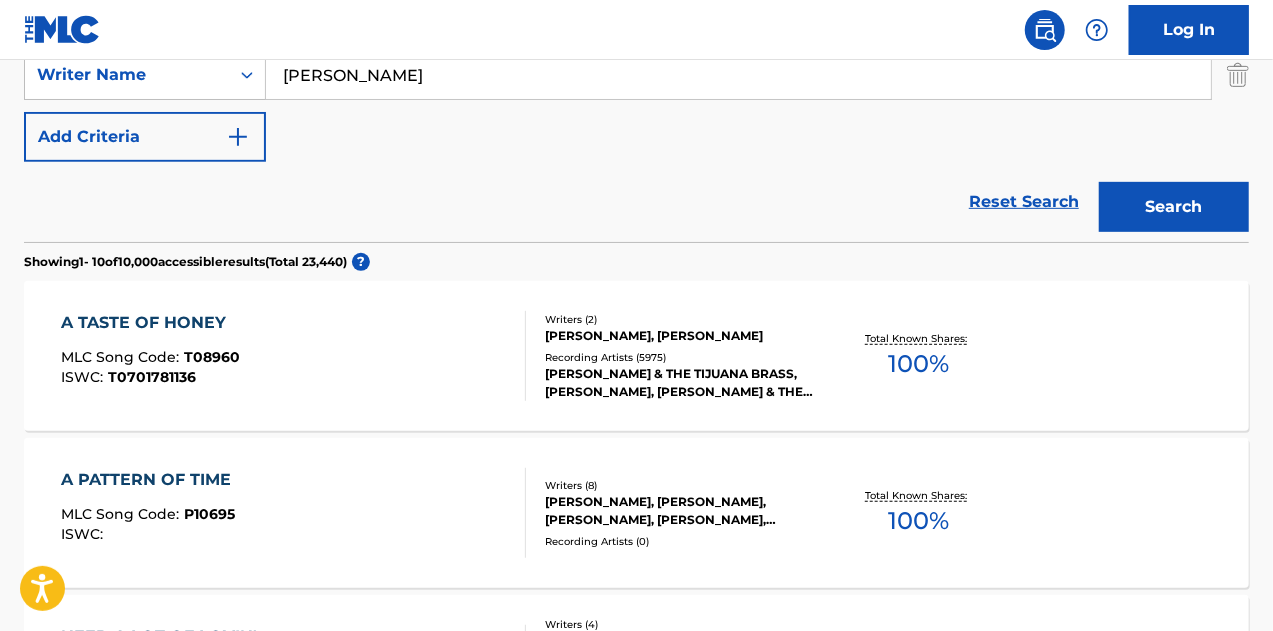scroll, scrollTop: 459, scrollLeft: 0, axis: vertical 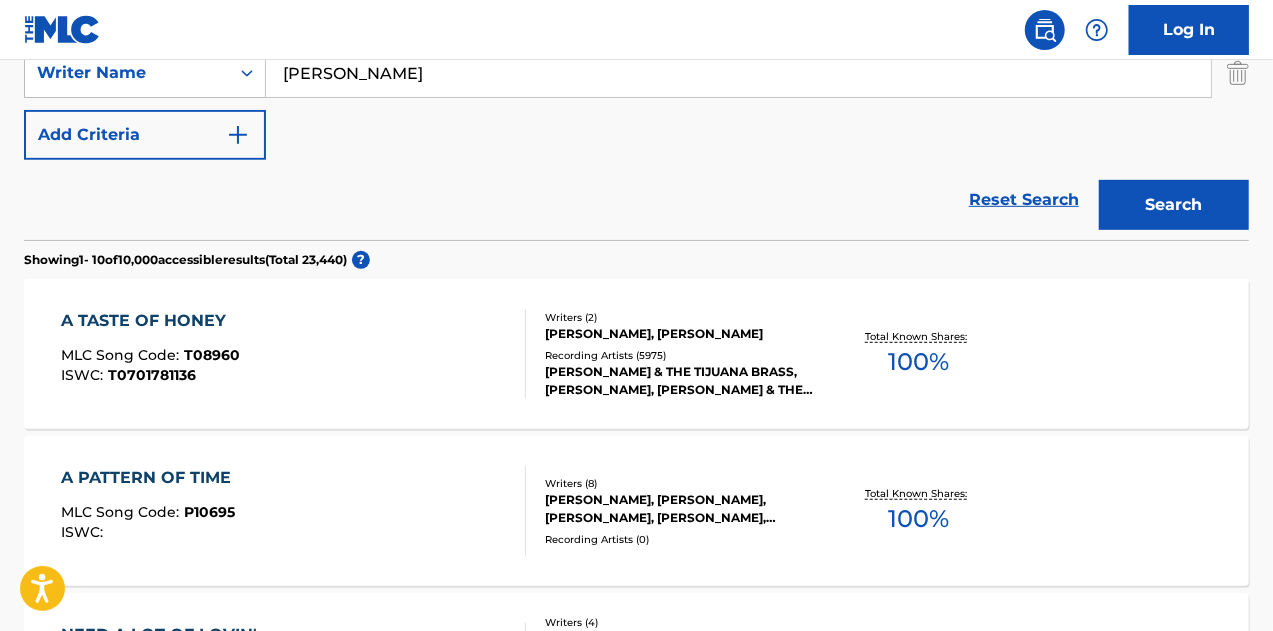 click on "A TASTE OF HONEY MLC Song Code : T08960 ISWC : T0701781136" at bounding box center (294, 354) 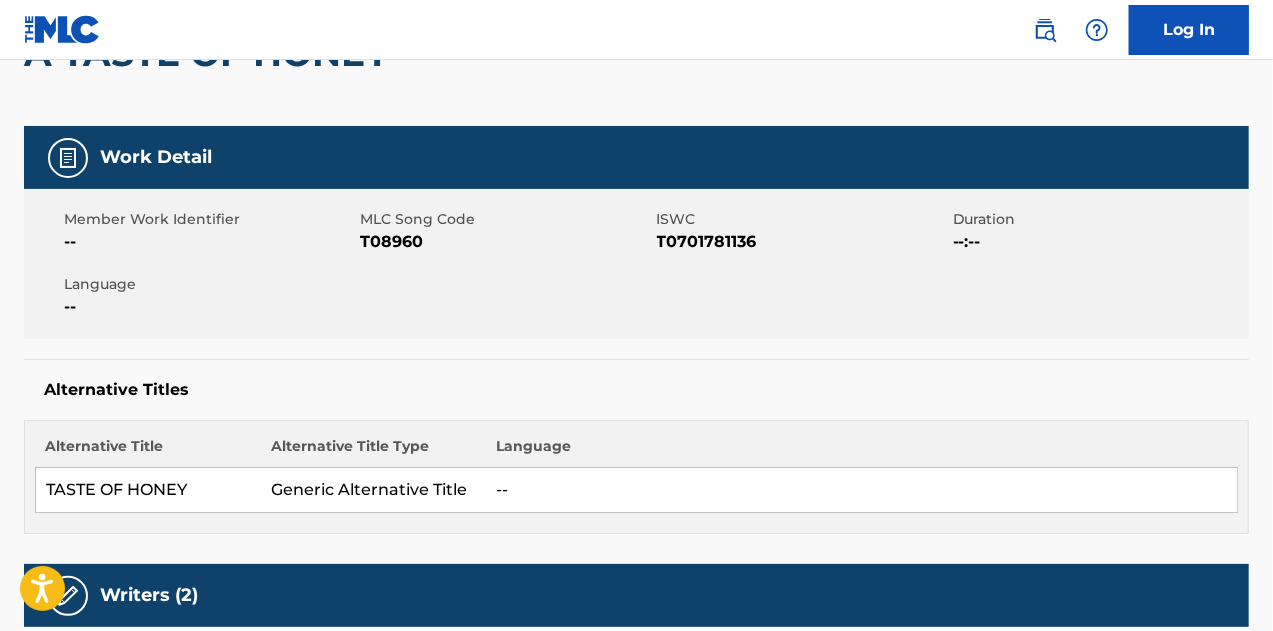 scroll, scrollTop: 228, scrollLeft: 0, axis: vertical 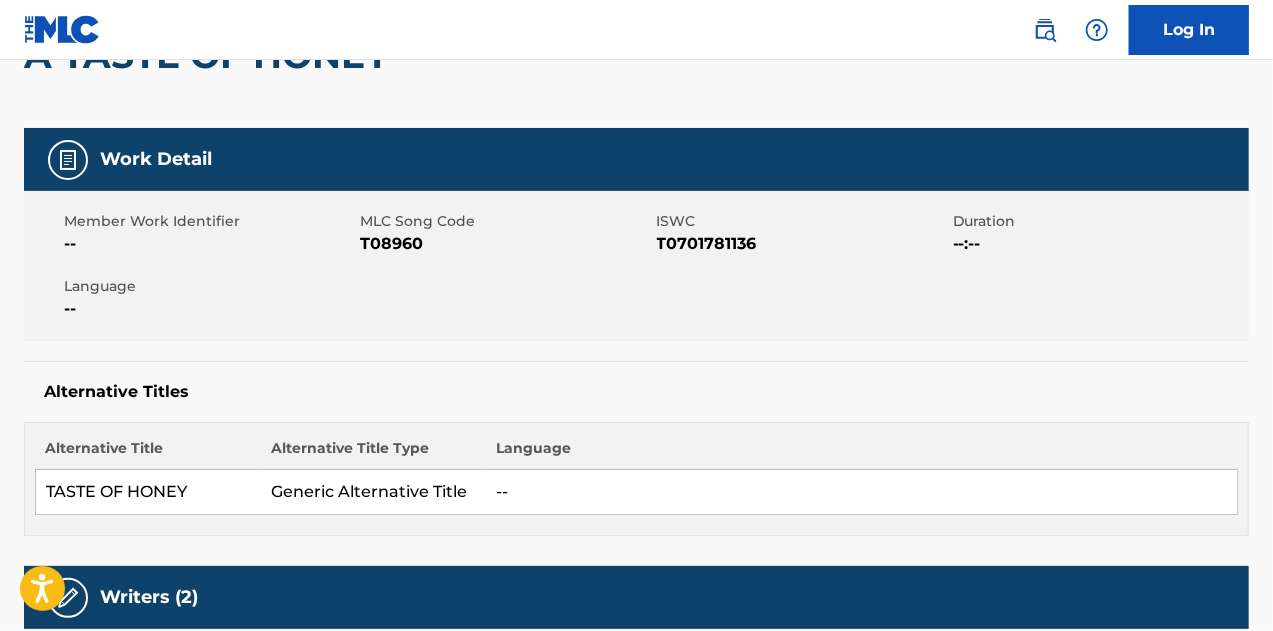 click on "T08960" at bounding box center [505, 244] 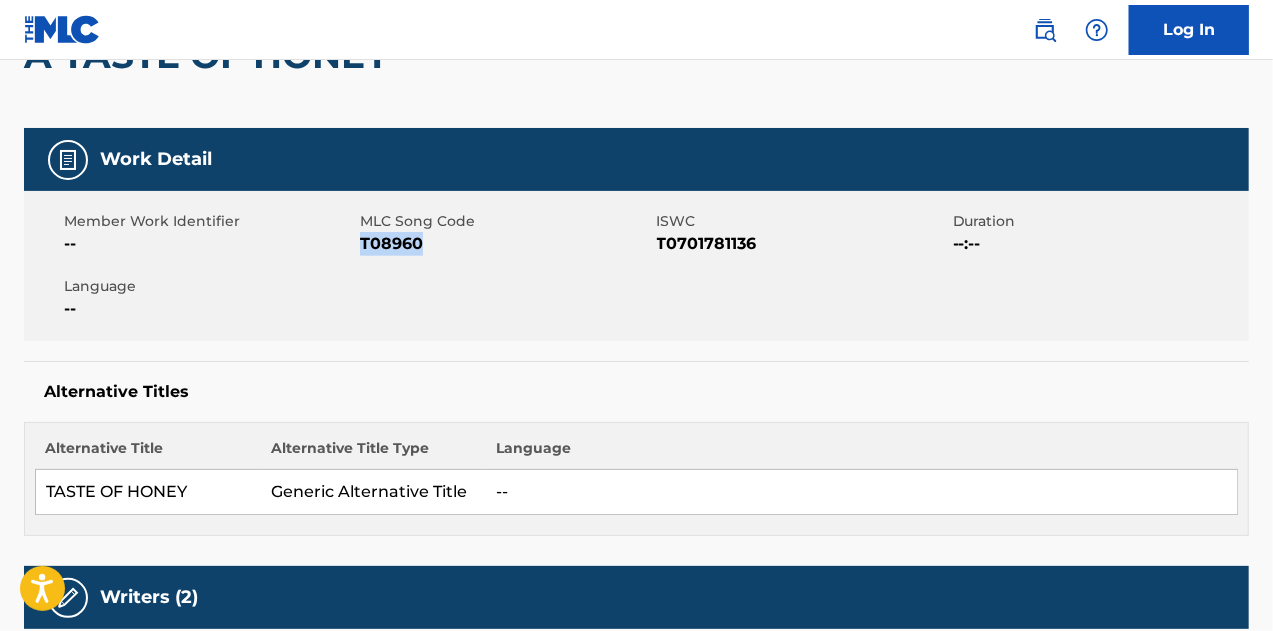 click on "T08960" at bounding box center (505, 244) 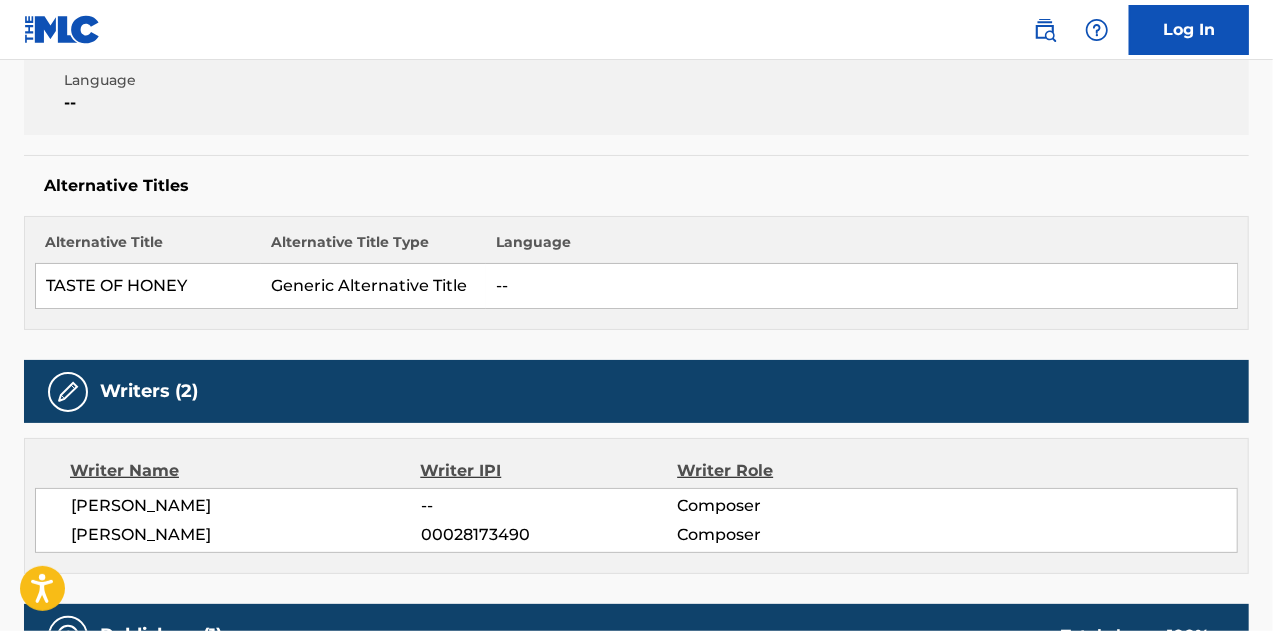 scroll, scrollTop: 0, scrollLeft: 0, axis: both 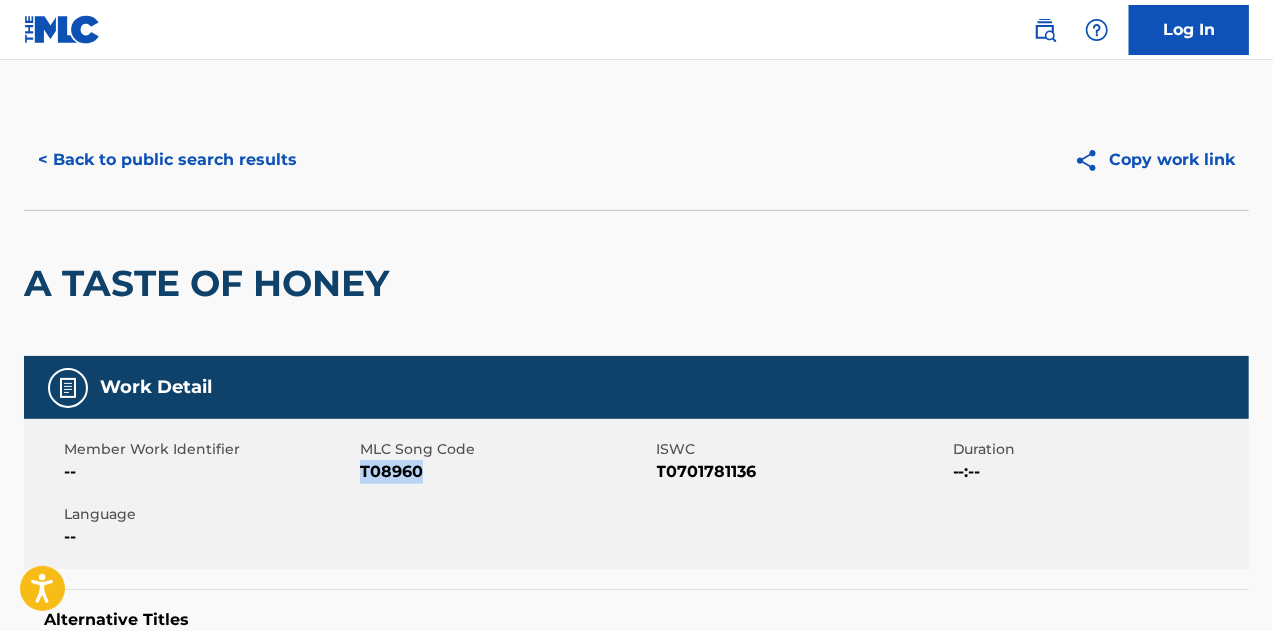 click on "< Back to public search results" at bounding box center [167, 160] 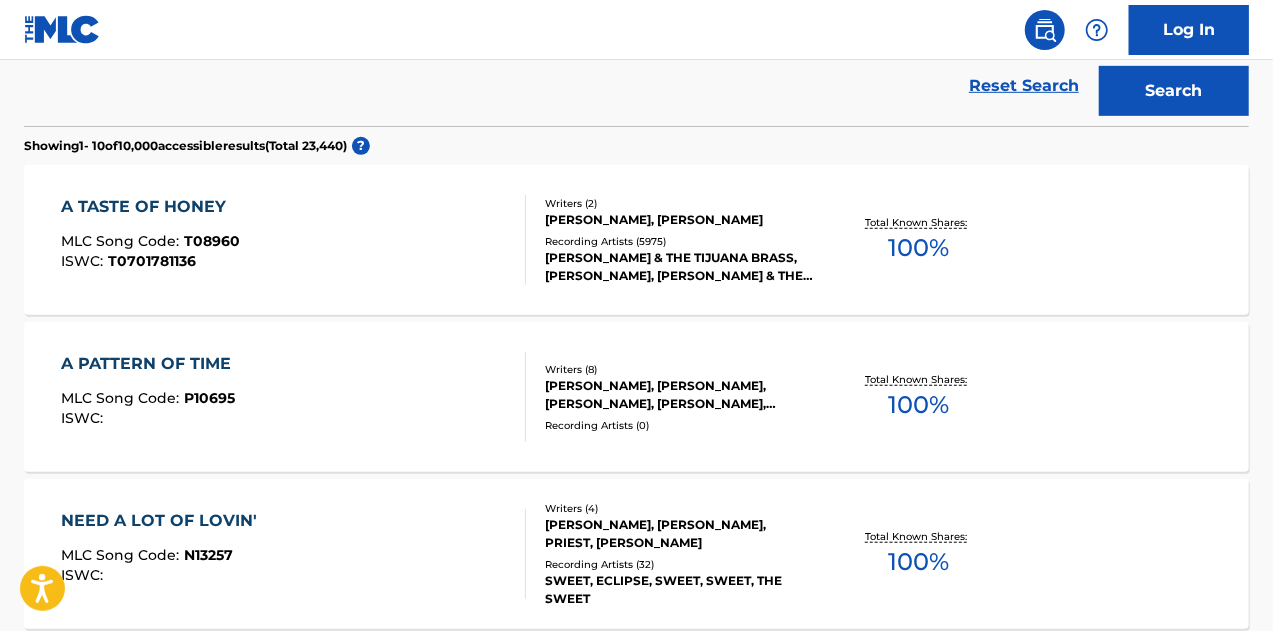 scroll, scrollTop: 0, scrollLeft: 0, axis: both 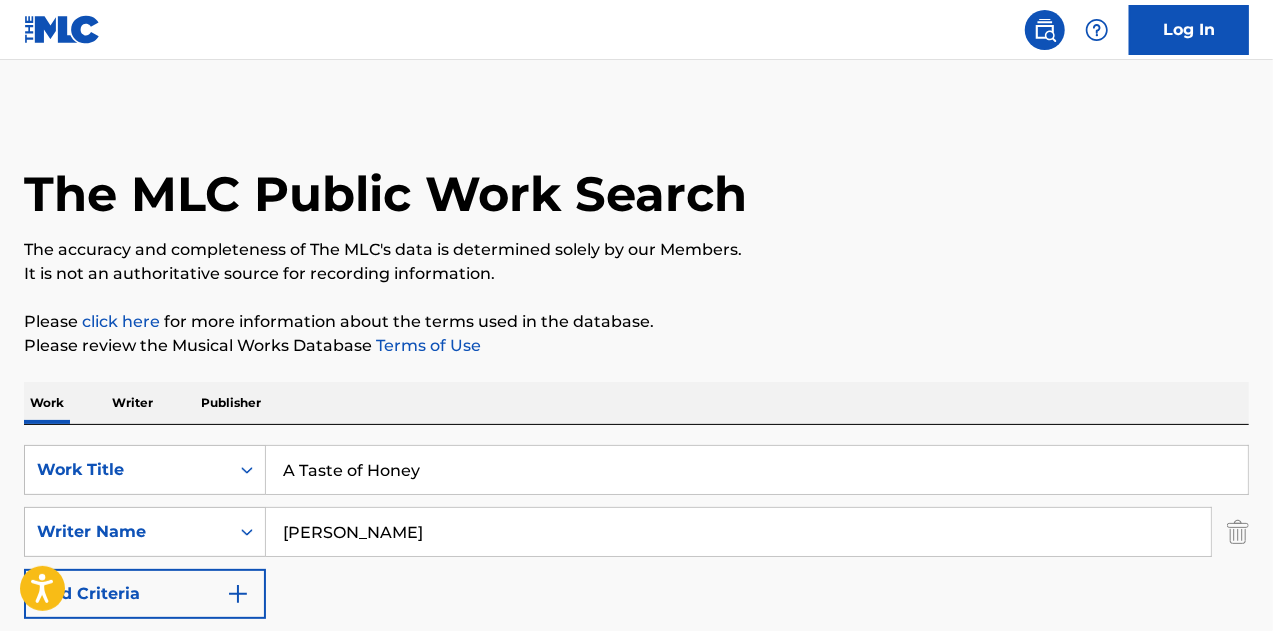 click on "A Taste of Honey" at bounding box center [757, 470] 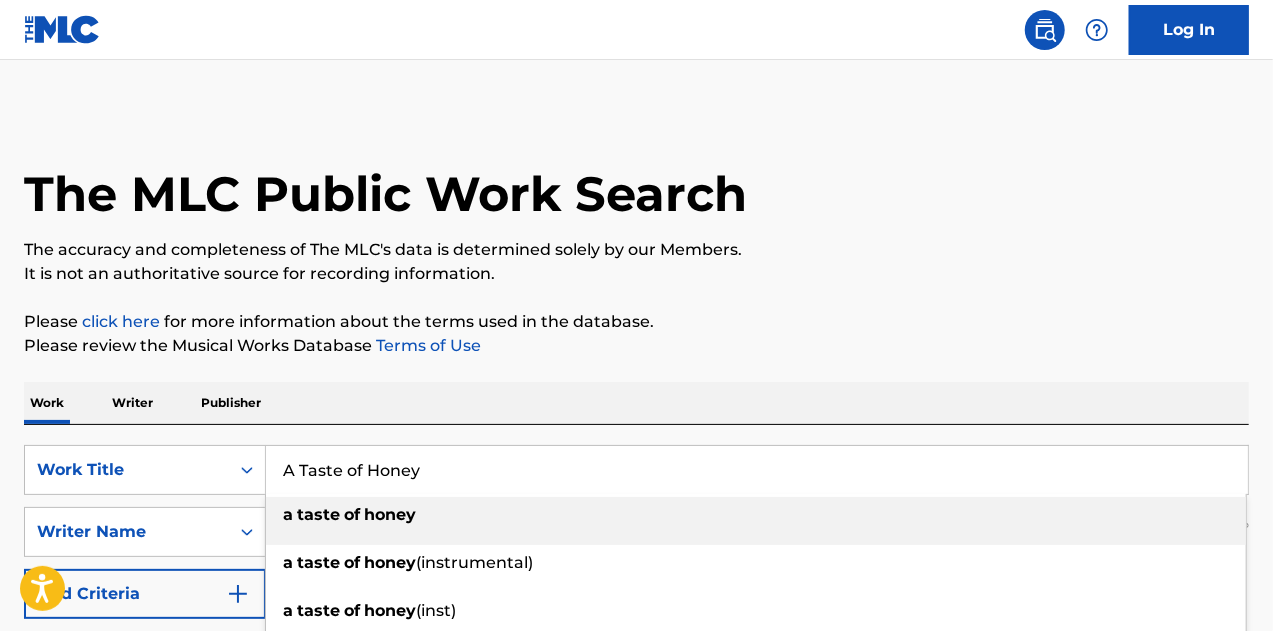 paste on "in't No Crime" 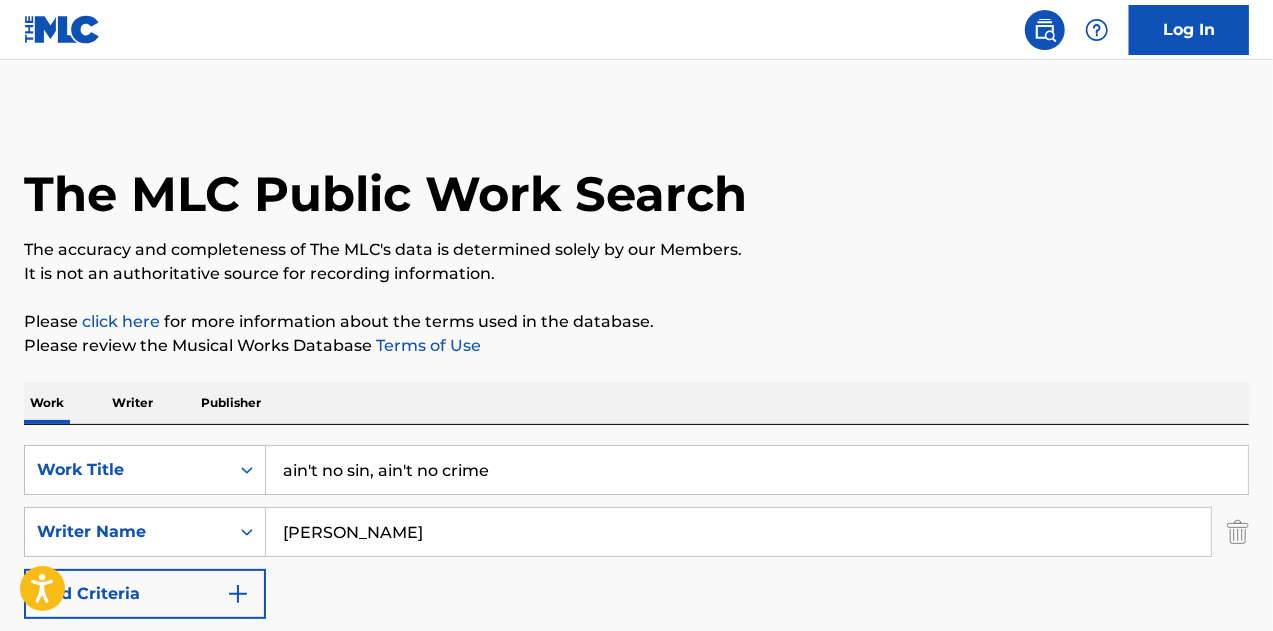 click on "ain't no sin, ain't no crime" at bounding box center (757, 470) 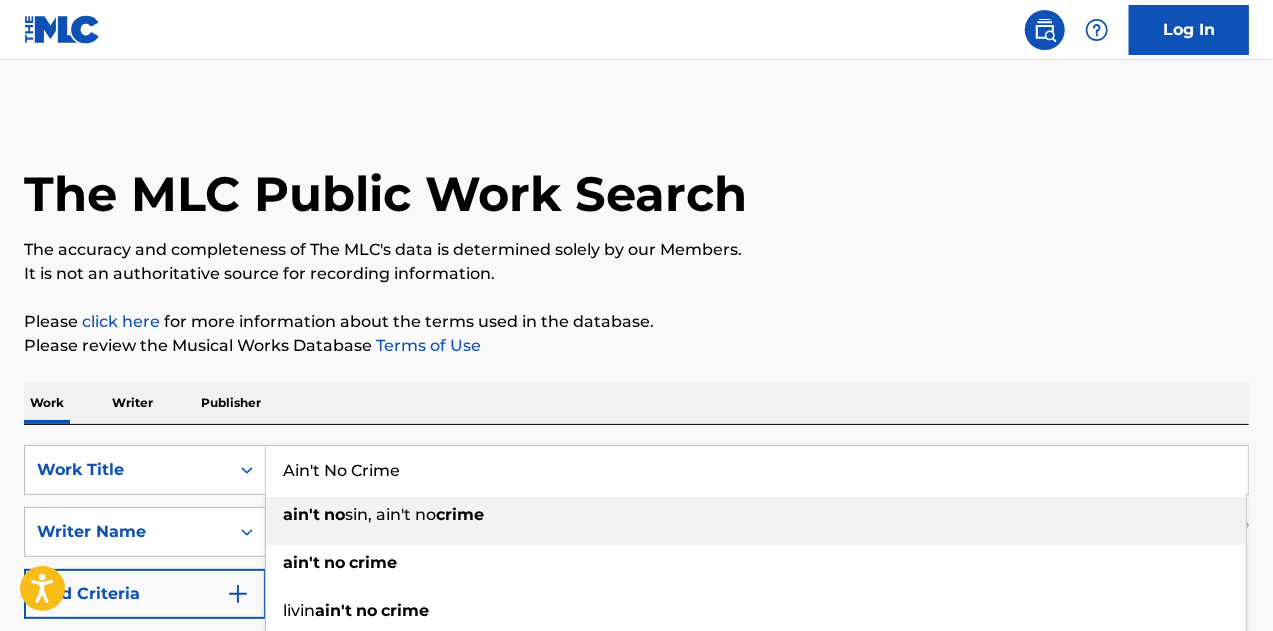 click on "Ain't No Crime" at bounding box center [757, 470] 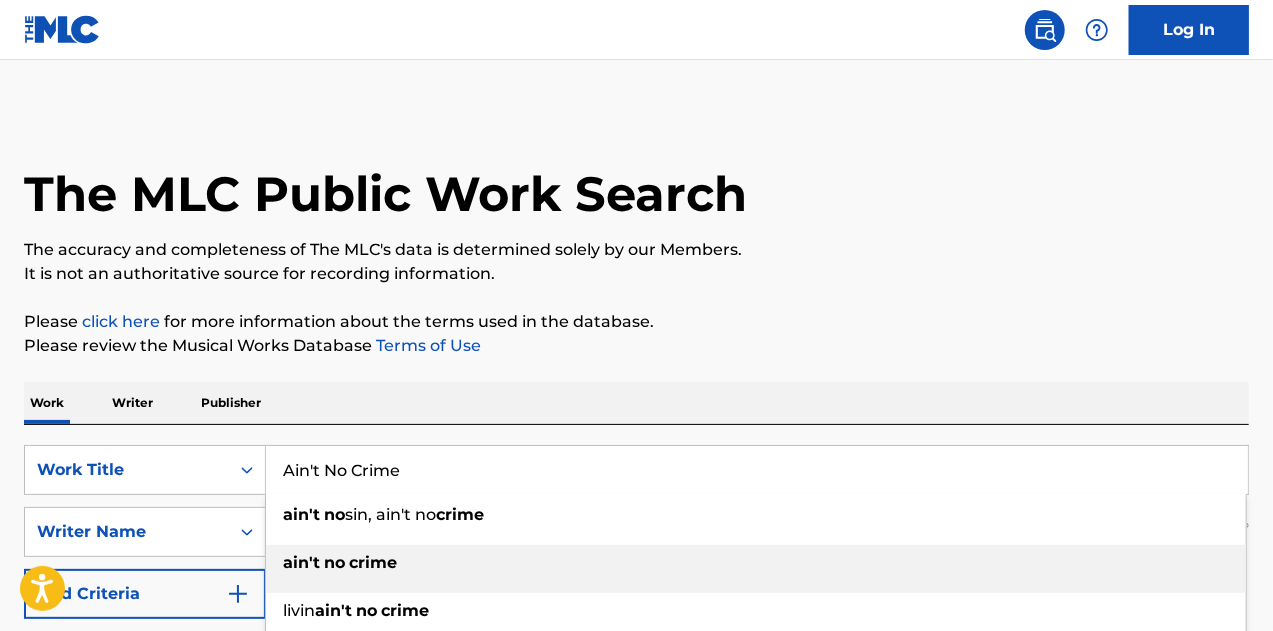 click on "crime" at bounding box center [373, 562] 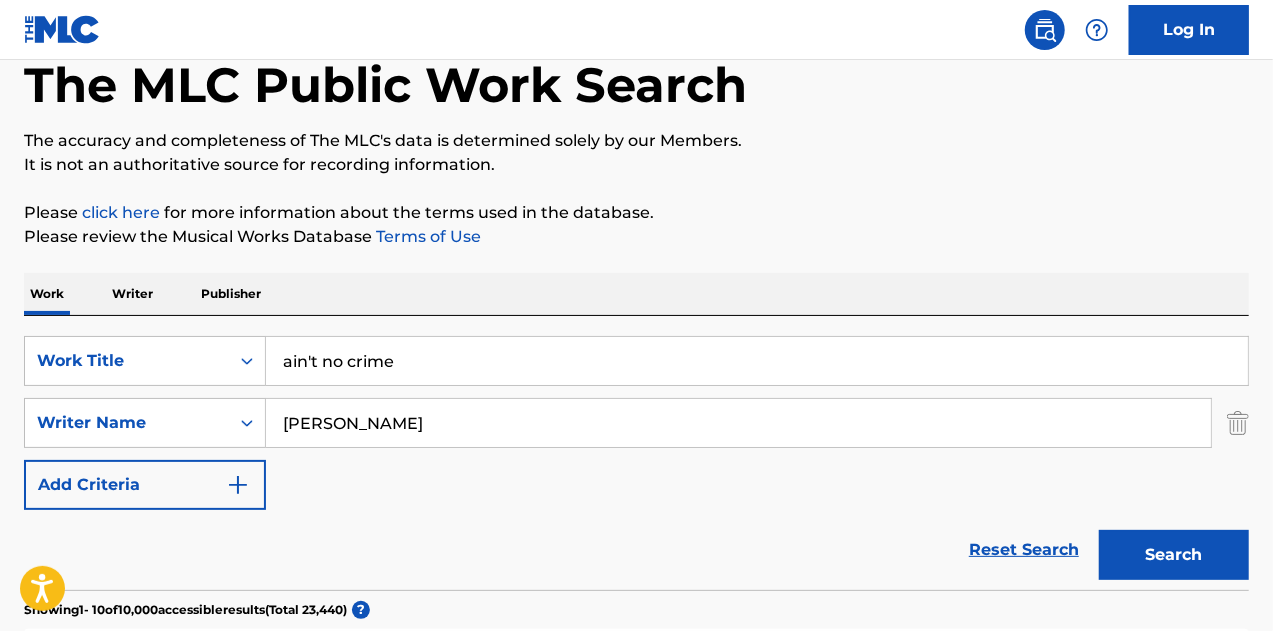 scroll, scrollTop: 110, scrollLeft: 0, axis: vertical 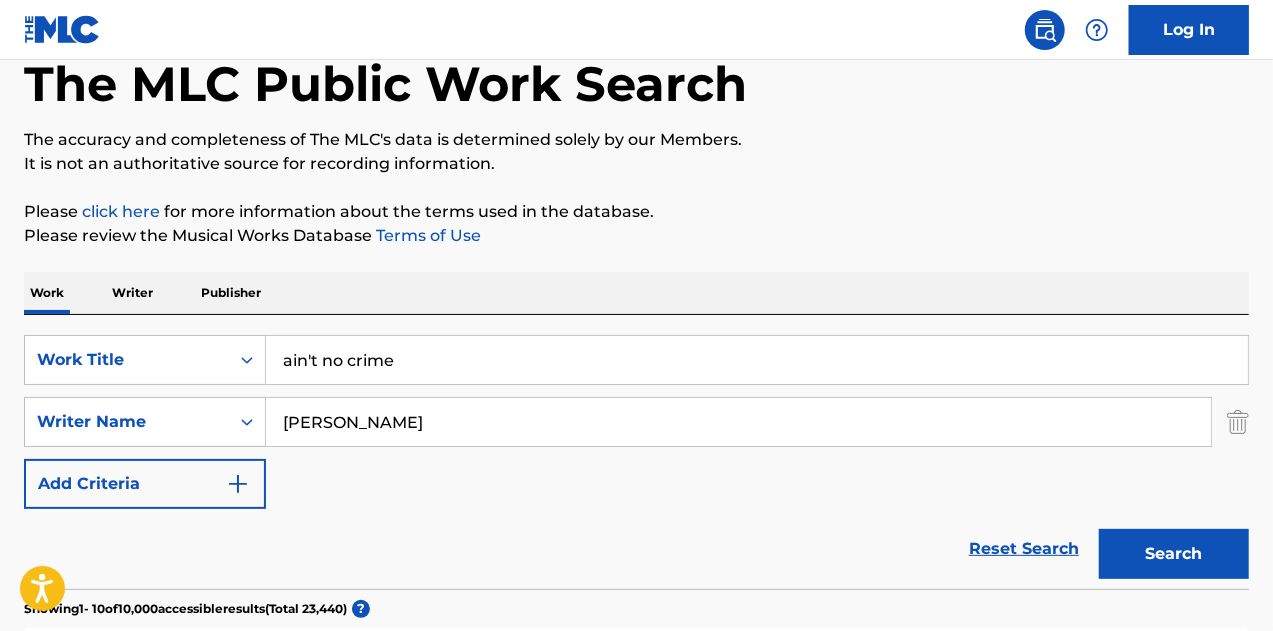 click on "Search" at bounding box center [1174, 554] 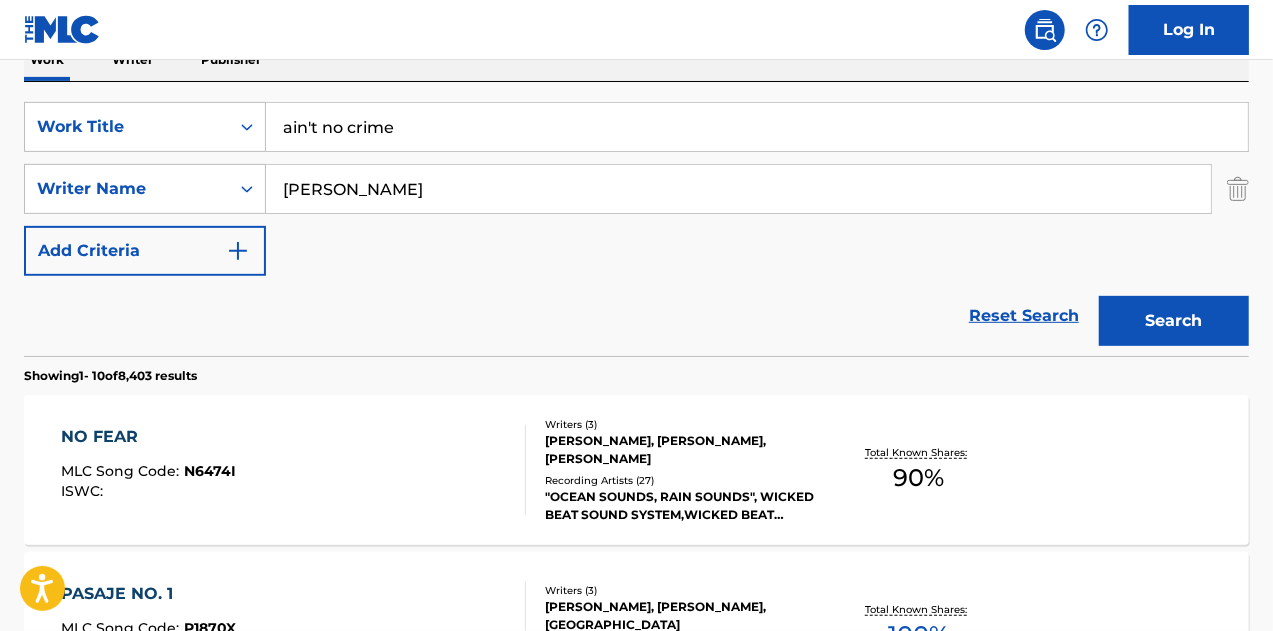 scroll, scrollTop: 305, scrollLeft: 0, axis: vertical 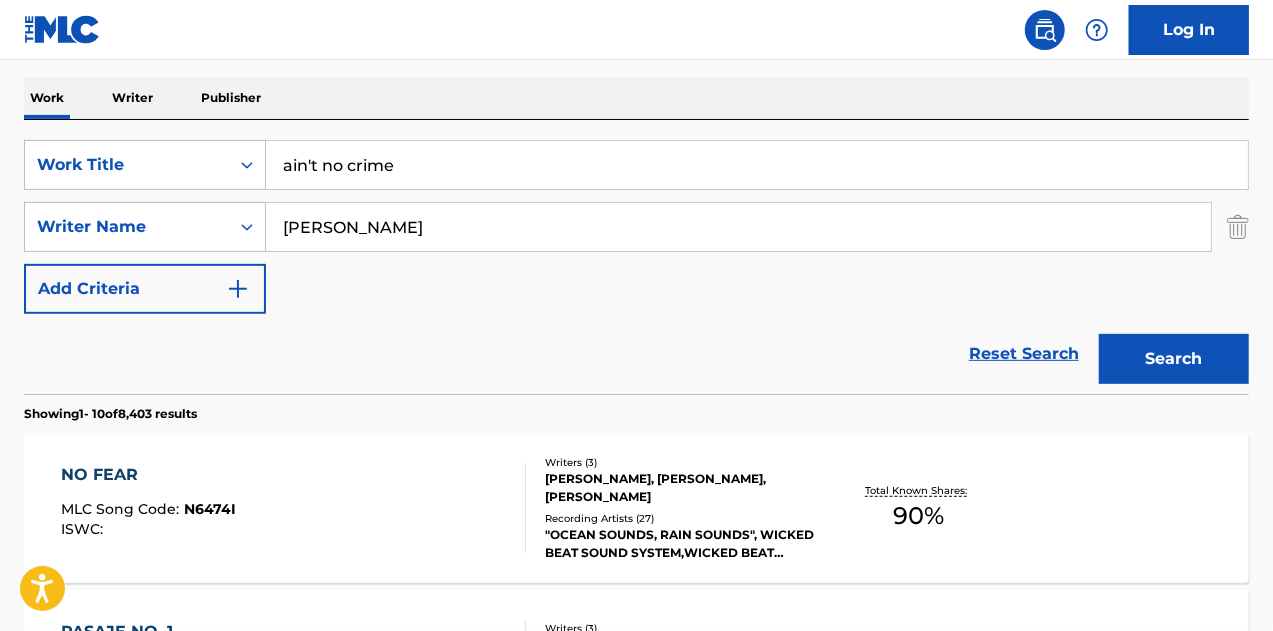 click on "[PERSON_NAME]" at bounding box center [738, 227] 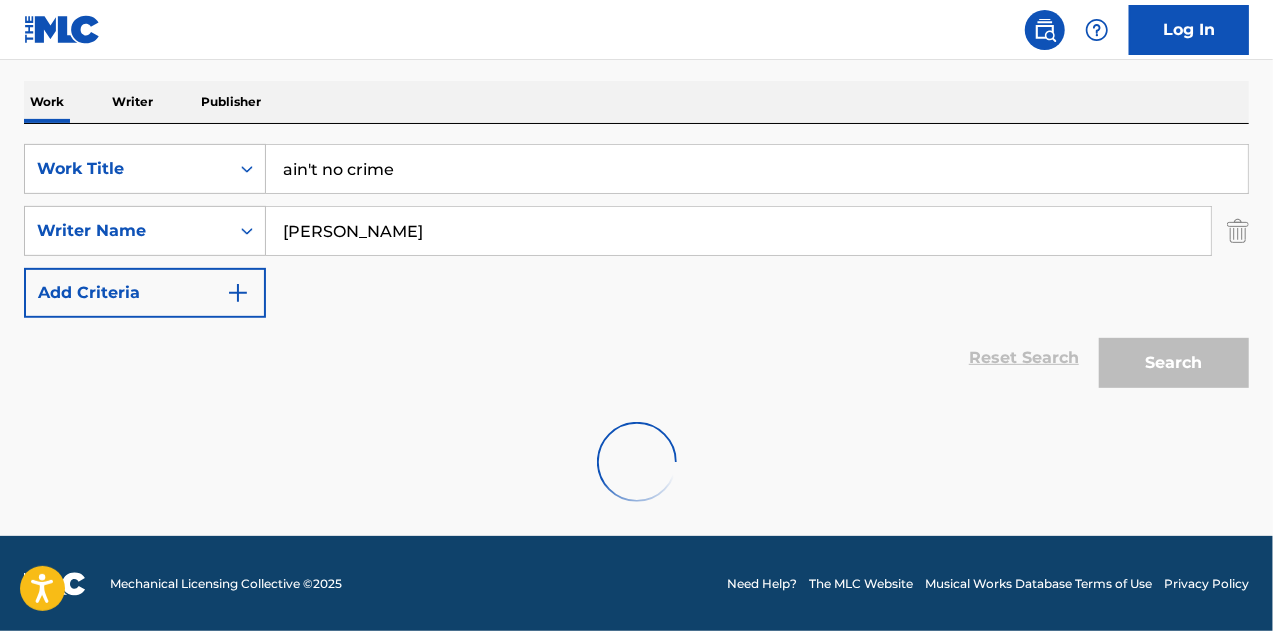 scroll, scrollTop: 305, scrollLeft: 0, axis: vertical 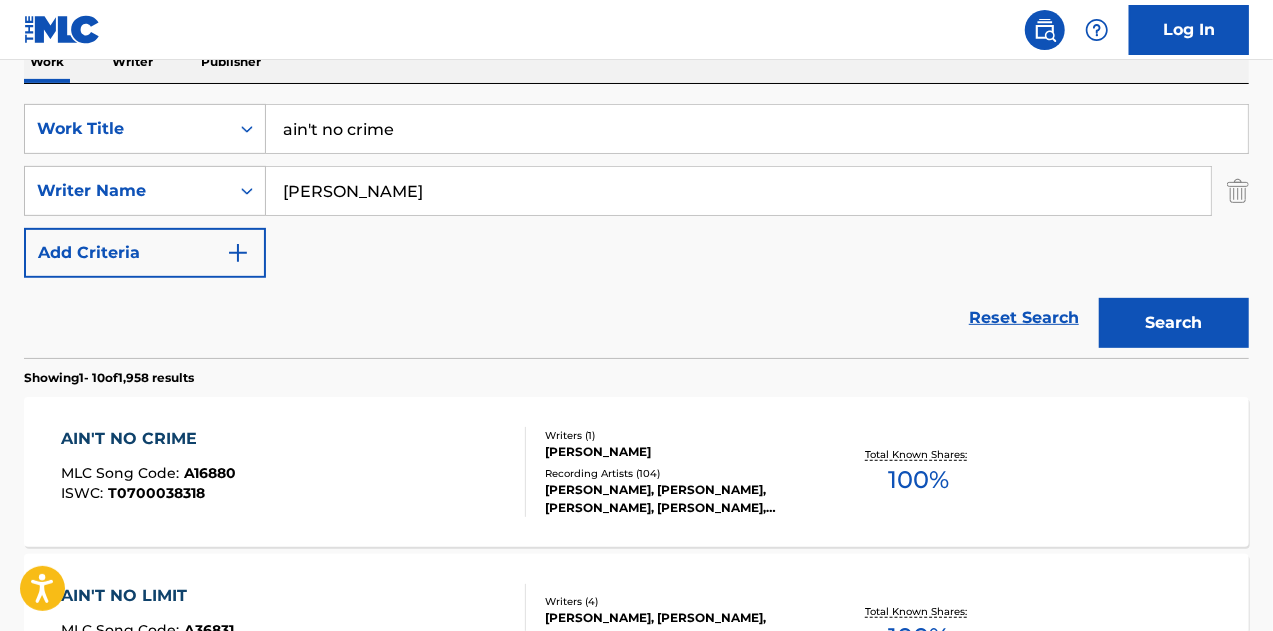 click on "AIN'T NO CRIME MLC Song Code : A16880 ISWC : T0700038318" at bounding box center [294, 472] 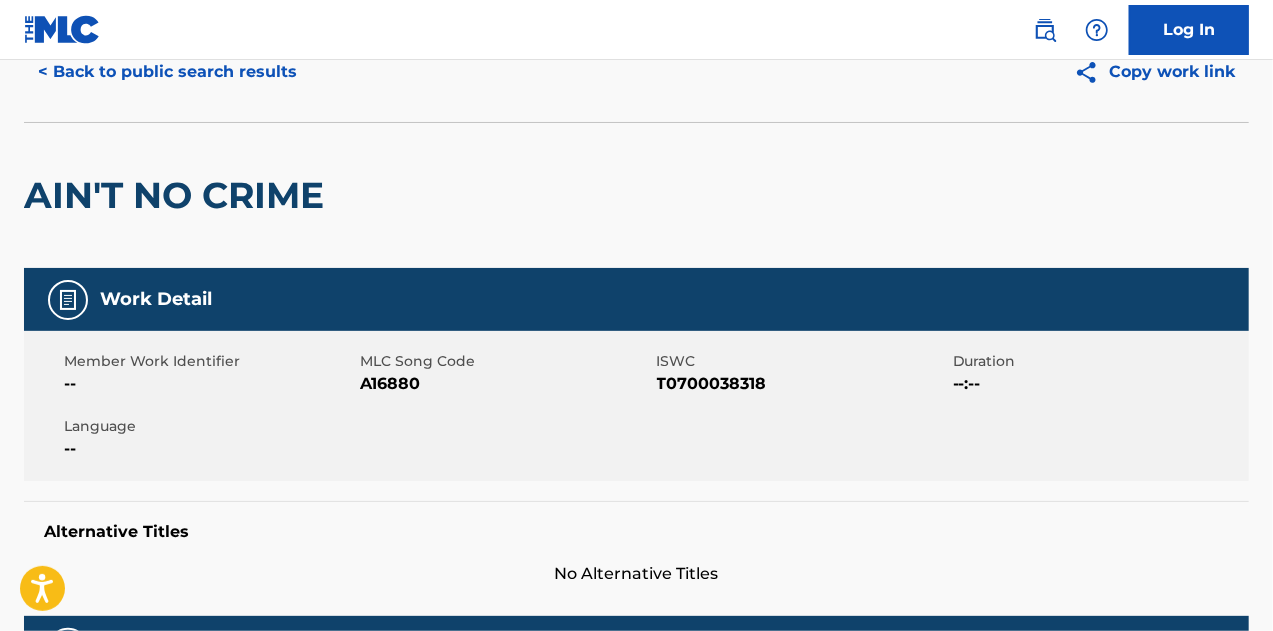 scroll, scrollTop: 0, scrollLeft: 0, axis: both 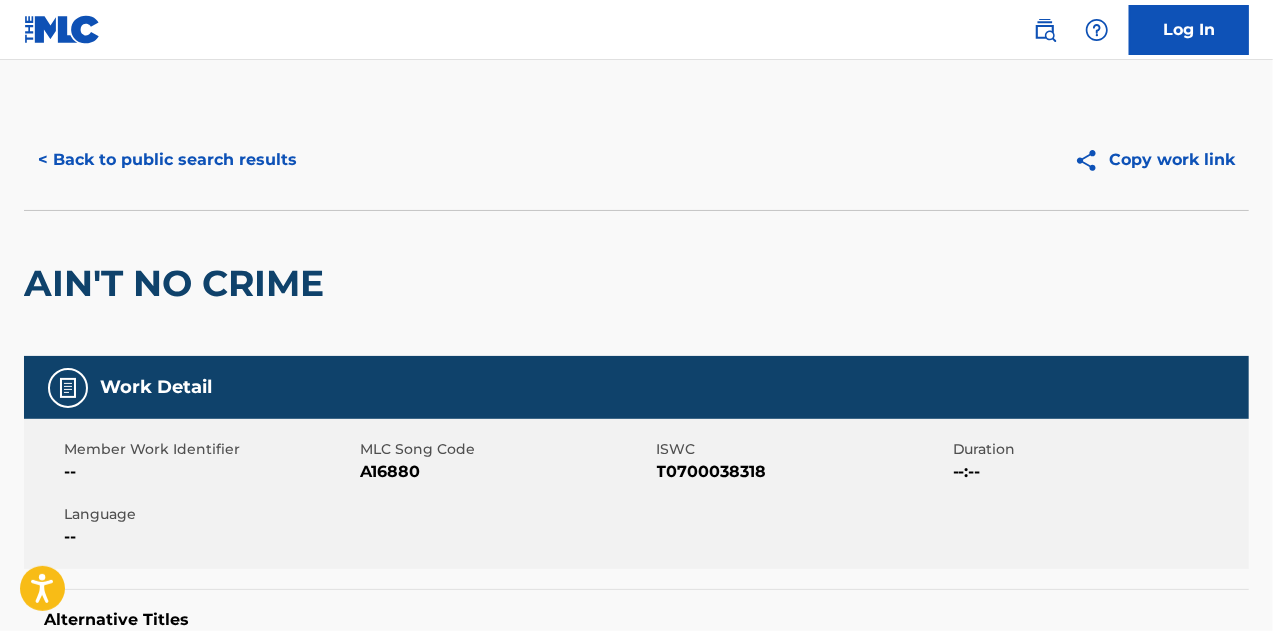 click on "< Back to public search results" at bounding box center [167, 160] 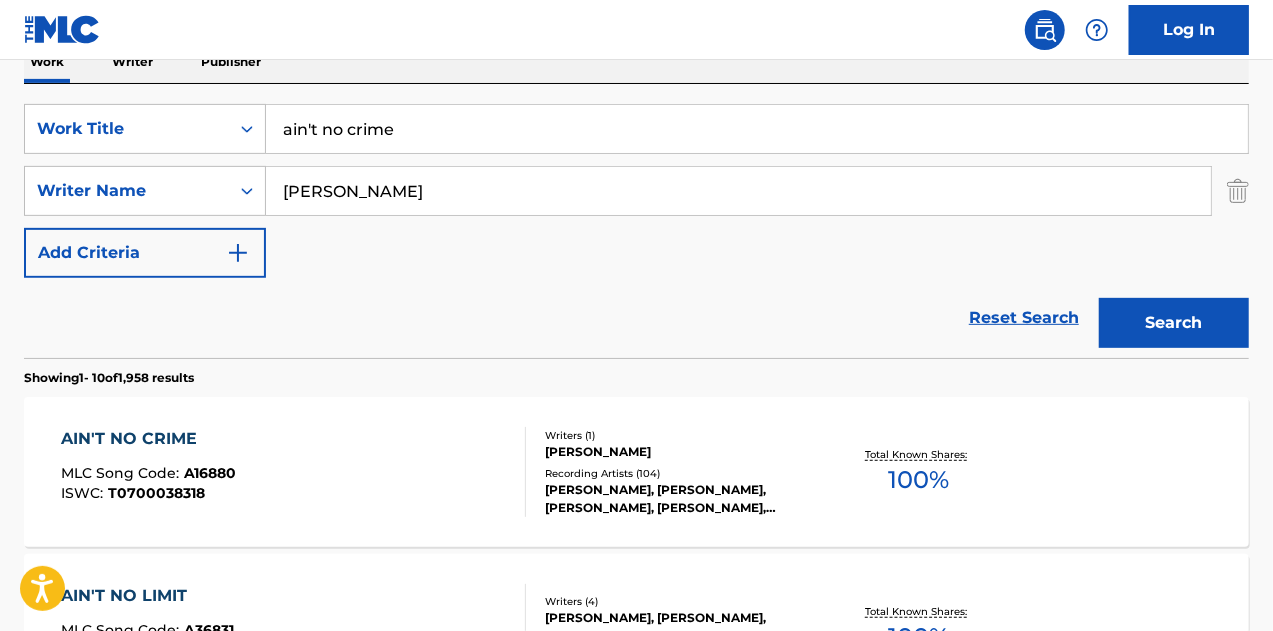 click on "ain't no crime" at bounding box center [757, 129] 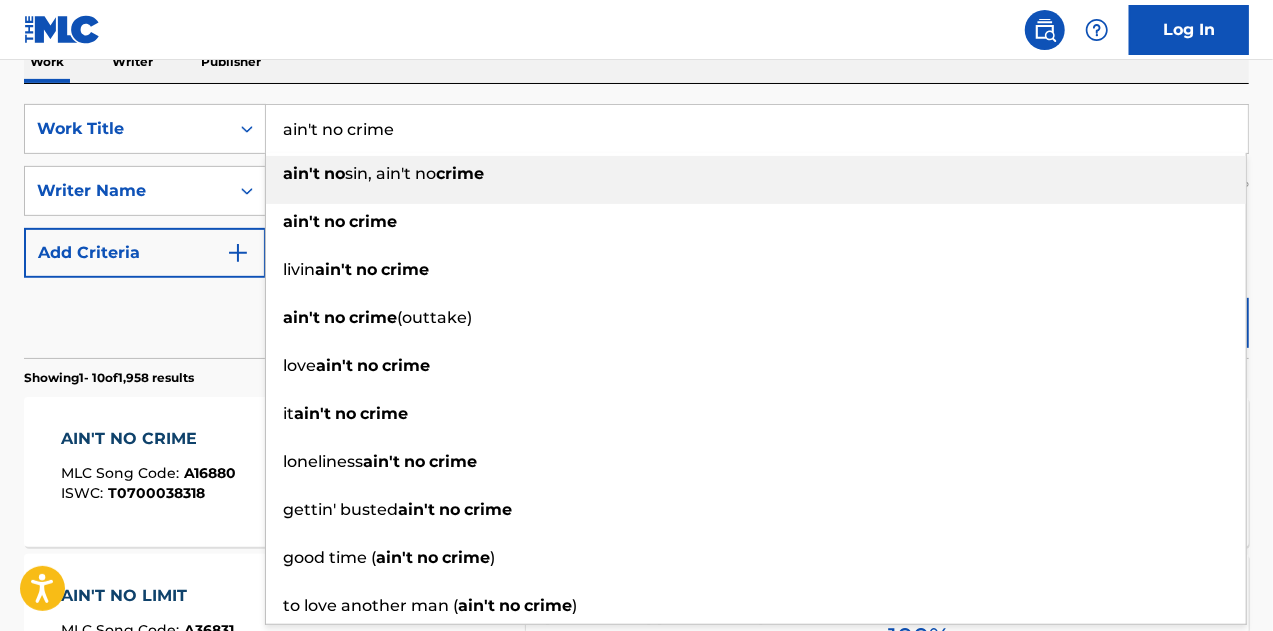 click on "ain't no crime" at bounding box center (757, 129) 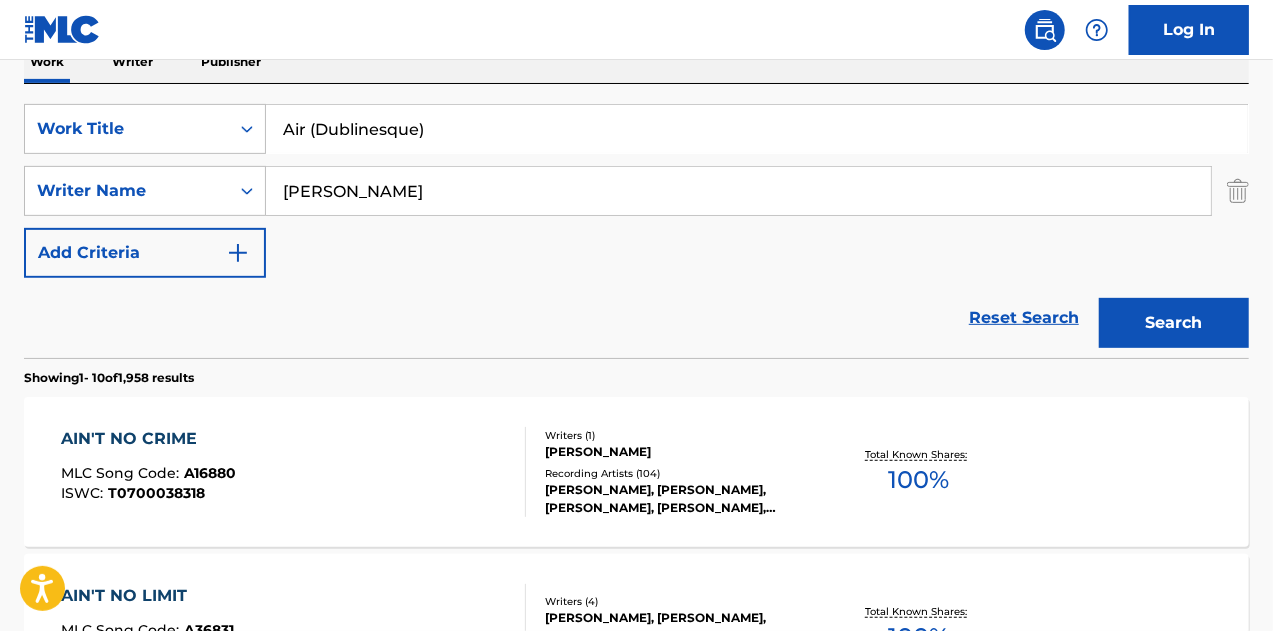 type on "Air (Dublinesque)" 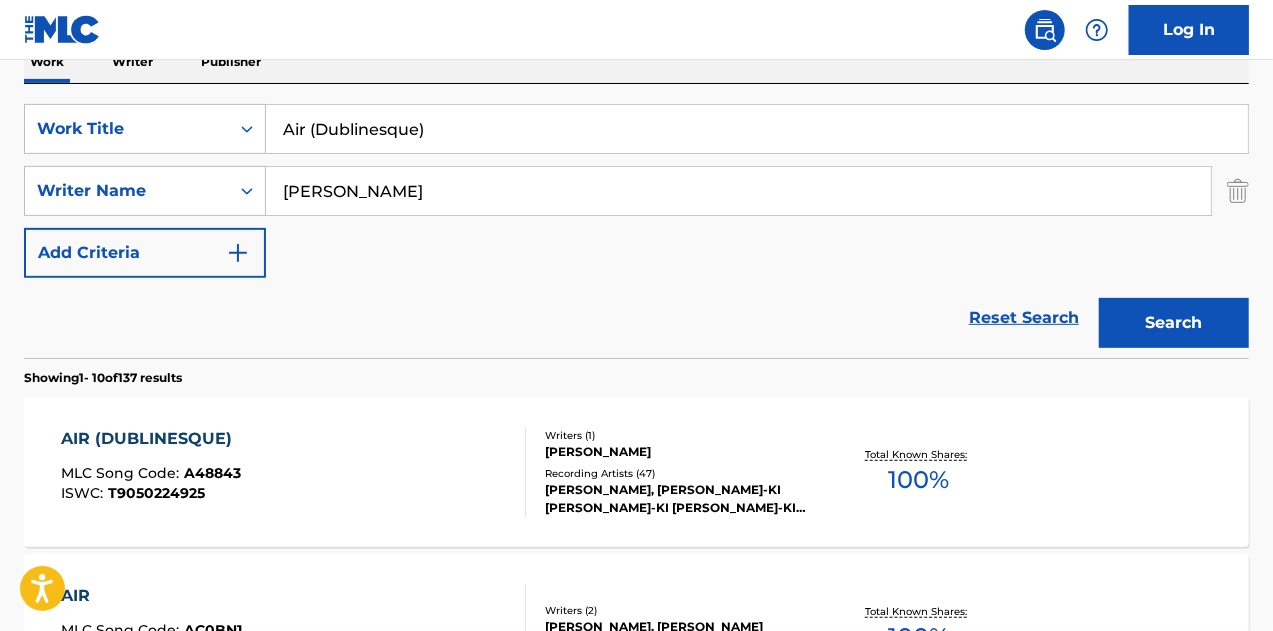 scroll, scrollTop: 440, scrollLeft: 0, axis: vertical 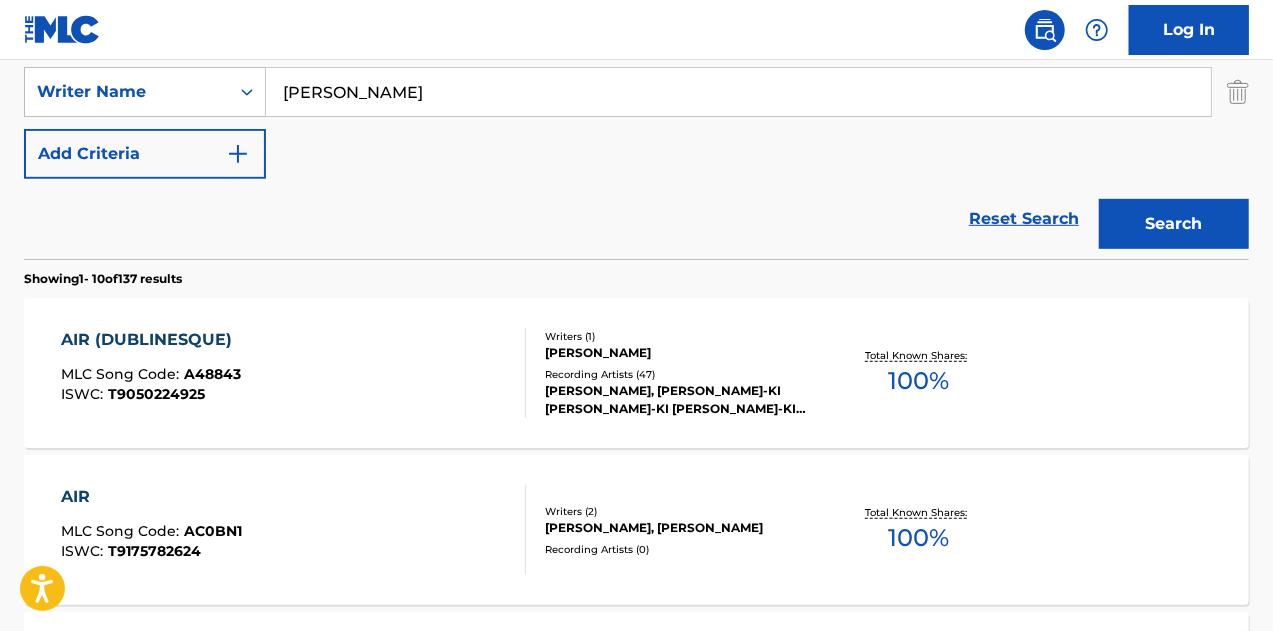 click on "AIR (DUBLINESQUE) MLC Song Code : A48843 ISWC : T9050224925" at bounding box center [294, 373] 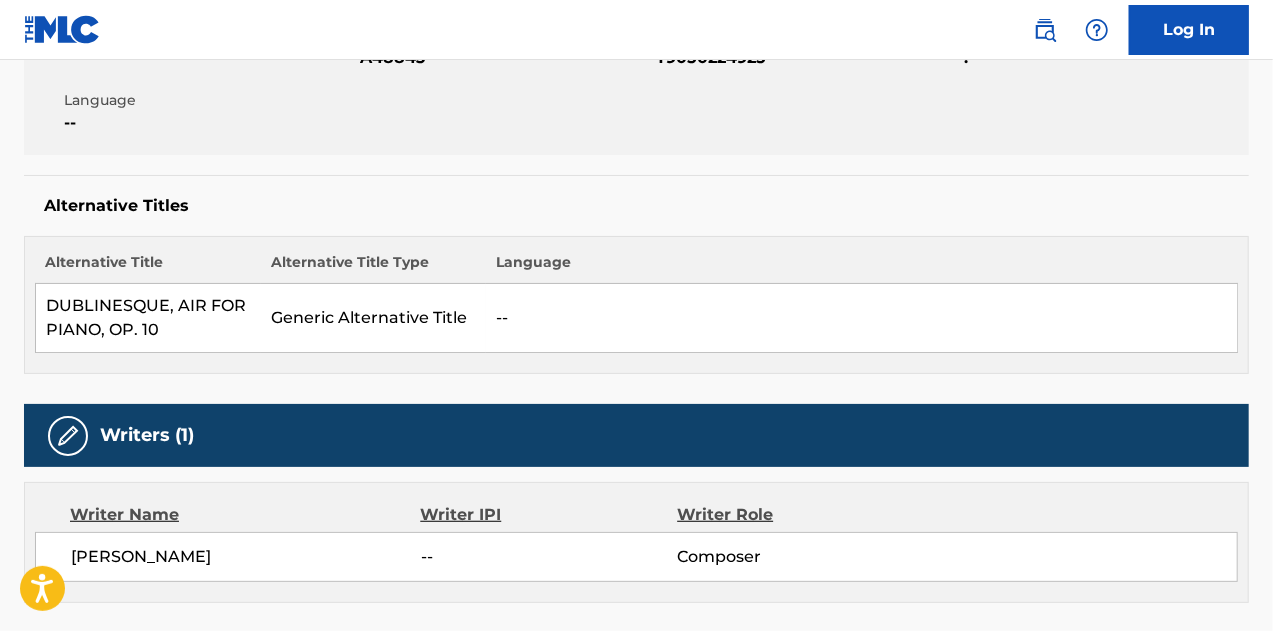 scroll, scrollTop: 789, scrollLeft: 0, axis: vertical 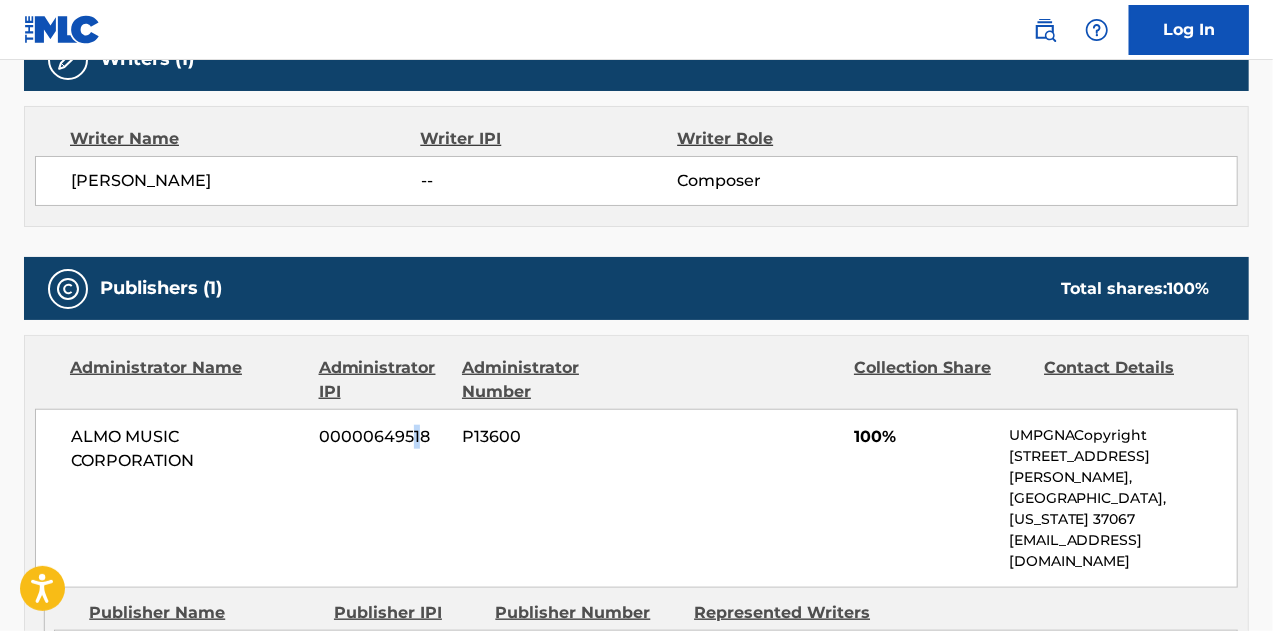 drag, startPoint x: 452, startPoint y: 351, endPoint x: 416, endPoint y: 533, distance: 185.52628 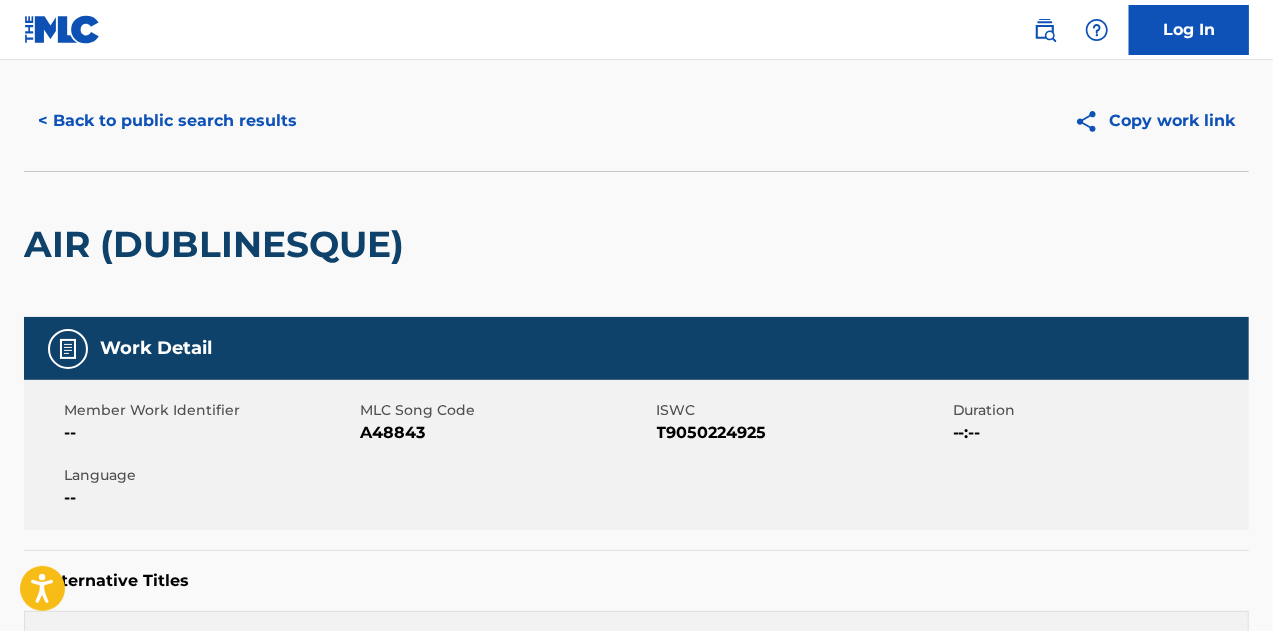 scroll, scrollTop: 0, scrollLeft: 0, axis: both 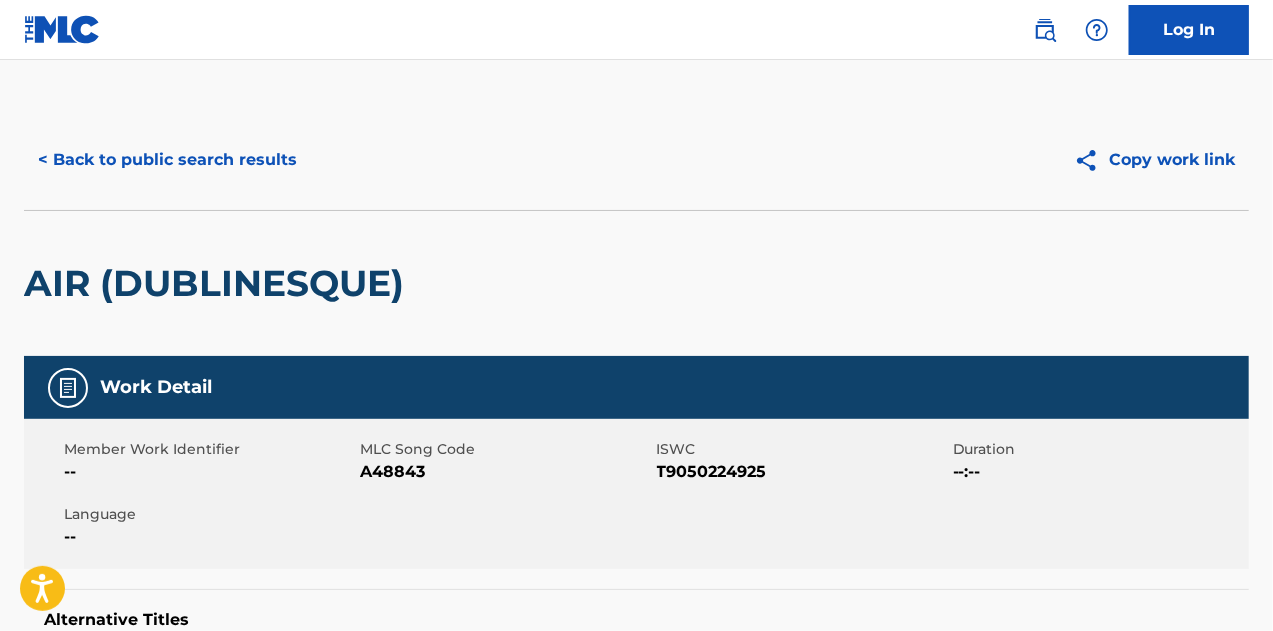 click on "< Back to public search results" at bounding box center [167, 160] 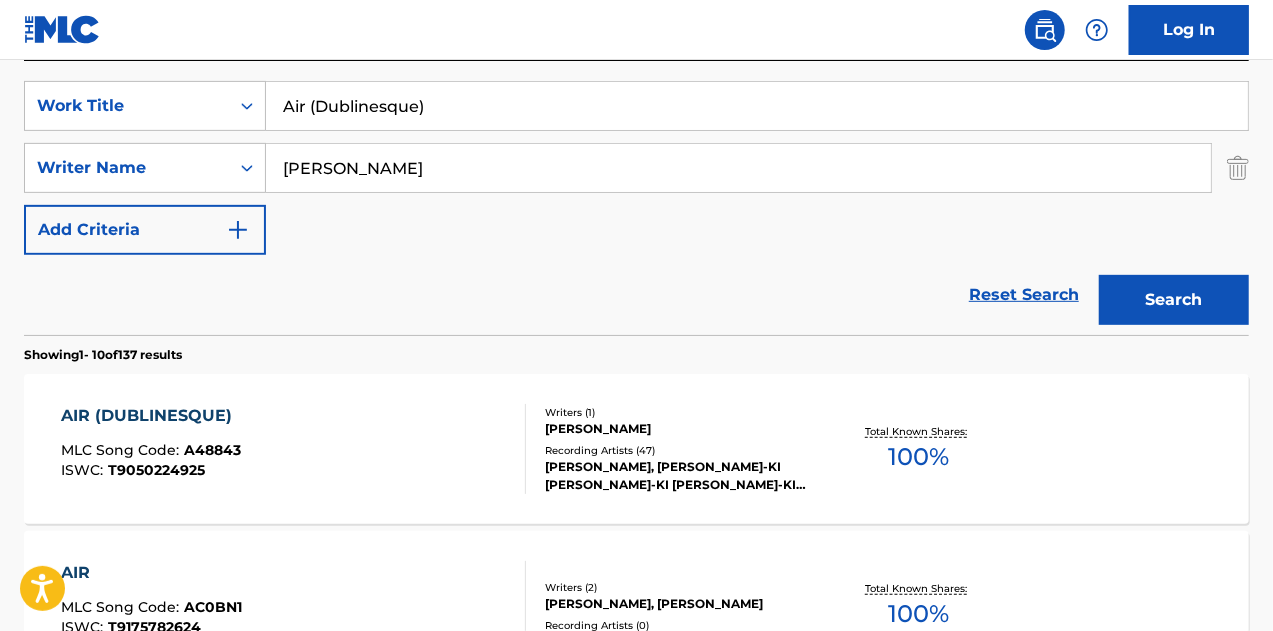 scroll, scrollTop: 366, scrollLeft: 0, axis: vertical 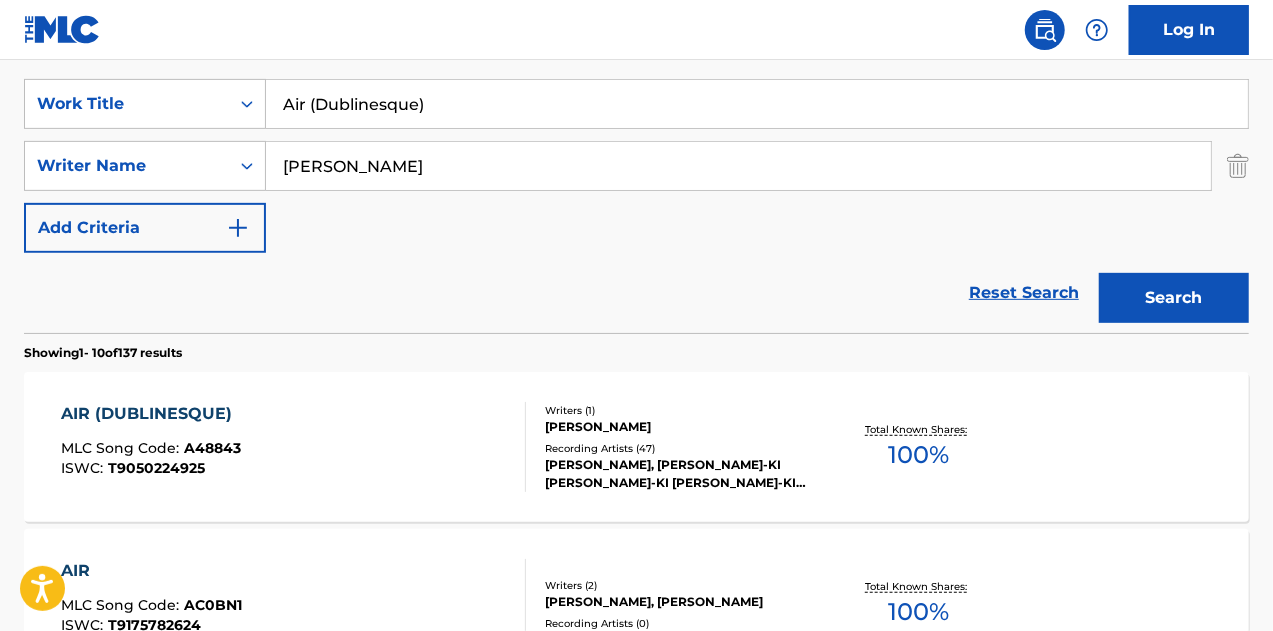 click on "Air (Dublinesque)" at bounding box center [757, 104] 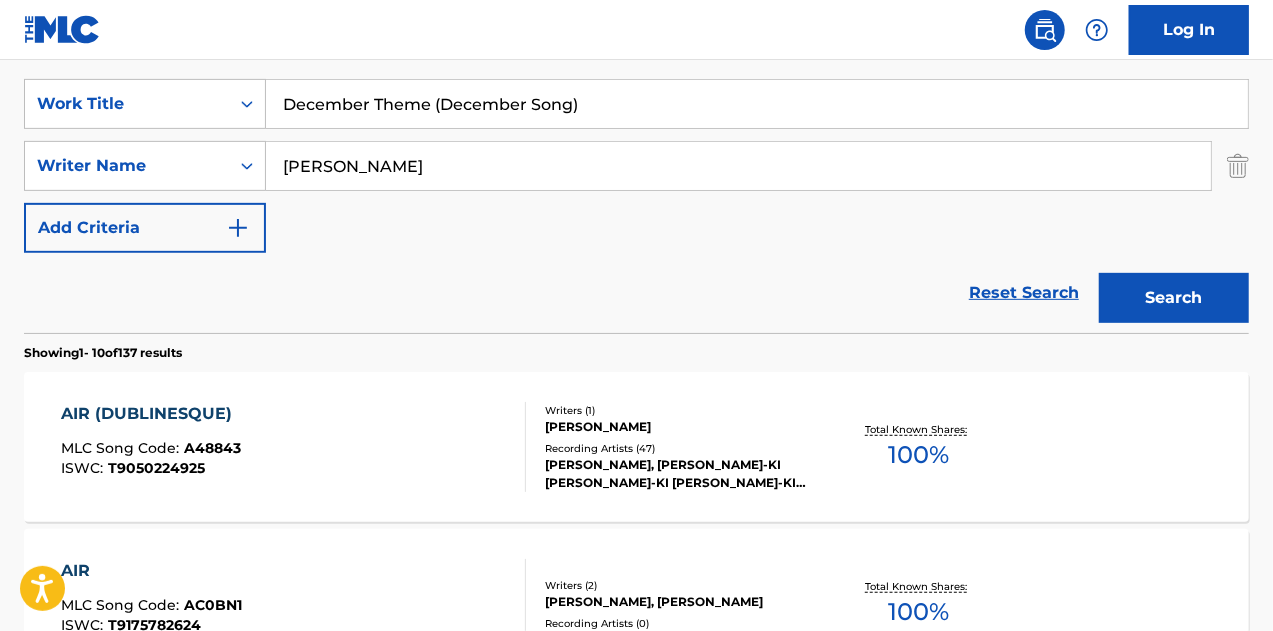 type on "December Theme (December Song)" 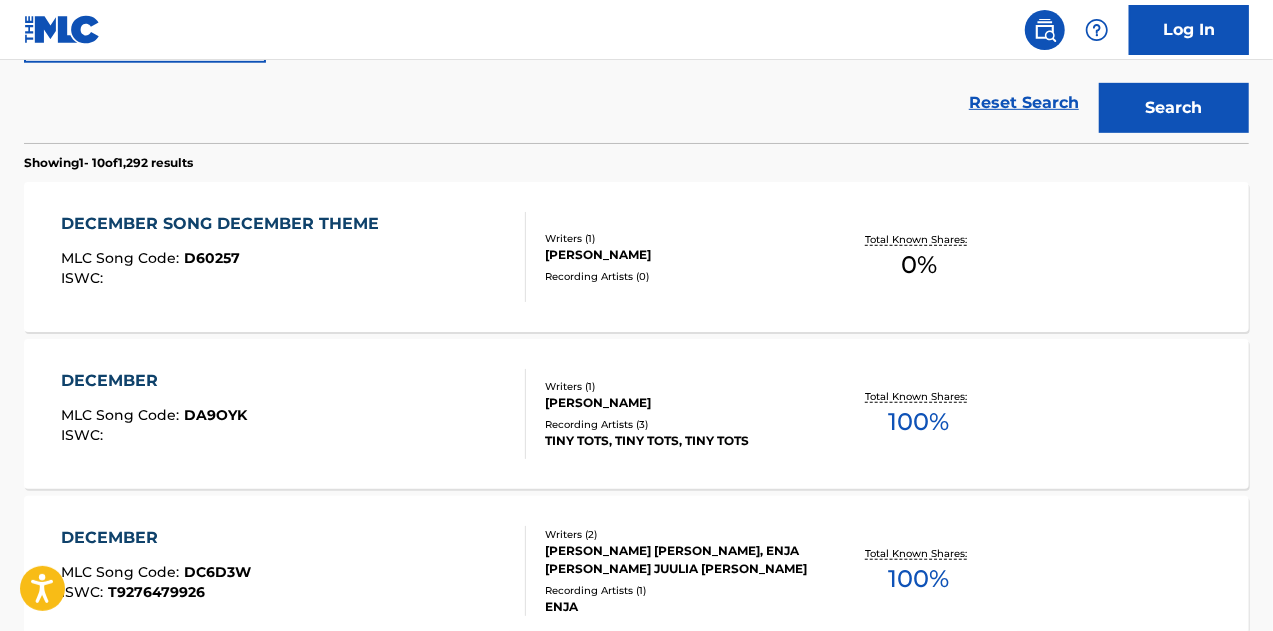 scroll, scrollTop: 556, scrollLeft: 0, axis: vertical 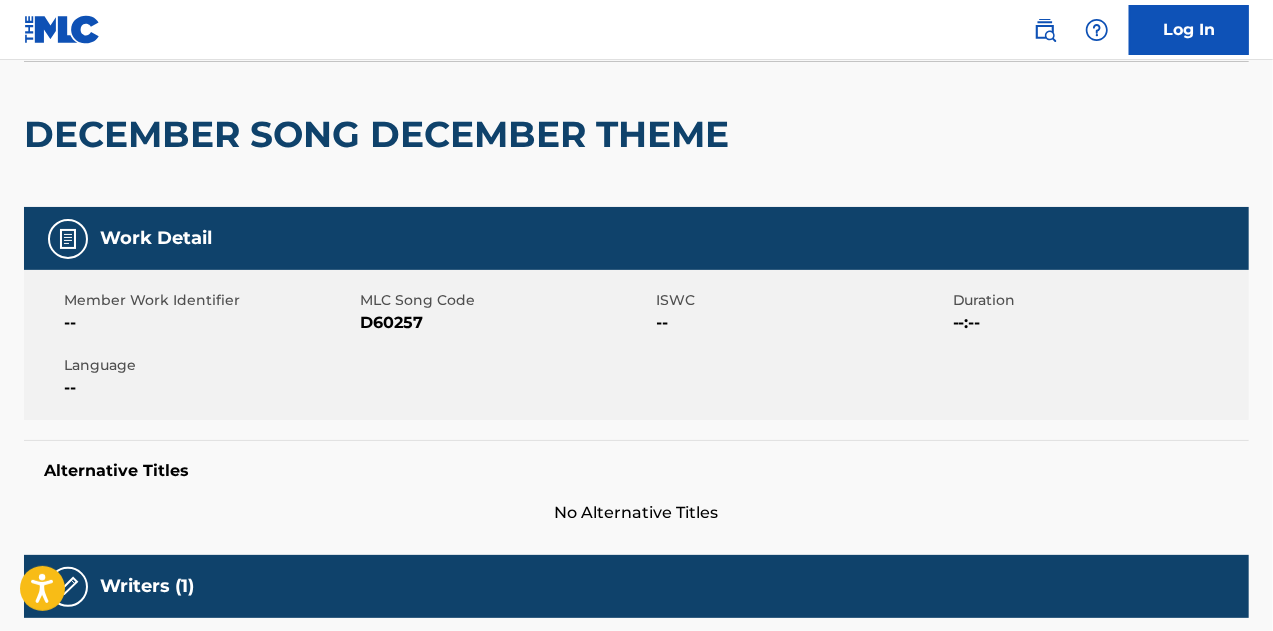 click on "D60257" at bounding box center [505, 323] 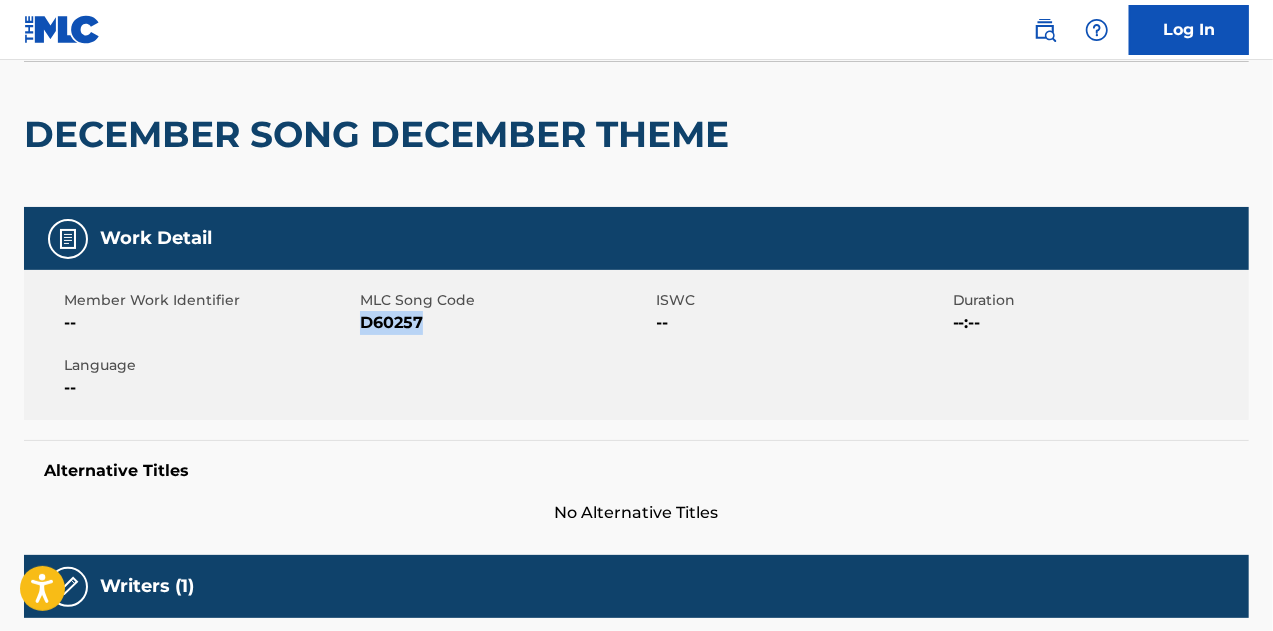 click on "D60257" at bounding box center [505, 323] 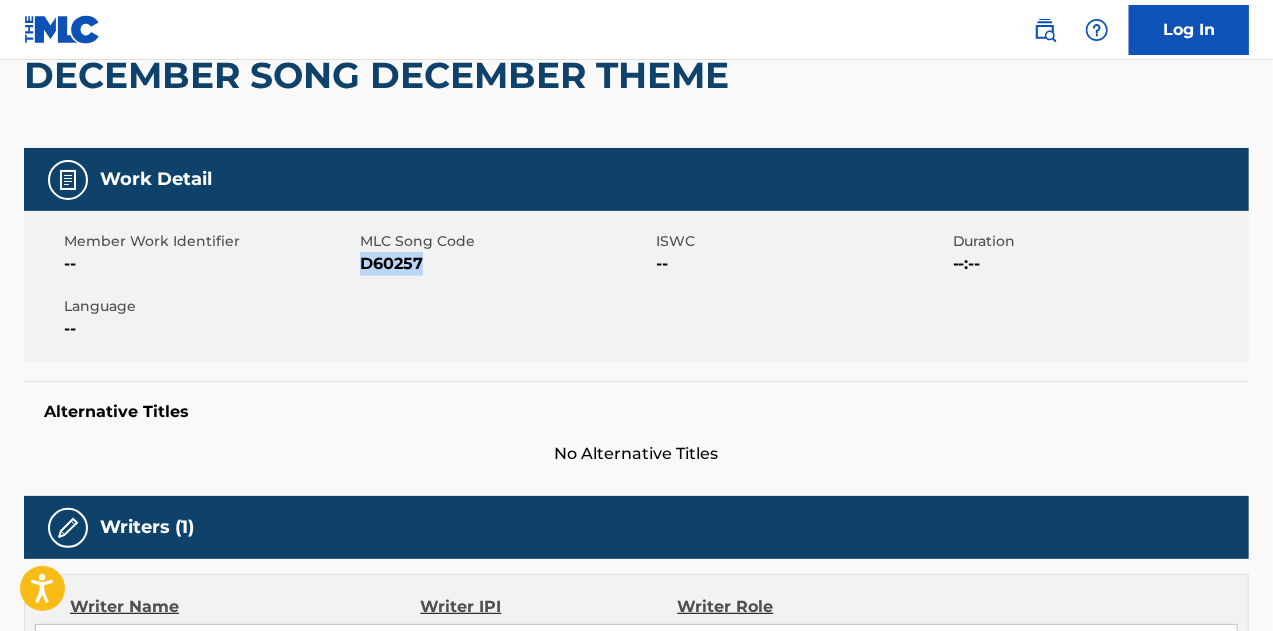 scroll, scrollTop: 0, scrollLeft: 0, axis: both 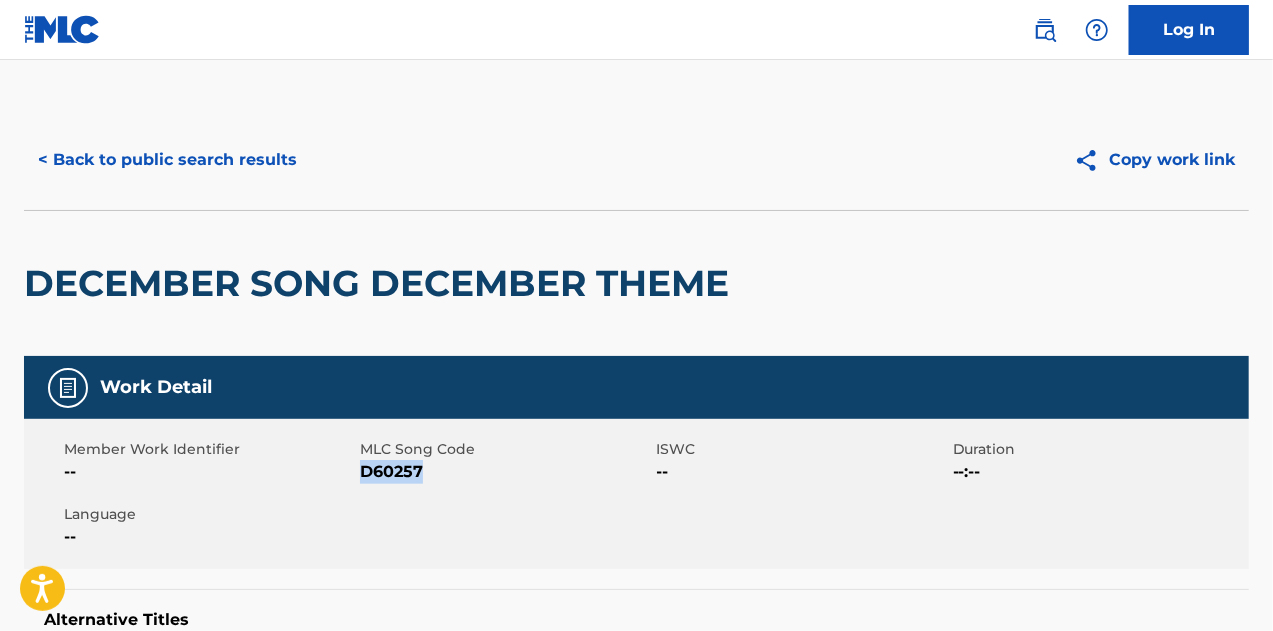 click on "< Back to public search results" at bounding box center (167, 160) 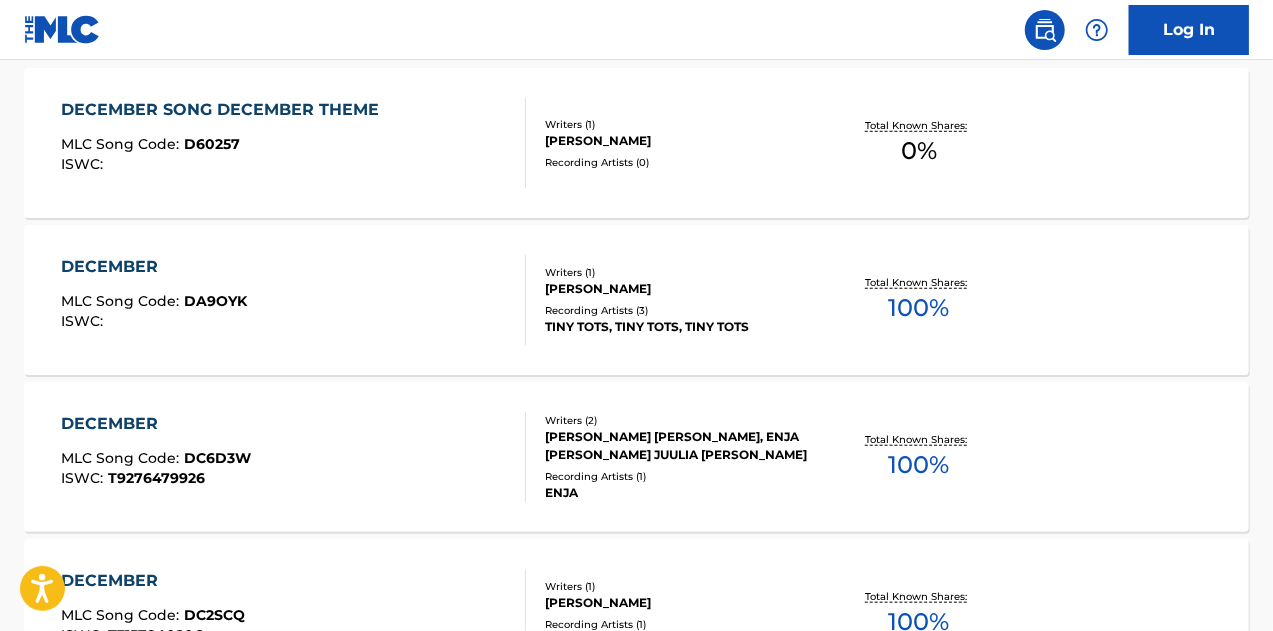 scroll, scrollTop: 0, scrollLeft: 0, axis: both 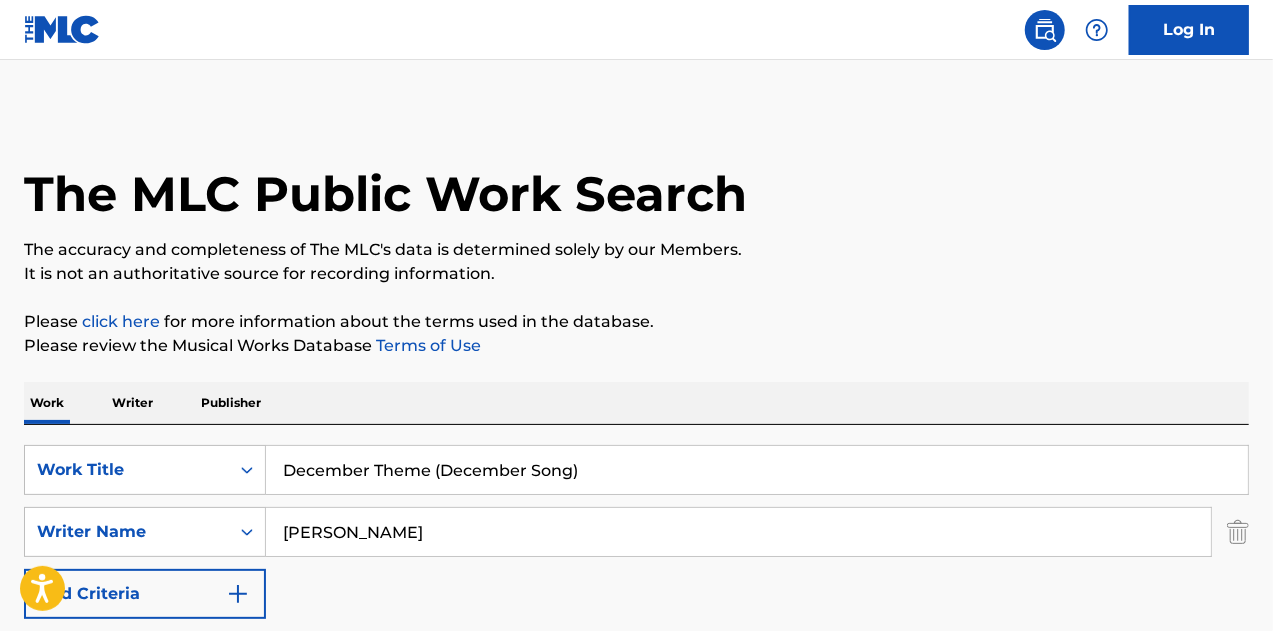 click on "December Theme (December Song)" at bounding box center [757, 470] 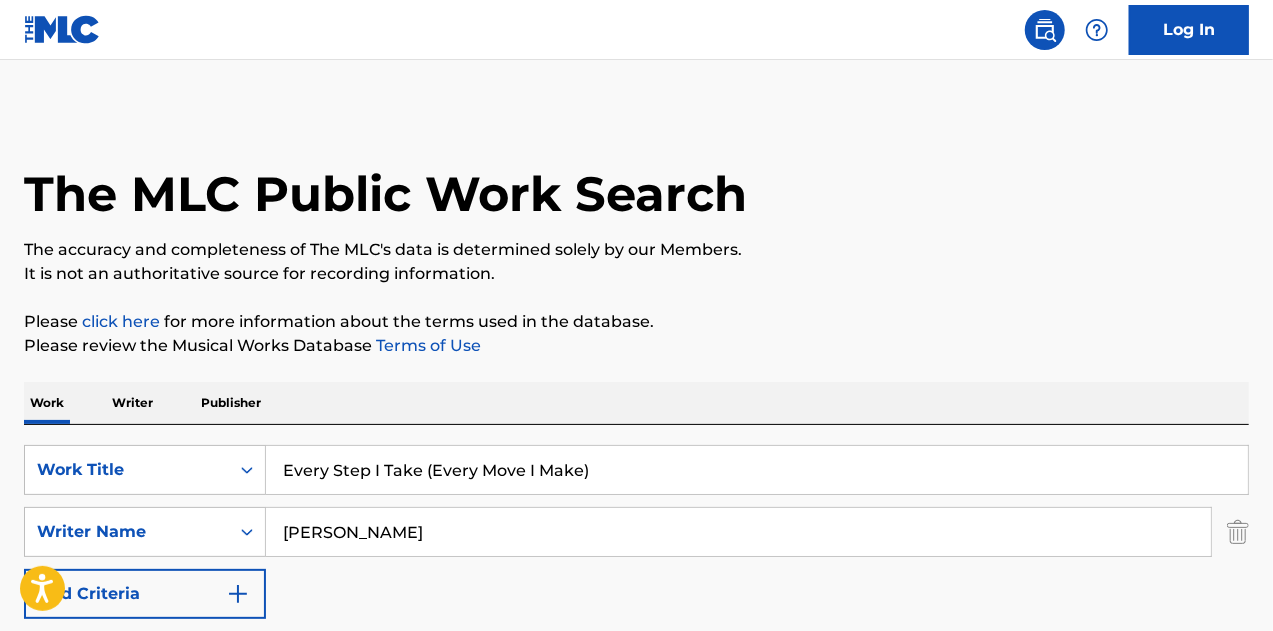 type on "Every Step I Take (Every Move I Make)" 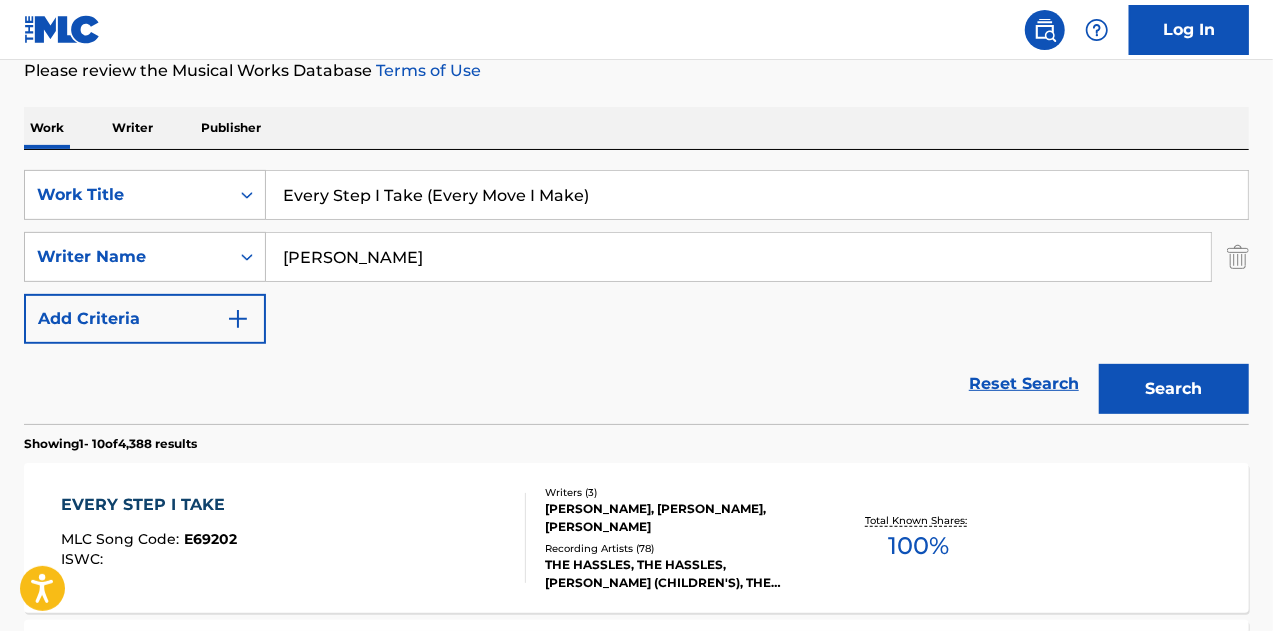 scroll, scrollTop: 399, scrollLeft: 0, axis: vertical 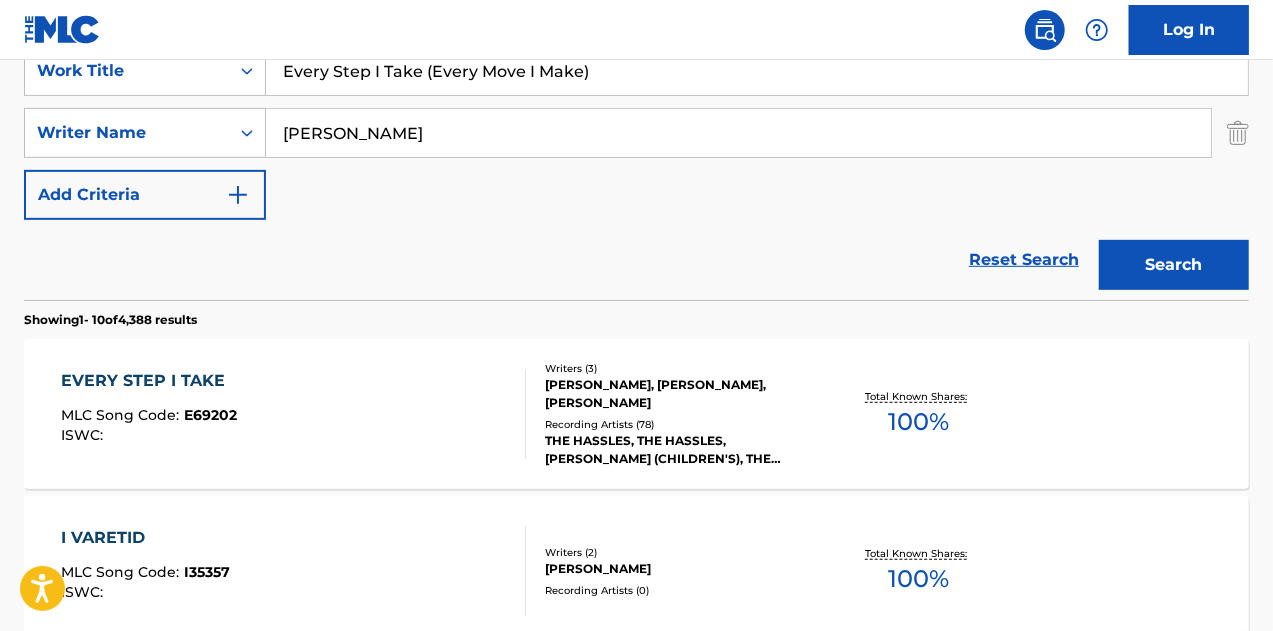 drag, startPoint x: 348, startPoint y: 412, endPoint x: 194, endPoint y: 432, distance: 155.29327 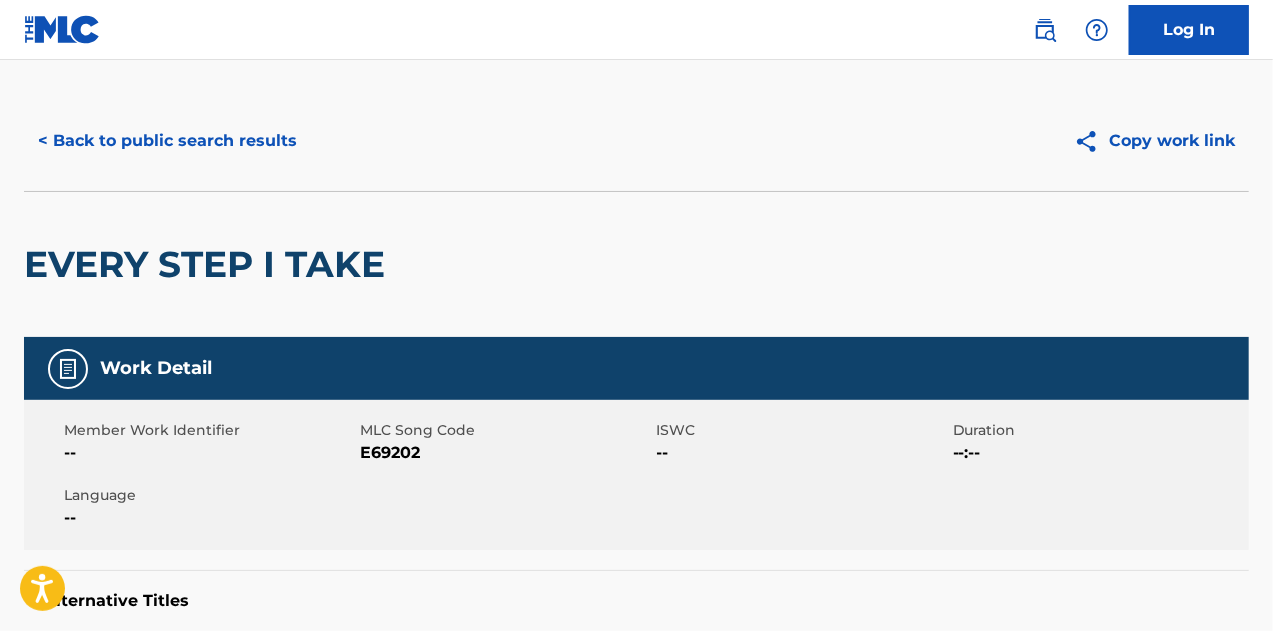 scroll, scrollTop: 0, scrollLeft: 0, axis: both 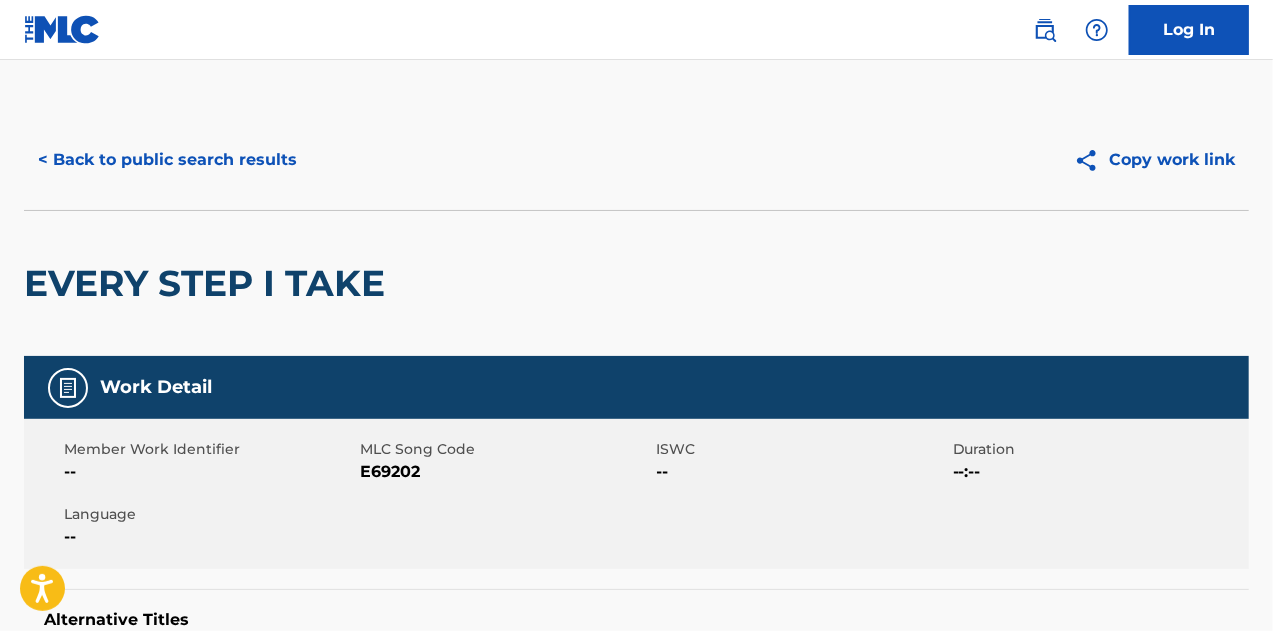click on "< Back to public search results" at bounding box center (167, 160) 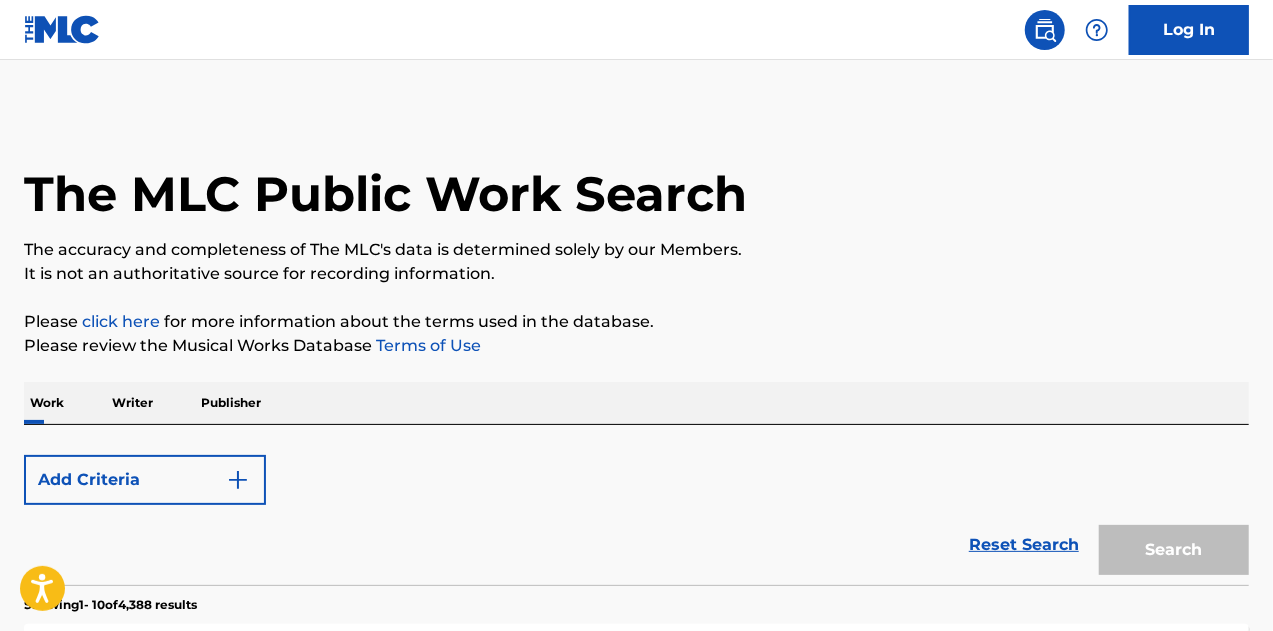 scroll, scrollTop: 399, scrollLeft: 0, axis: vertical 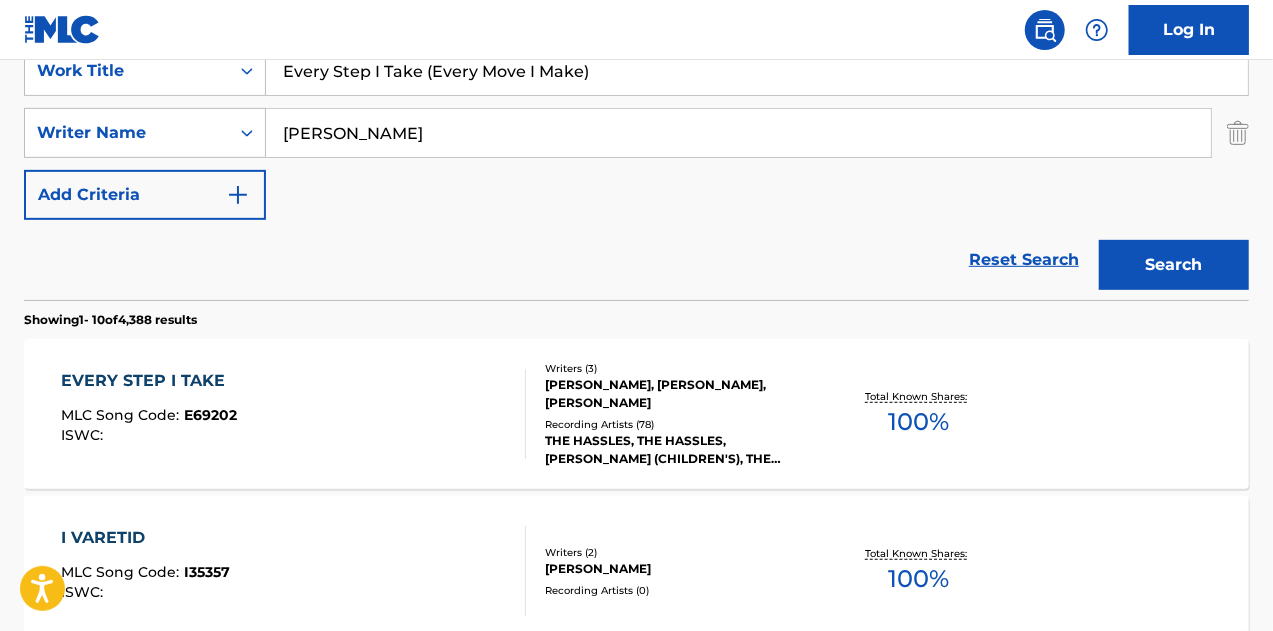 click on "Every Step I Take (Every Move I Make)" at bounding box center (757, 71) 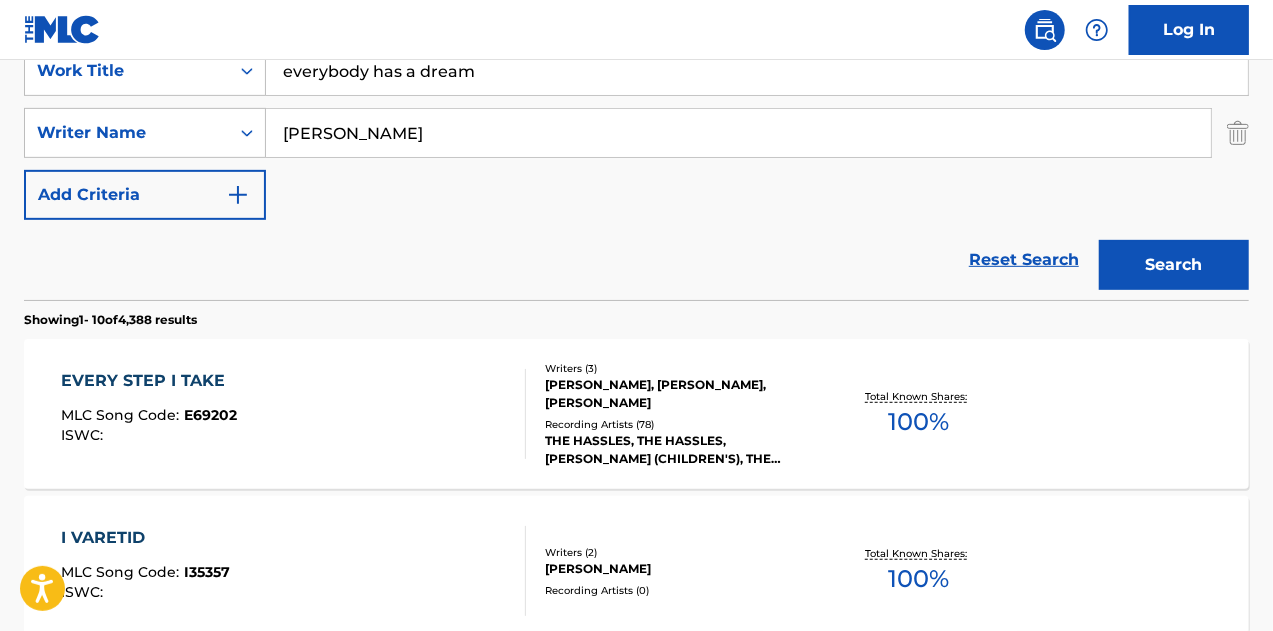 type on "everybody has a dream" 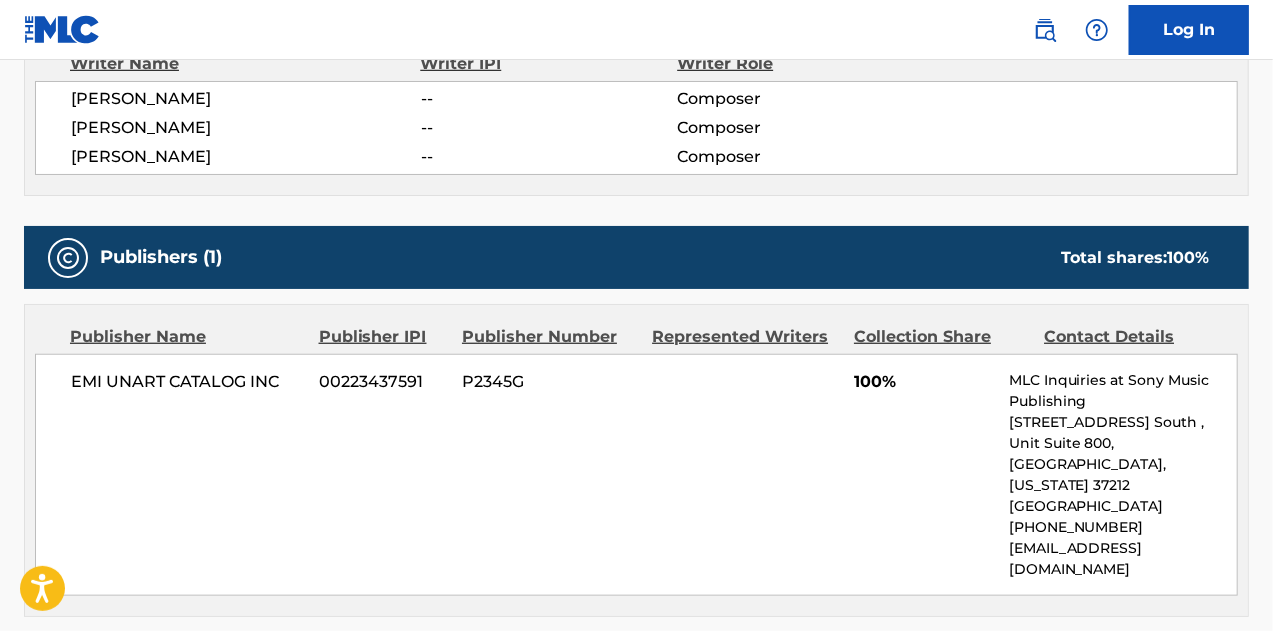 scroll, scrollTop: 883, scrollLeft: 0, axis: vertical 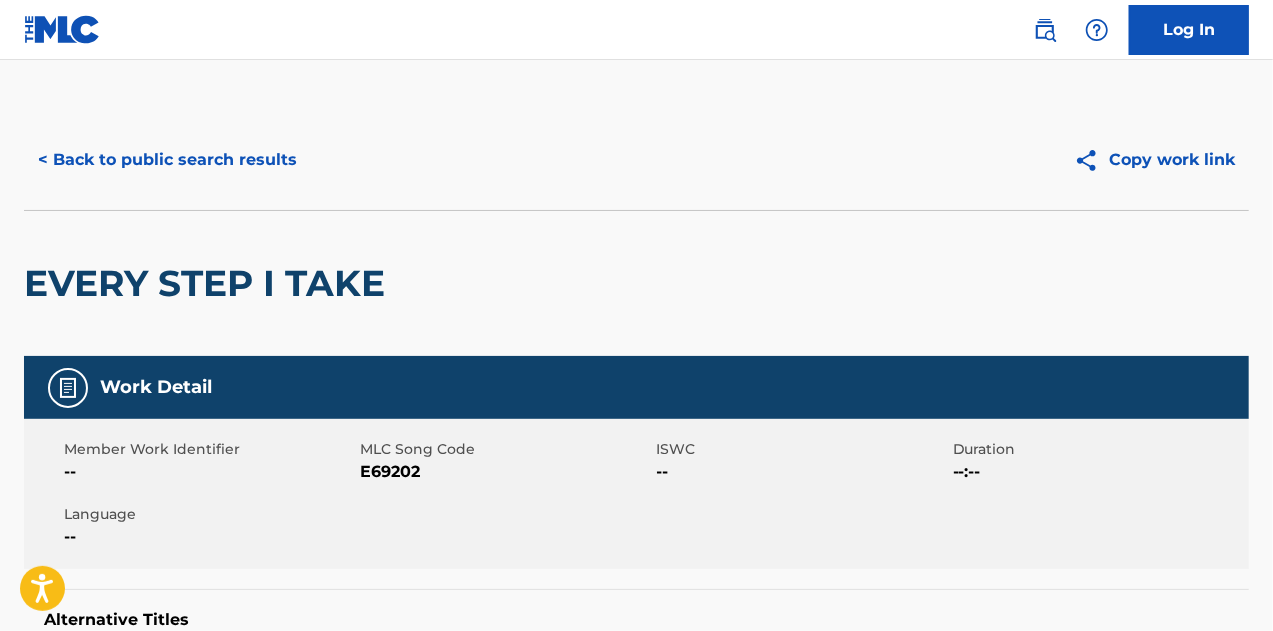 click on "< Back to public search results" at bounding box center [167, 160] 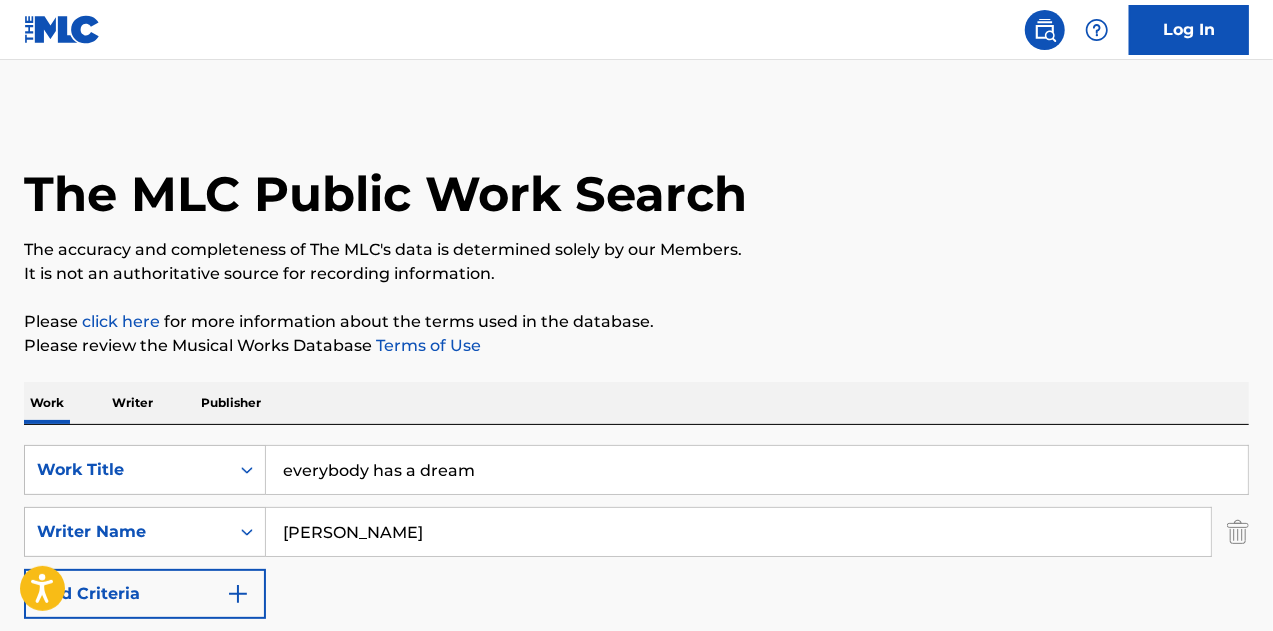 scroll, scrollTop: 399, scrollLeft: 0, axis: vertical 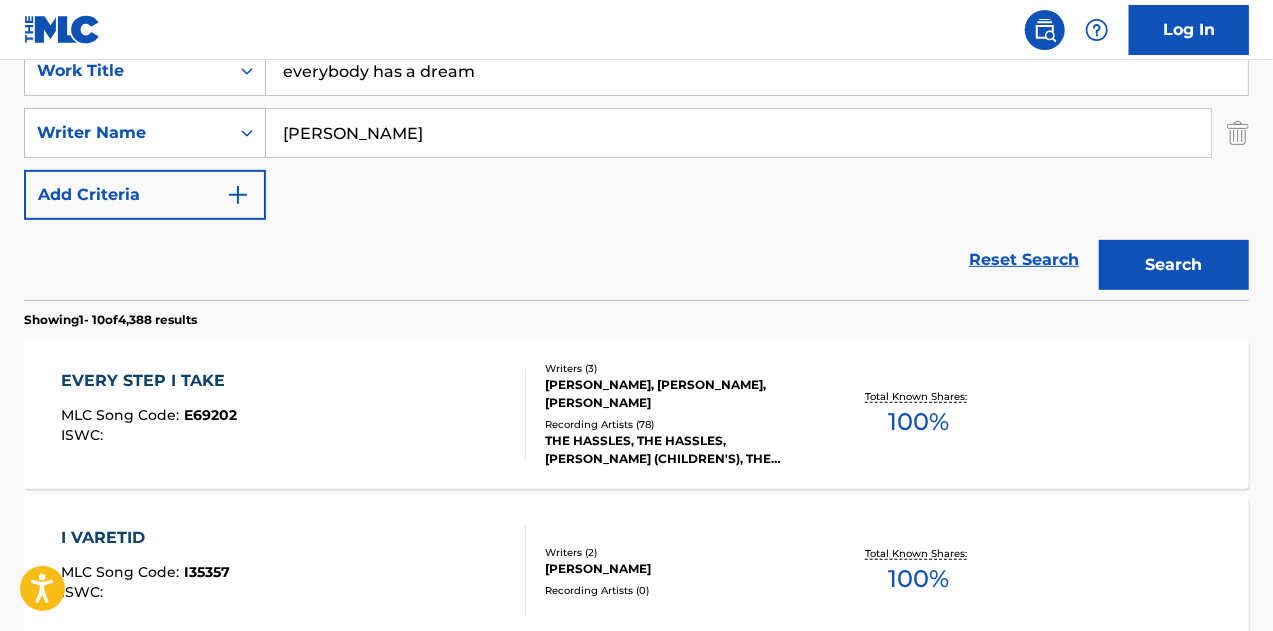click on "everybody has a dream" at bounding box center (757, 71) 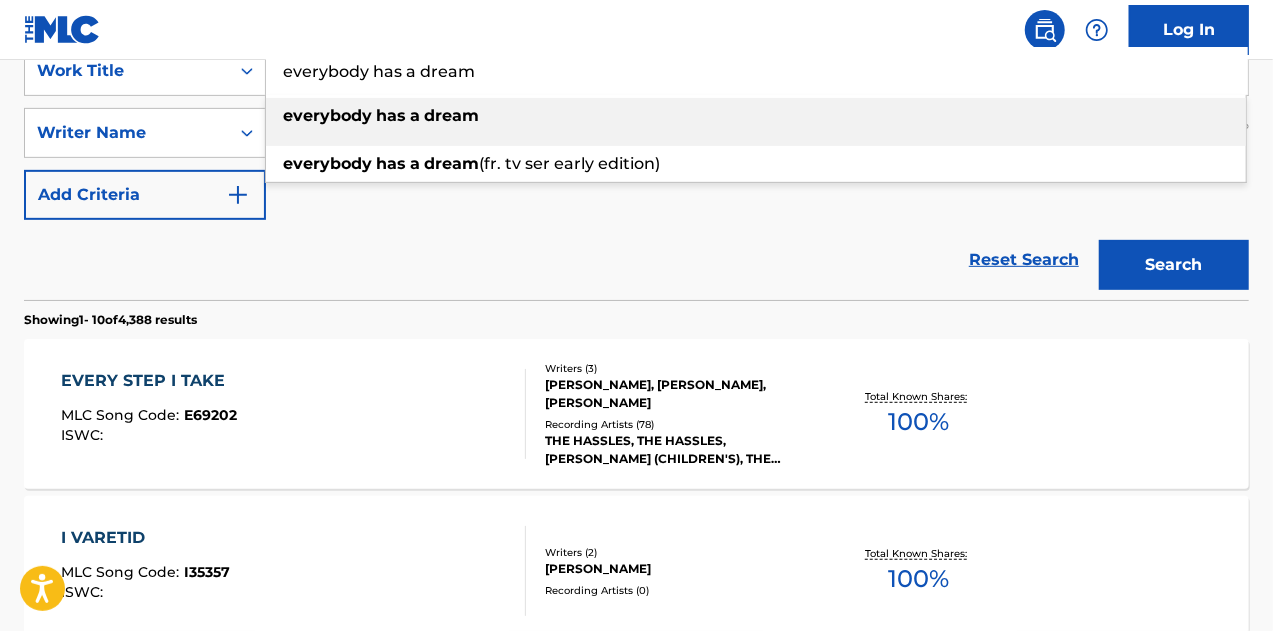 click on "everybody has a dream" at bounding box center [757, 71] 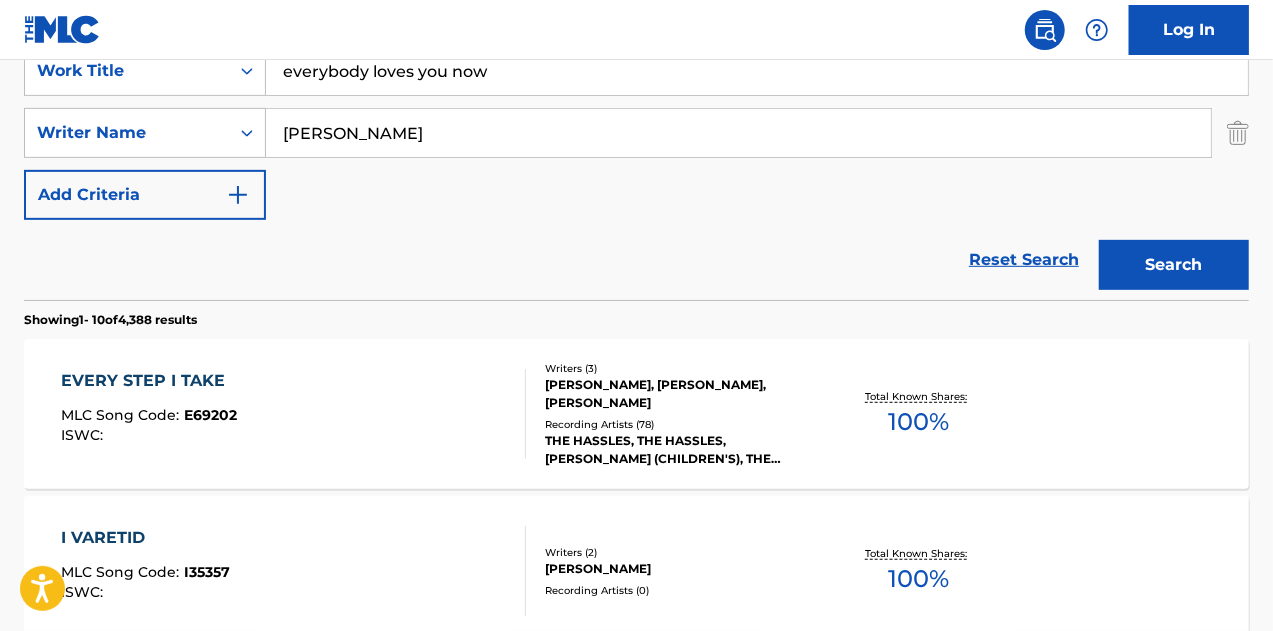 type on "everybody loves you now" 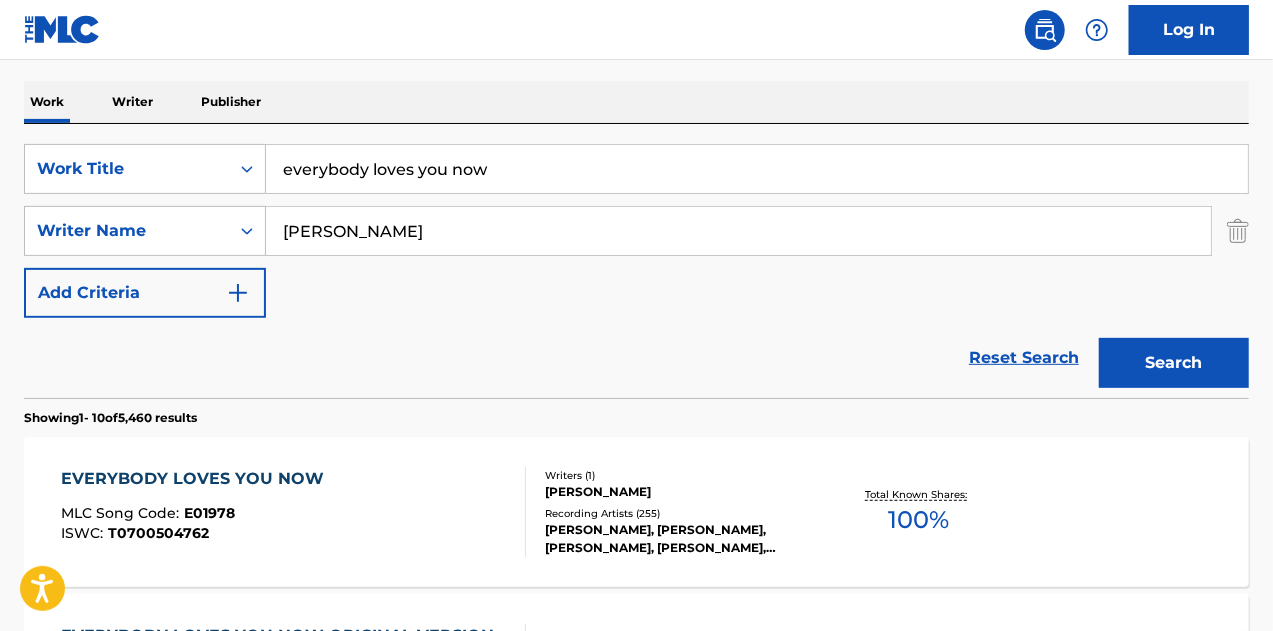 scroll, scrollTop: 399, scrollLeft: 0, axis: vertical 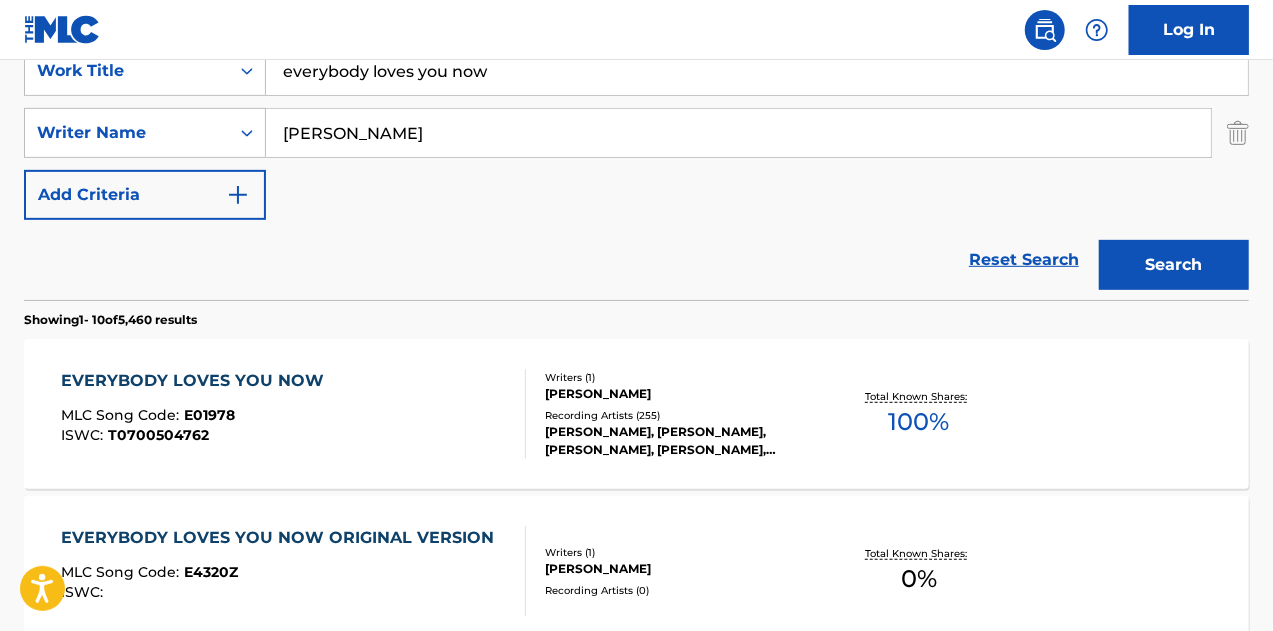 click on "EVERYBODY LOVES YOU NOW MLC Song Code : E01978 ISWC : T0700504762" at bounding box center [294, 414] 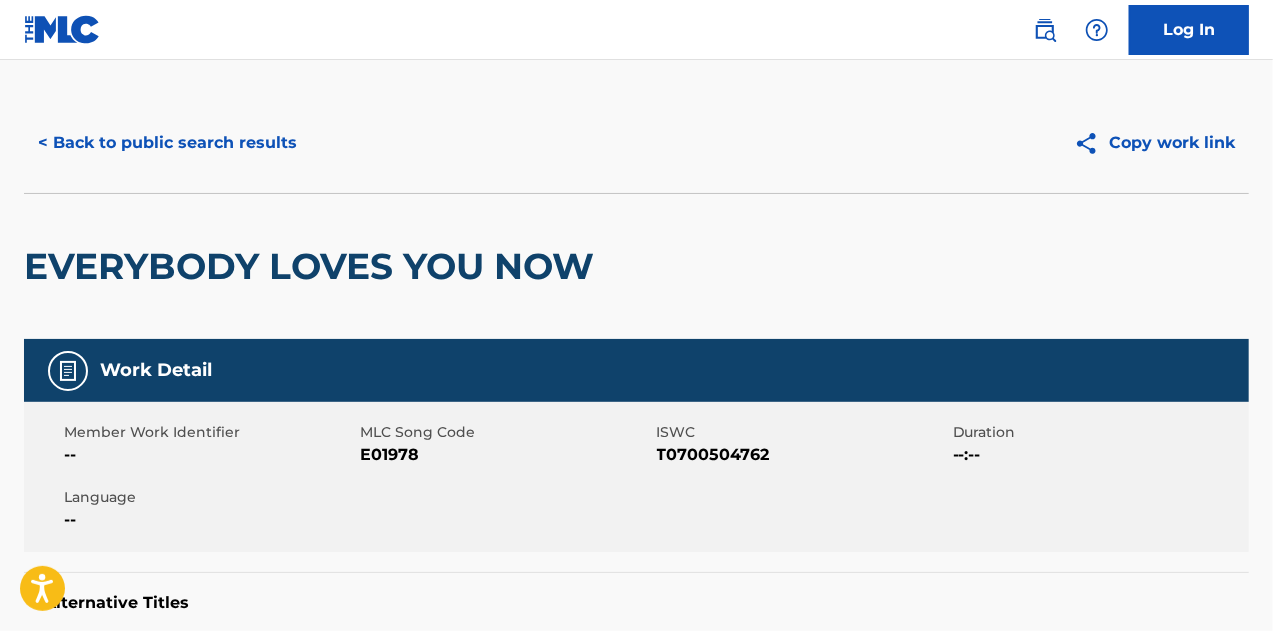 scroll, scrollTop: 0, scrollLeft: 0, axis: both 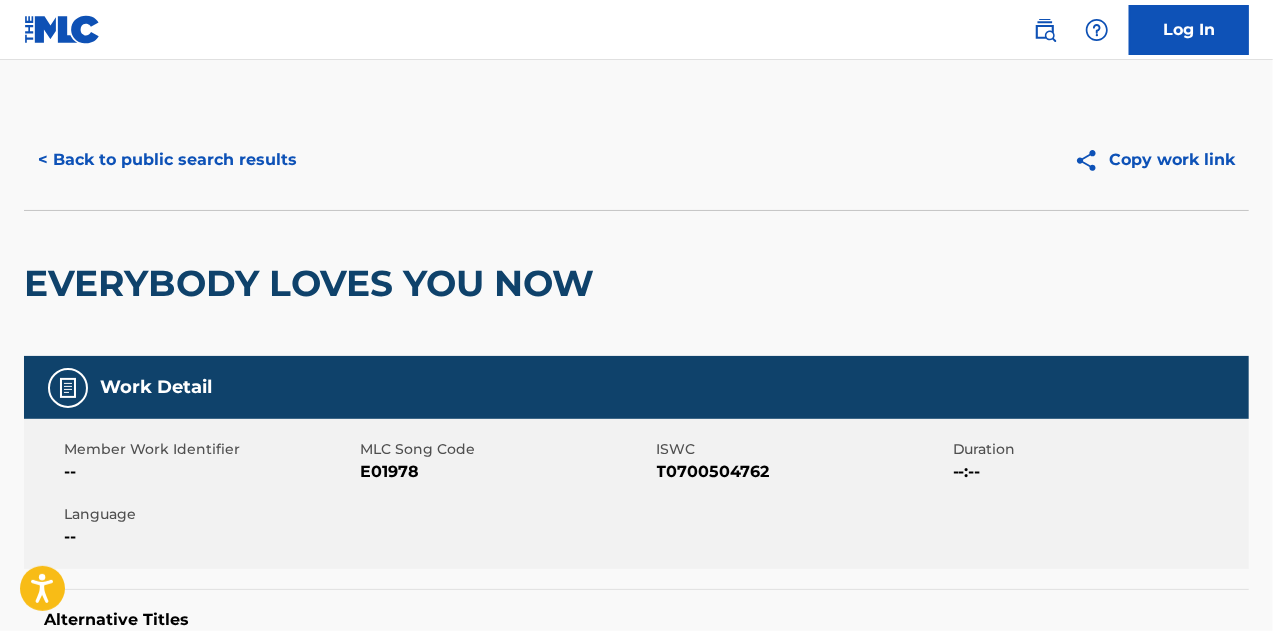 click on "< Back to public search results Copy work link" at bounding box center [636, 160] 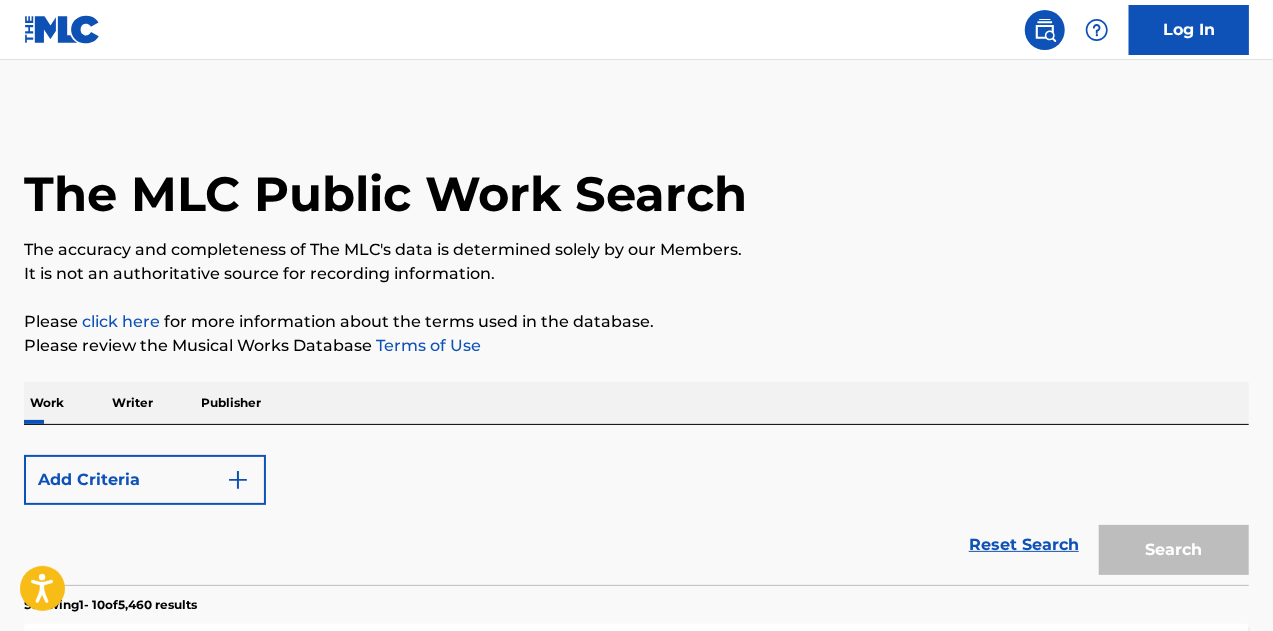 scroll, scrollTop: 399, scrollLeft: 0, axis: vertical 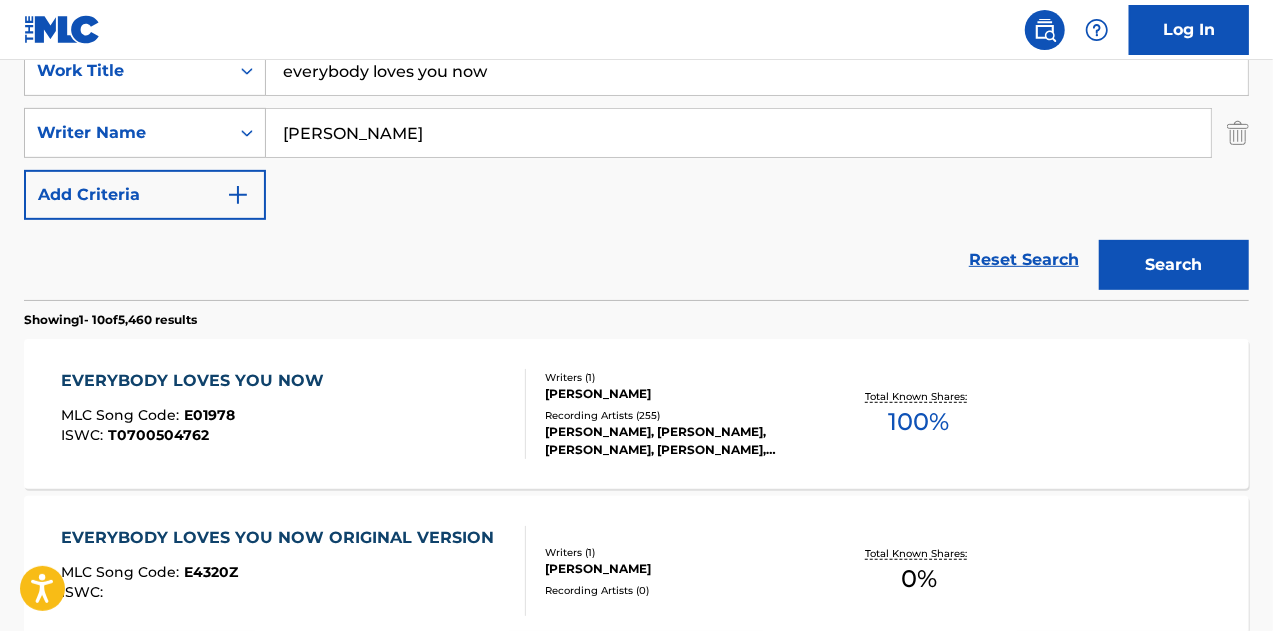 click on "everybody loves you now" at bounding box center [757, 71] 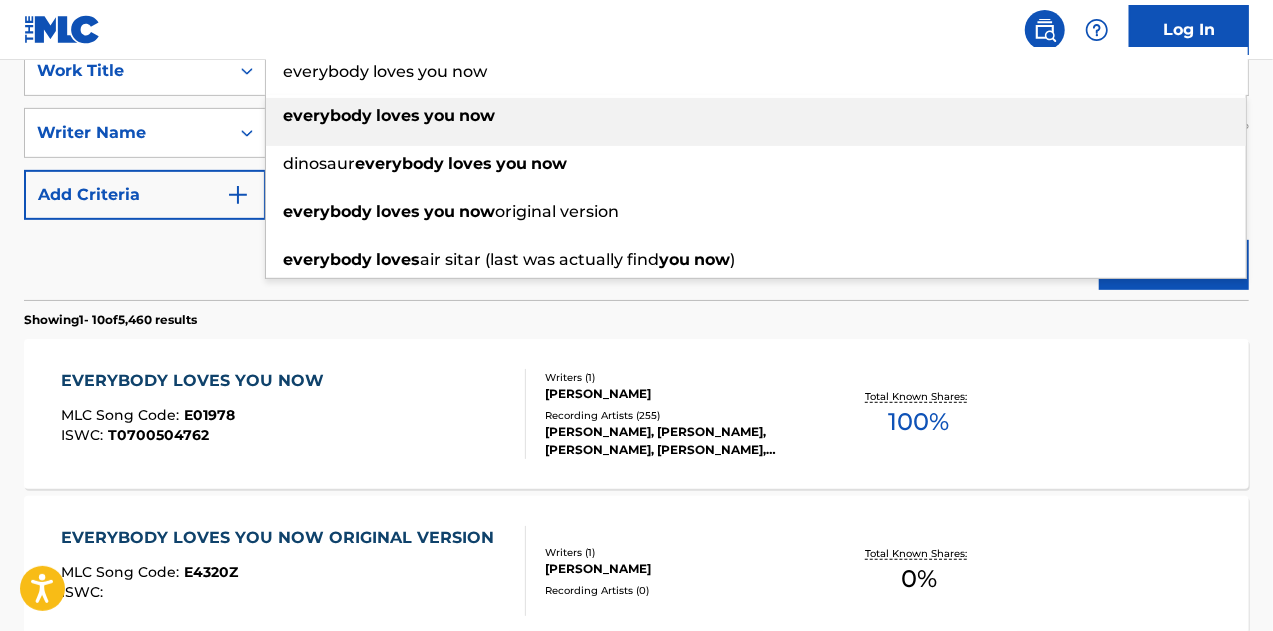 click on "everybody loves you now" at bounding box center [757, 71] 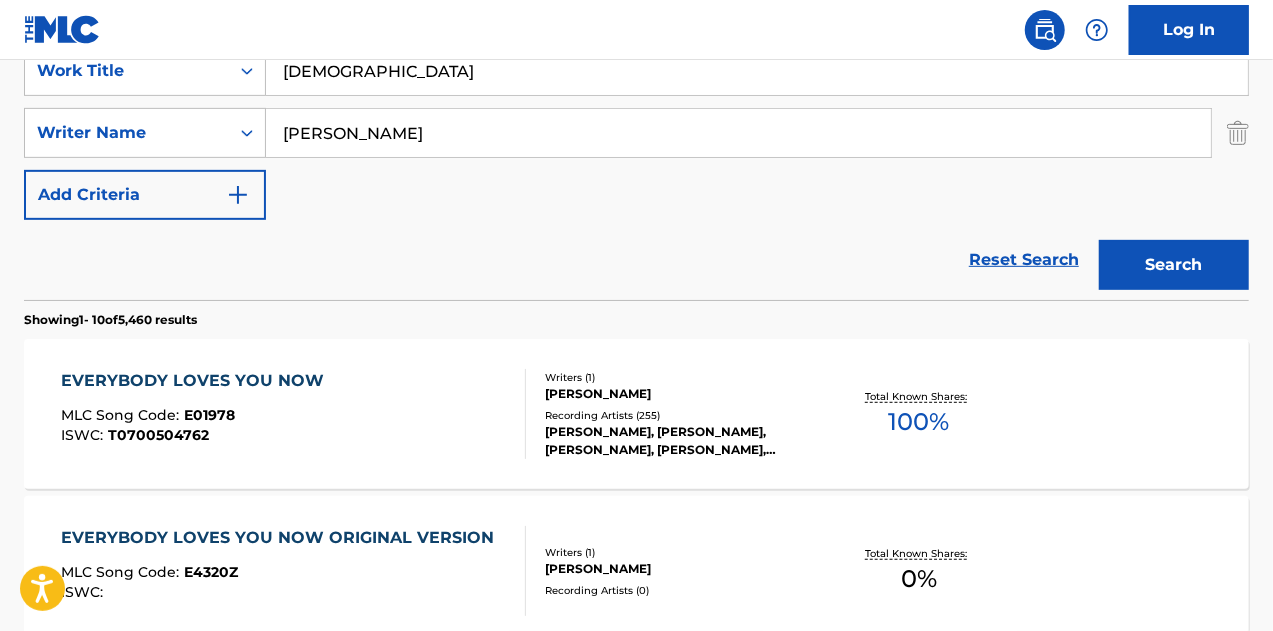 click on "Search" at bounding box center [1174, 265] 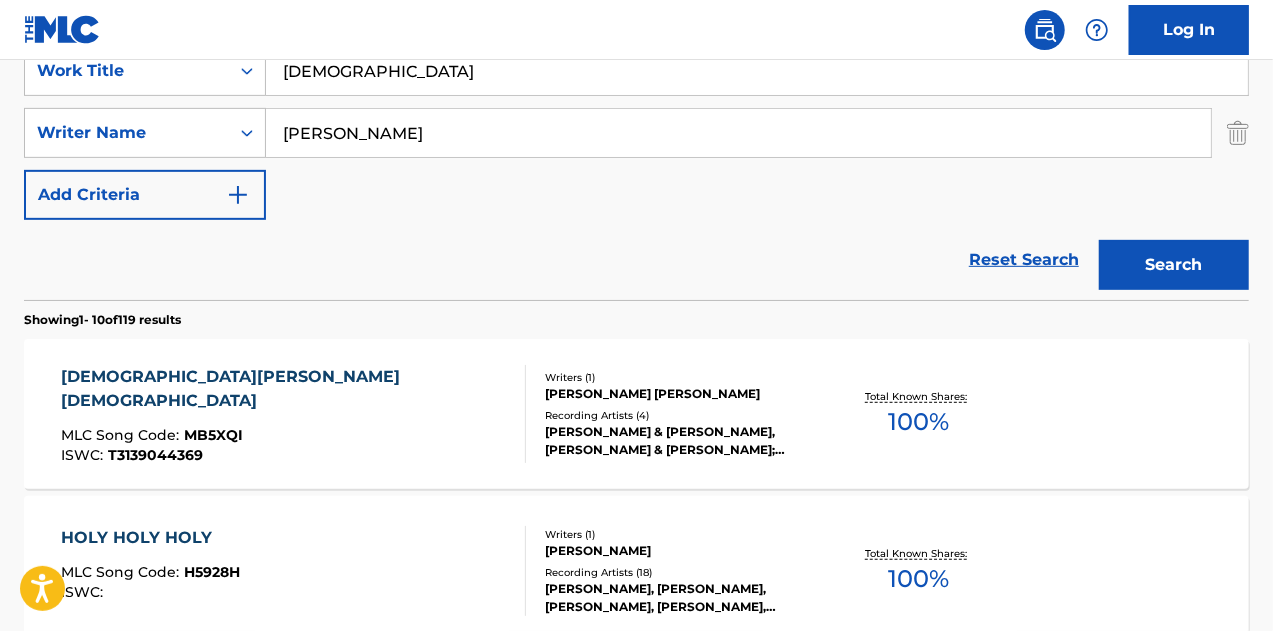 scroll, scrollTop: 352, scrollLeft: 0, axis: vertical 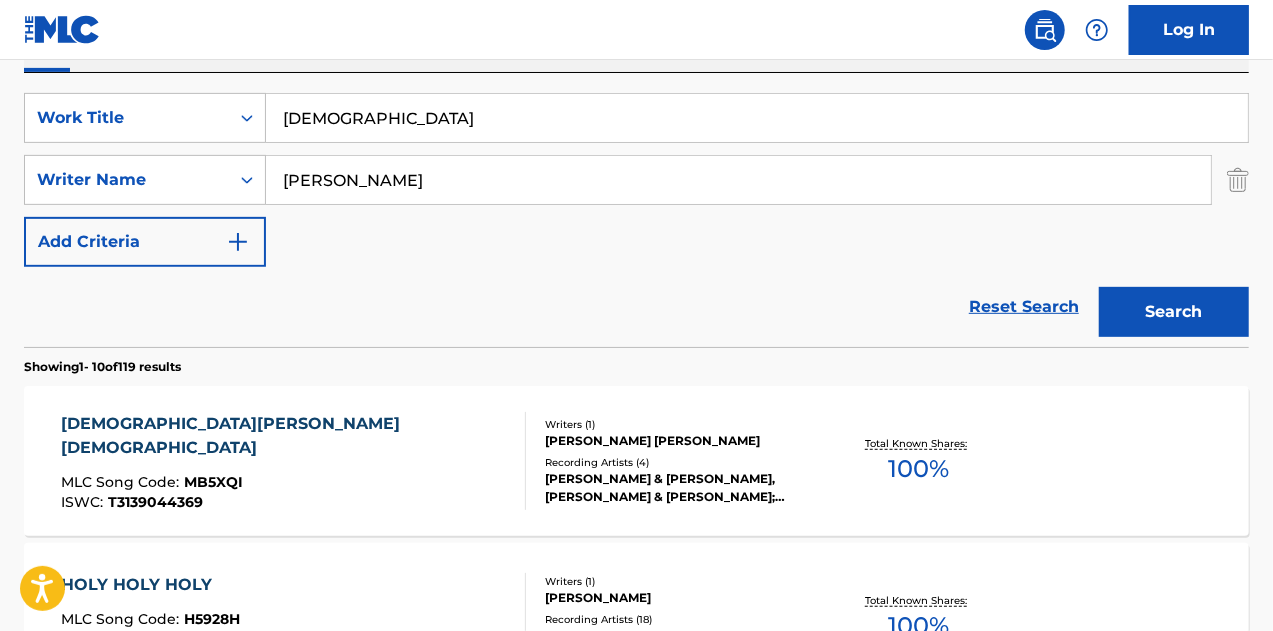 click on "[DEMOGRAPHIC_DATA]" at bounding box center [757, 118] 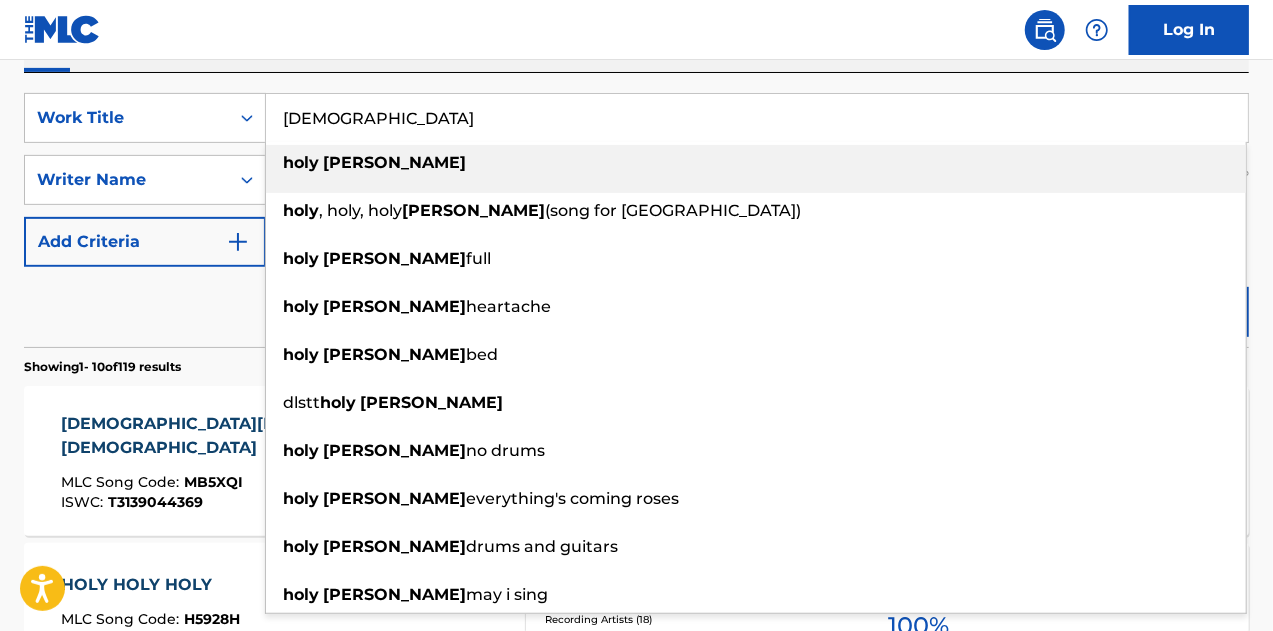 click on "[DEMOGRAPHIC_DATA]" at bounding box center (757, 118) 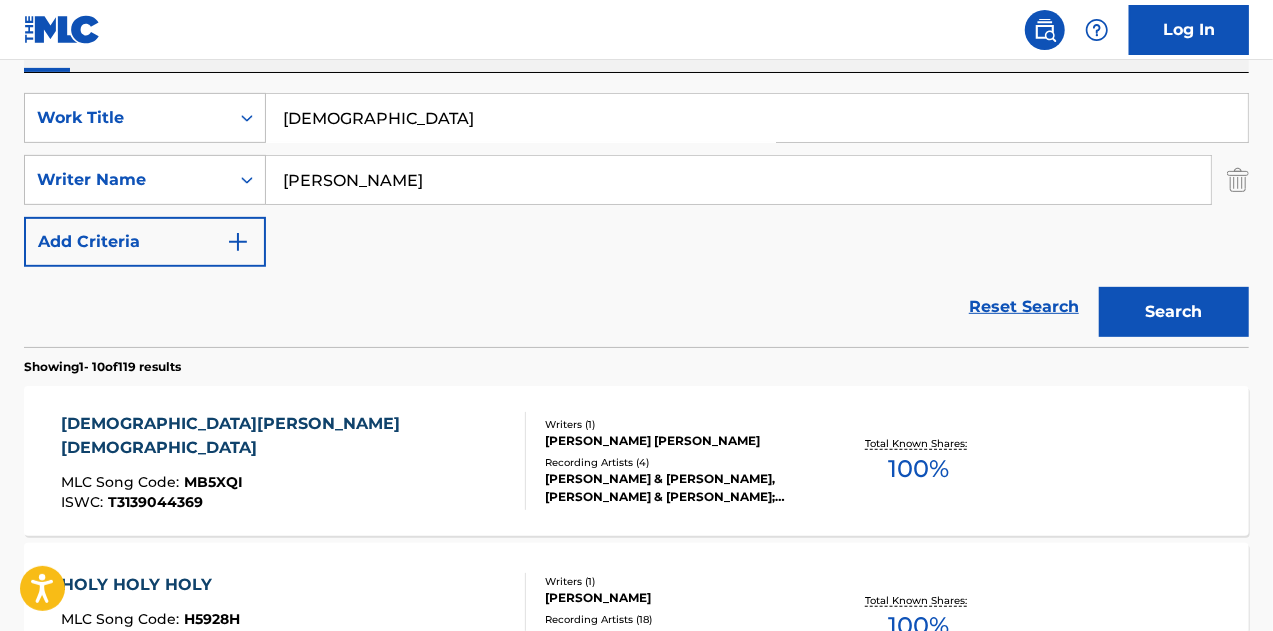 click on "Work Writer Publisher" at bounding box center (636, 51) 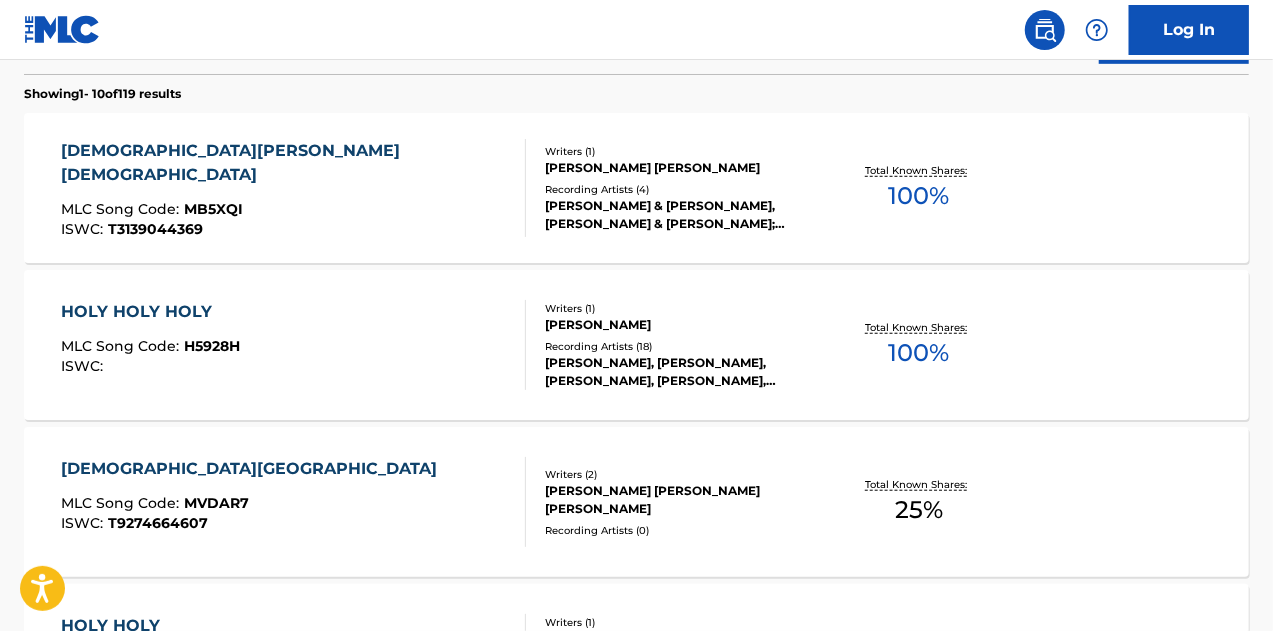 scroll, scrollTop: 629, scrollLeft: 0, axis: vertical 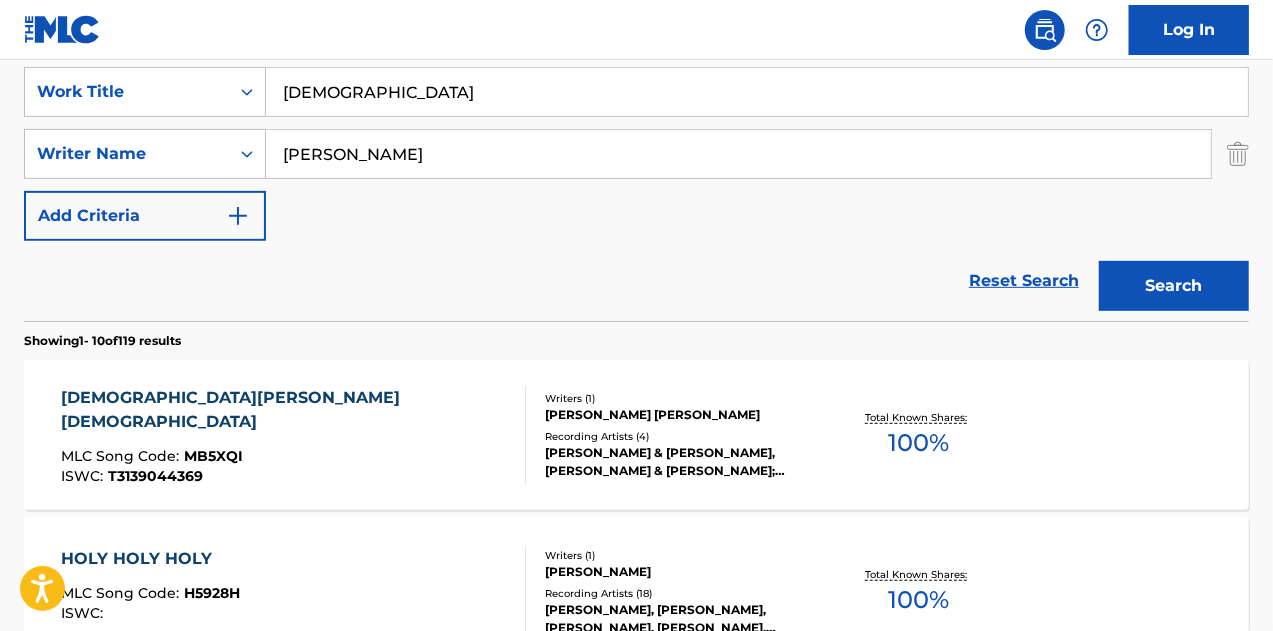 click on "[DEMOGRAPHIC_DATA]" at bounding box center [757, 92] 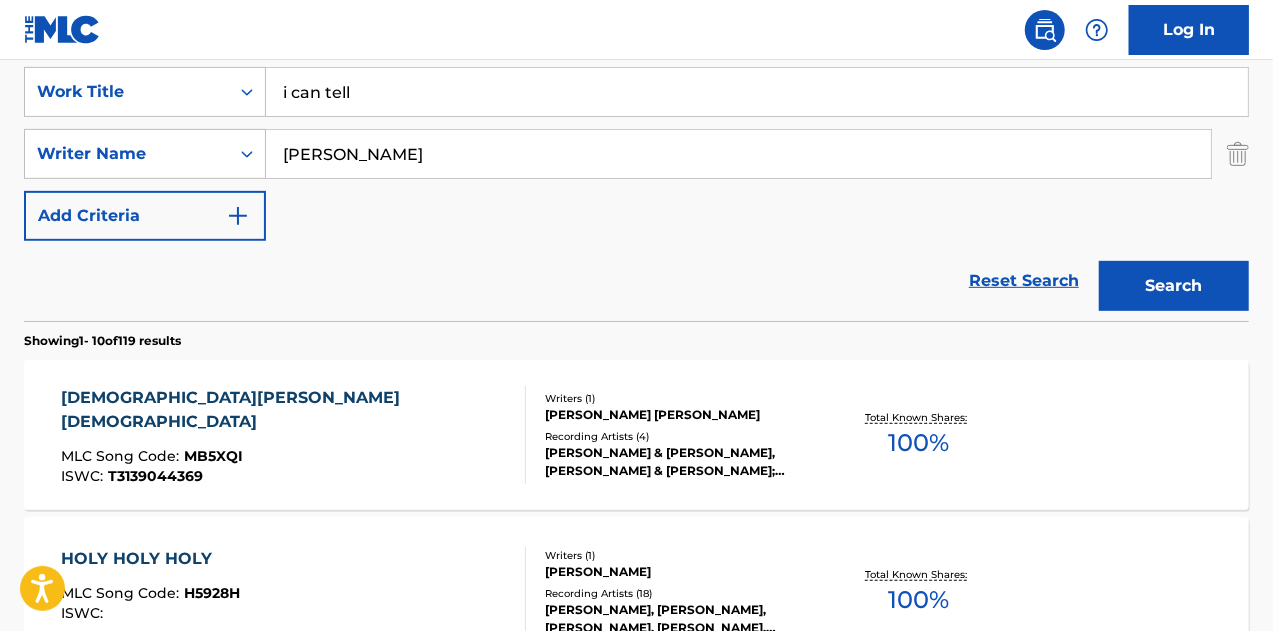 type on "i can tell" 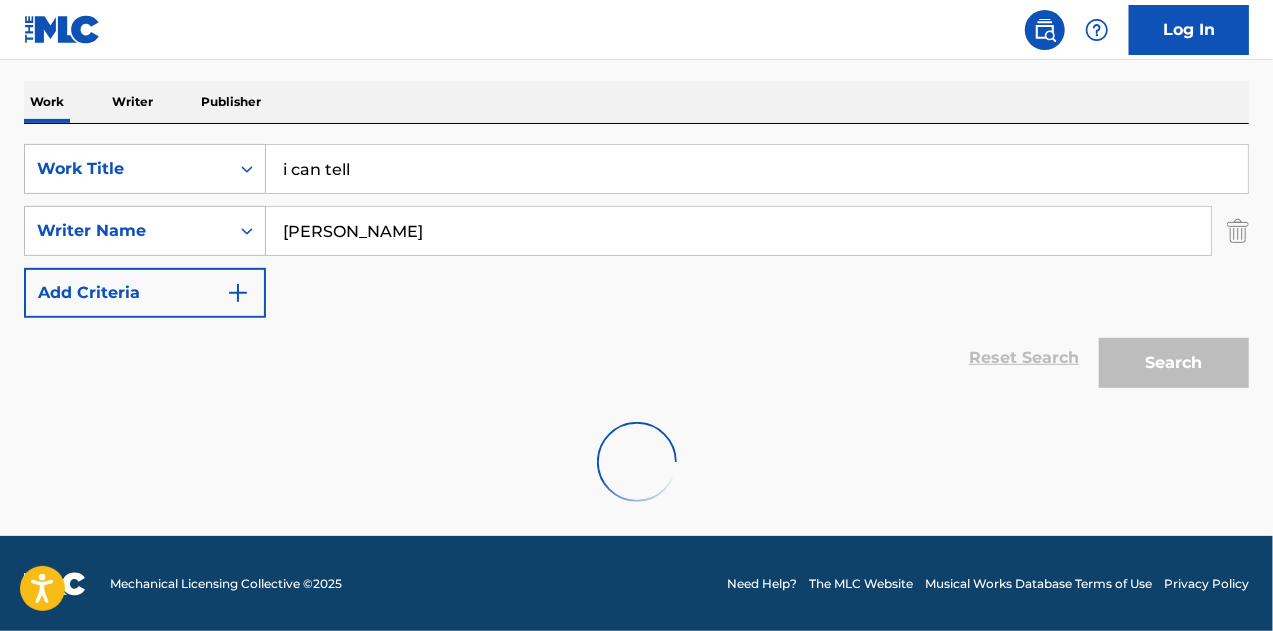 scroll, scrollTop: 378, scrollLeft: 0, axis: vertical 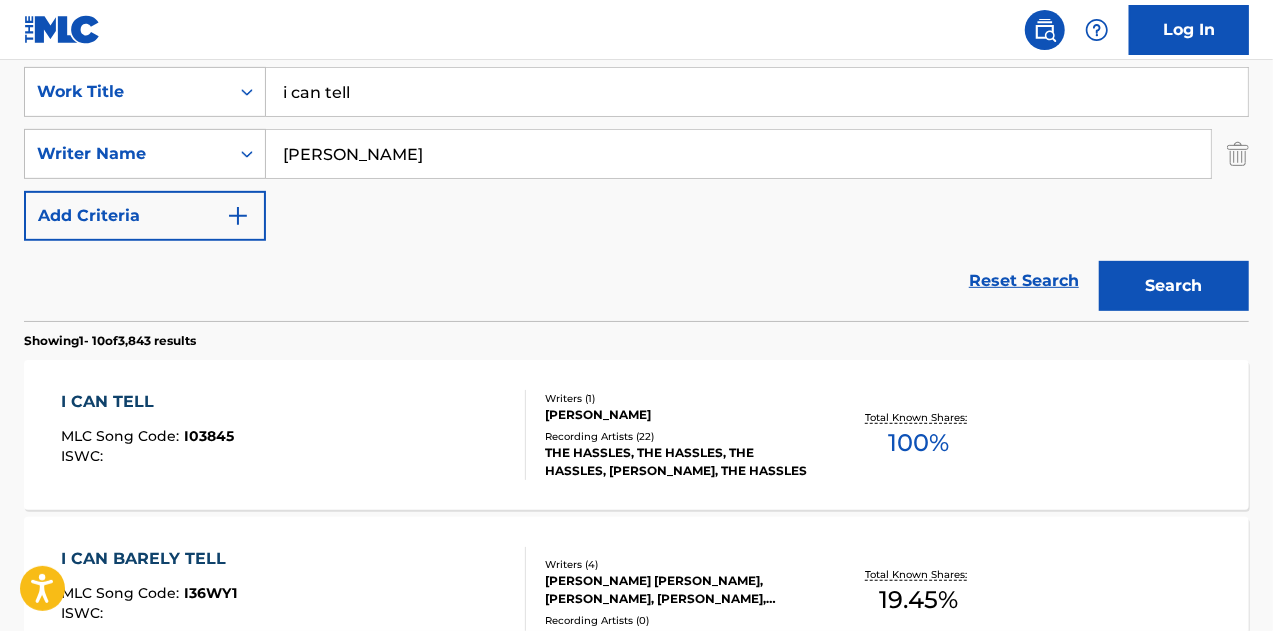 click on "I CAN TELL MLC Song Code : I03845 ISWC :" at bounding box center (294, 435) 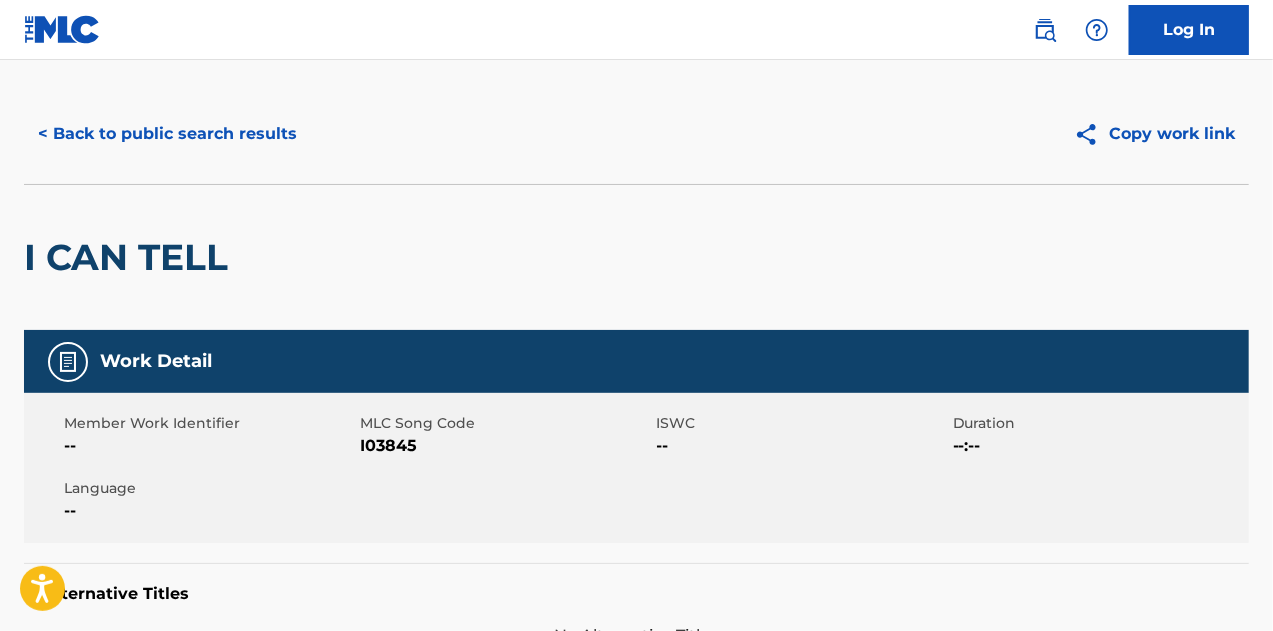scroll, scrollTop: 0, scrollLeft: 0, axis: both 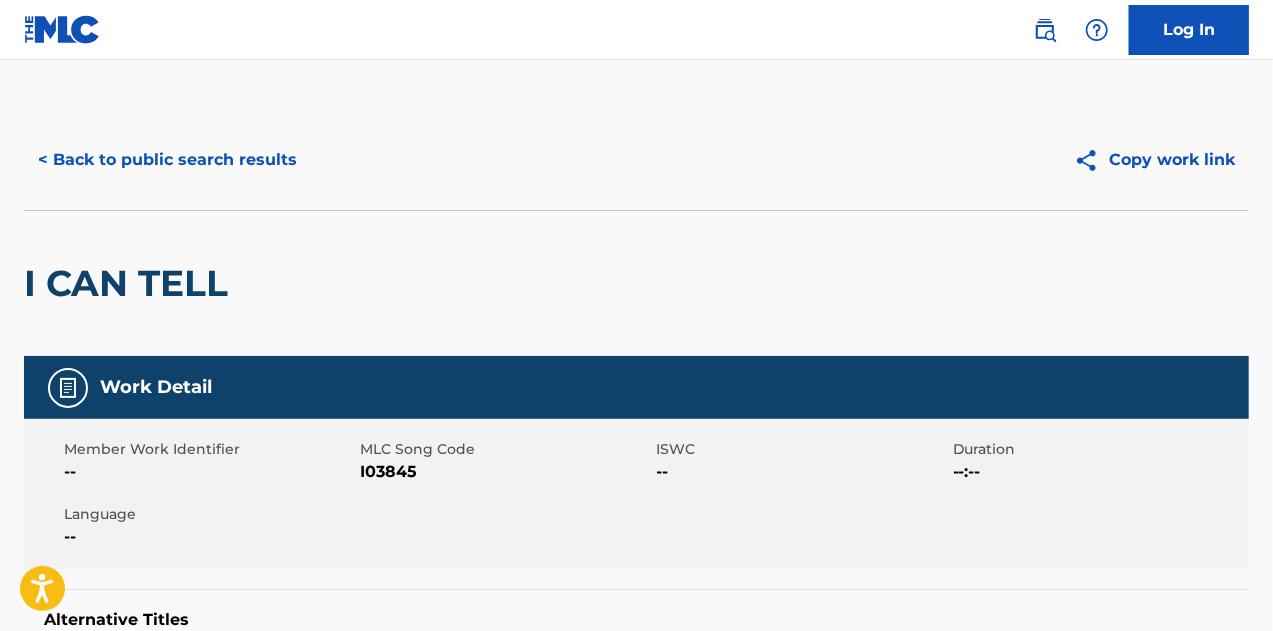 click on "< Back to public search results" at bounding box center [167, 160] 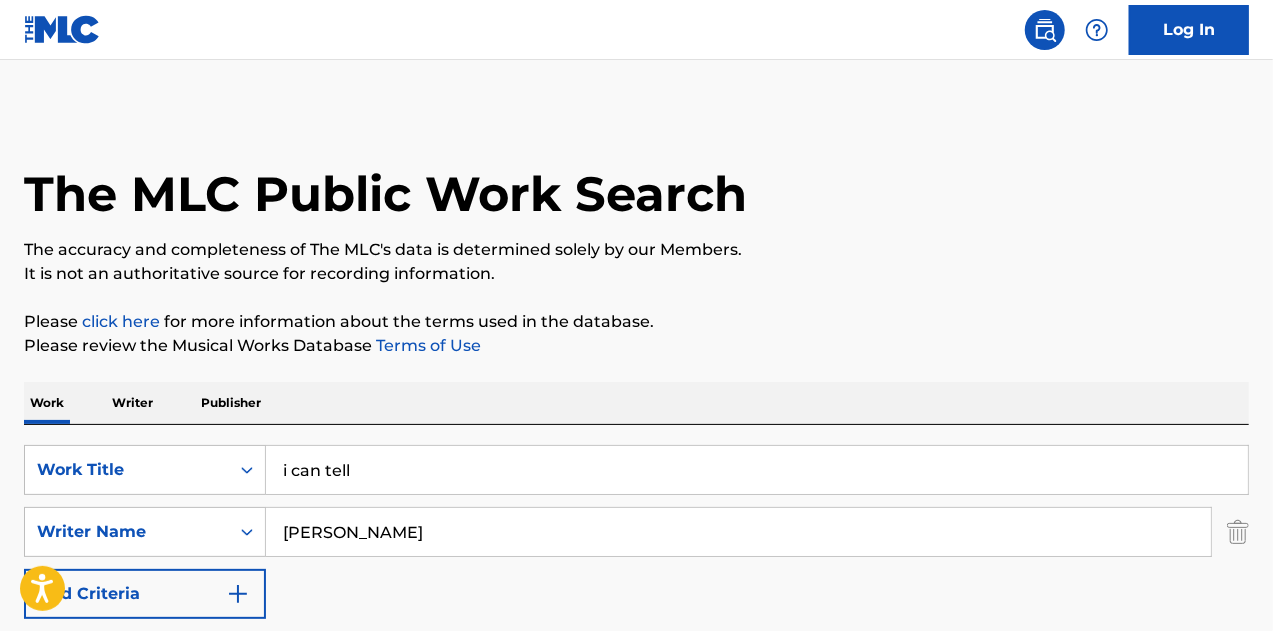 scroll, scrollTop: 378, scrollLeft: 0, axis: vertical 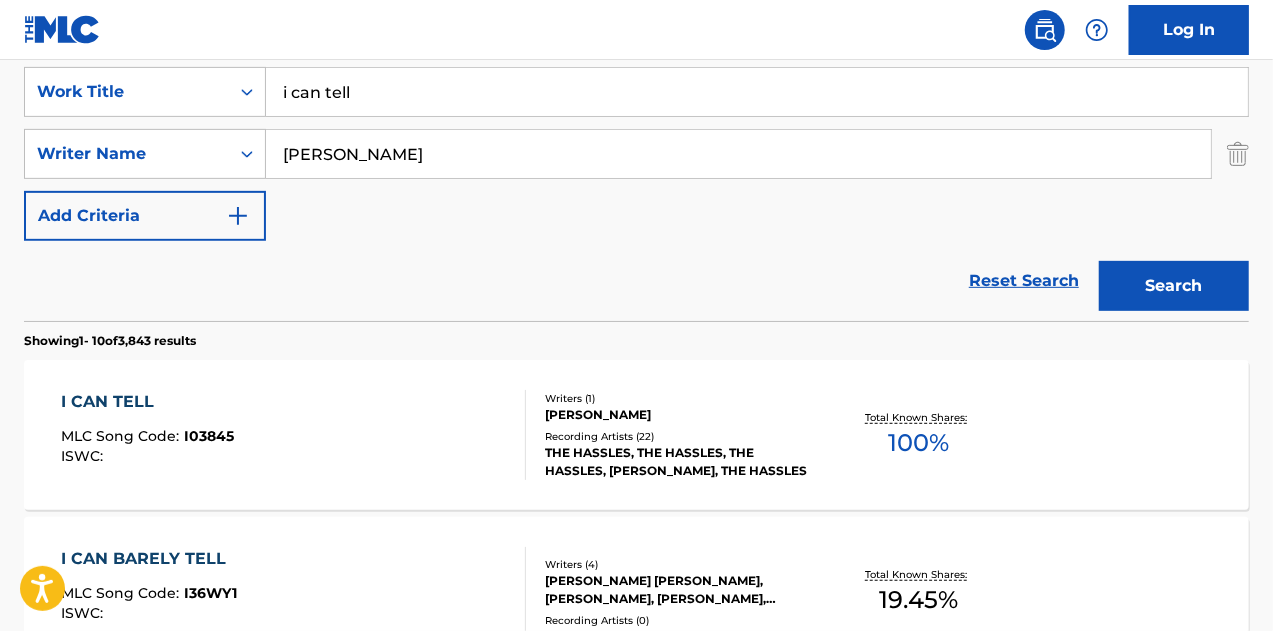 click on "i can tell" at bounding box center [757, 92] 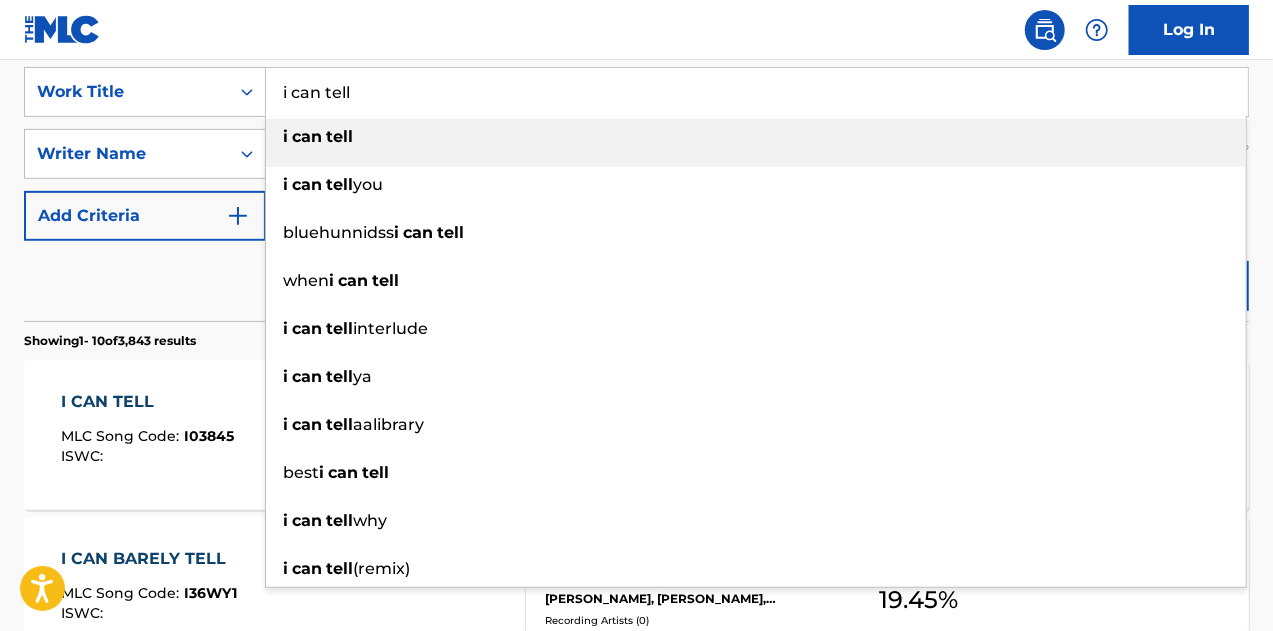 click on "i can tell" at bounding box center [757, 92] 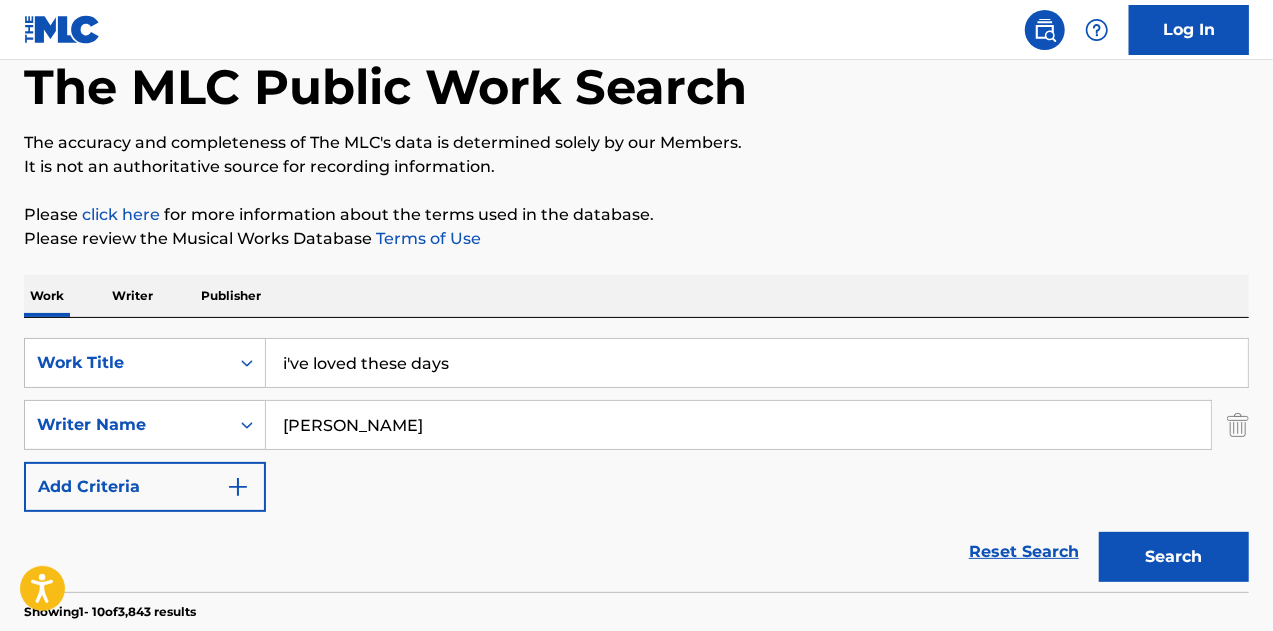 scroll, scrollTop: 112, scrollLeft: 0, axis: vertical 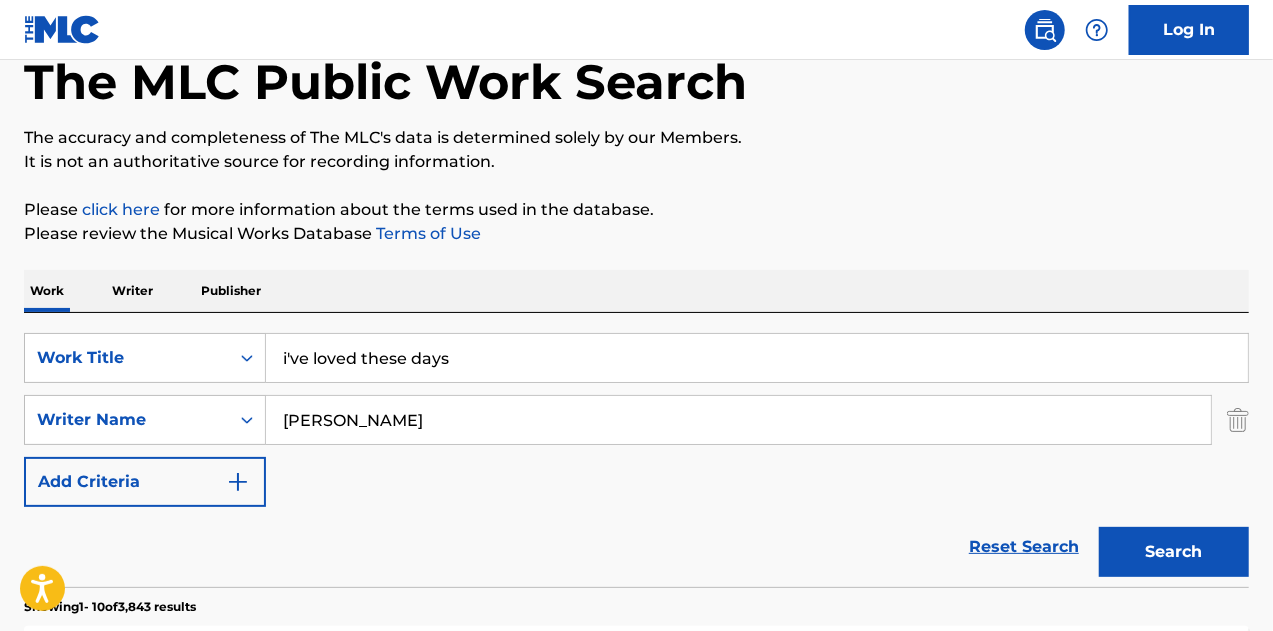 type on "i've loved these days" 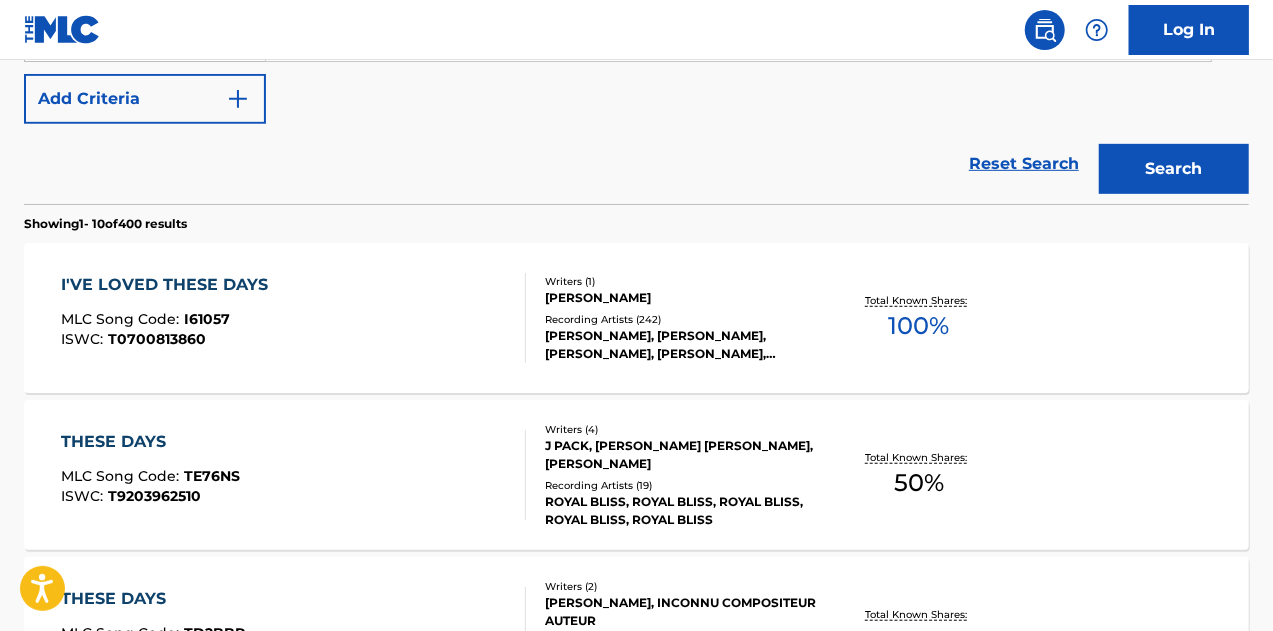 scroll, scrollTop: 526, scrollLeft: 0, axis: vertical 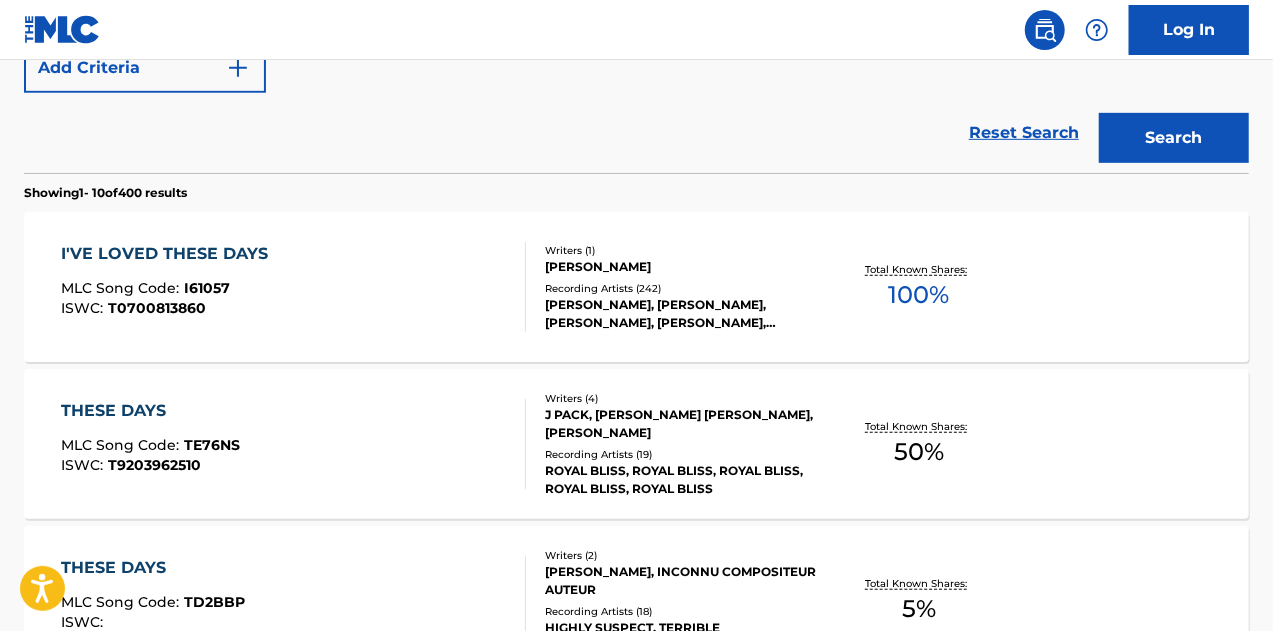 click on "I'VE LOVED THESE DAYS MLC Song Code : I61057 ISWC : T0700813860" at bounding box center (294, 287) 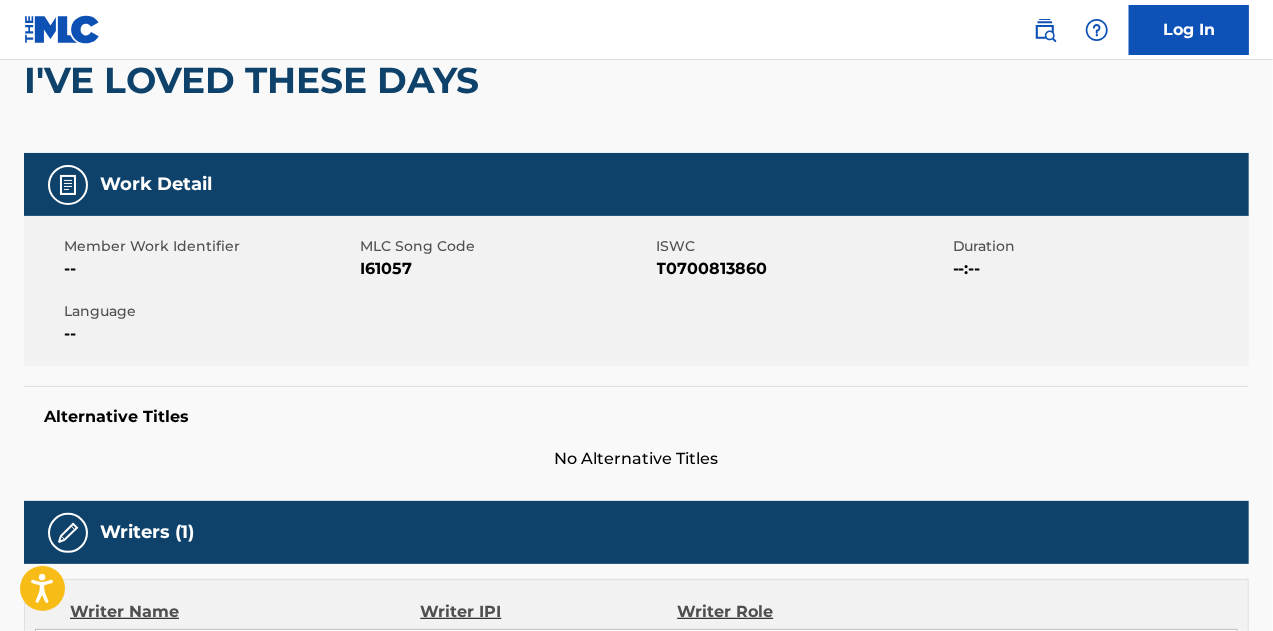 scroll, scrollTop: 0, scrollLeft: 0, axis: both 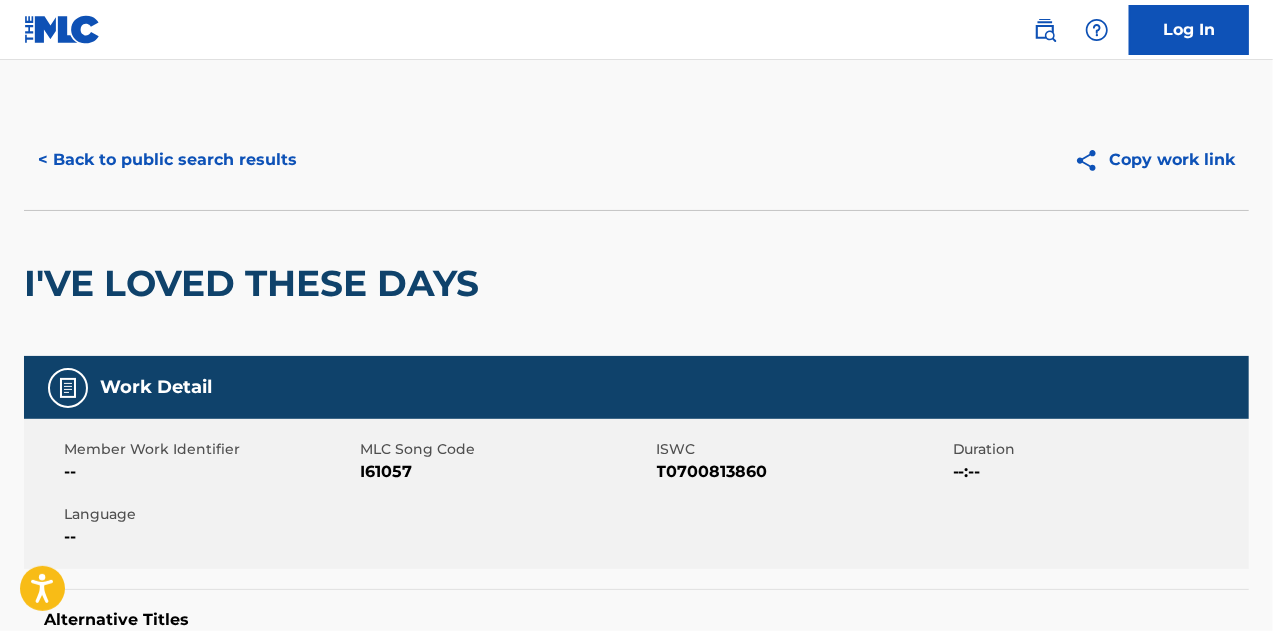 click on "< Back to public search results" at bounding box center [167, 160] 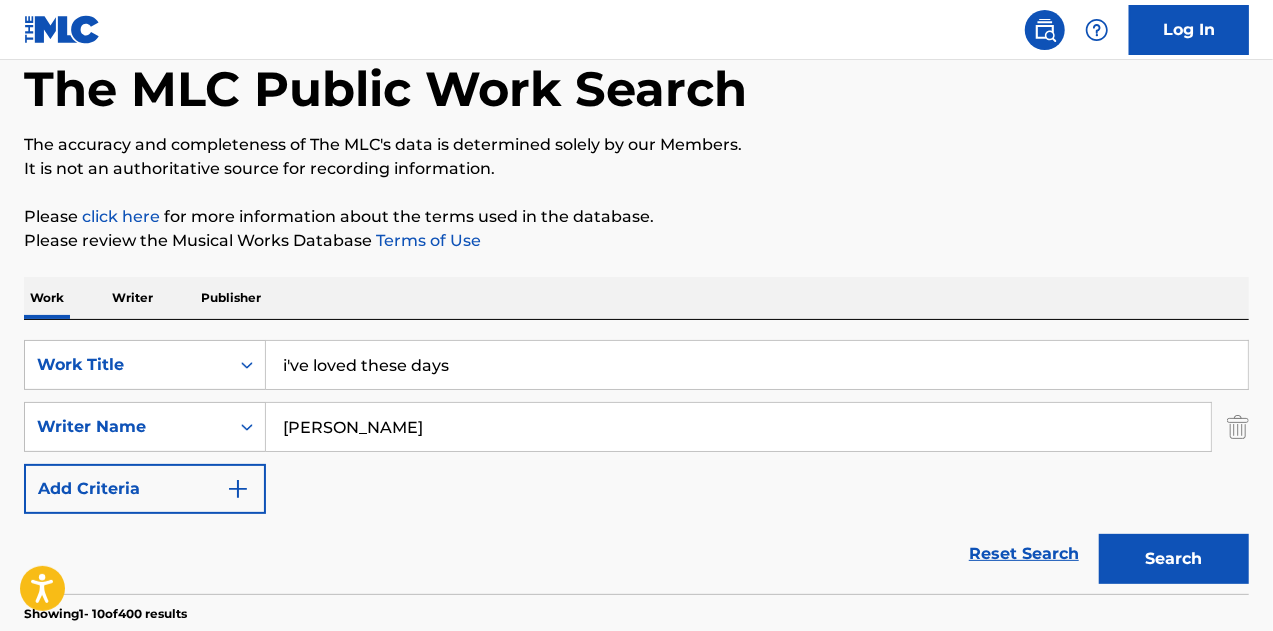 scroll, scrollTop: 19, scrollLeft: 0, axis: vertical 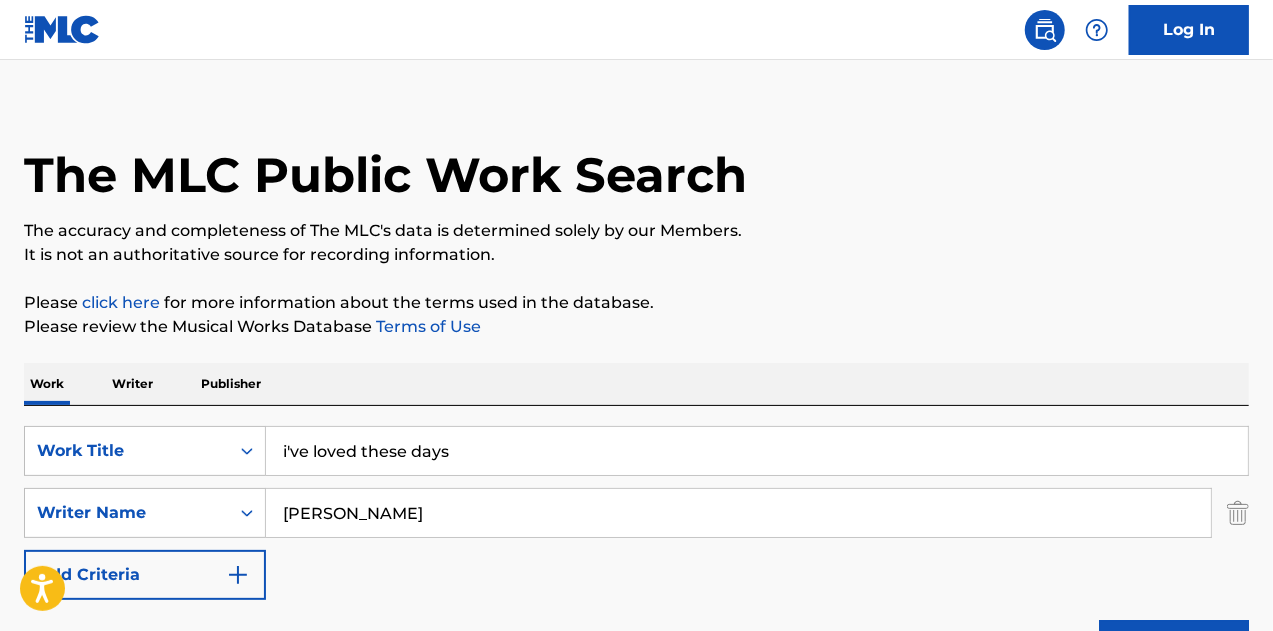 click on "i've loved these days" at bounding box center (757, 451) 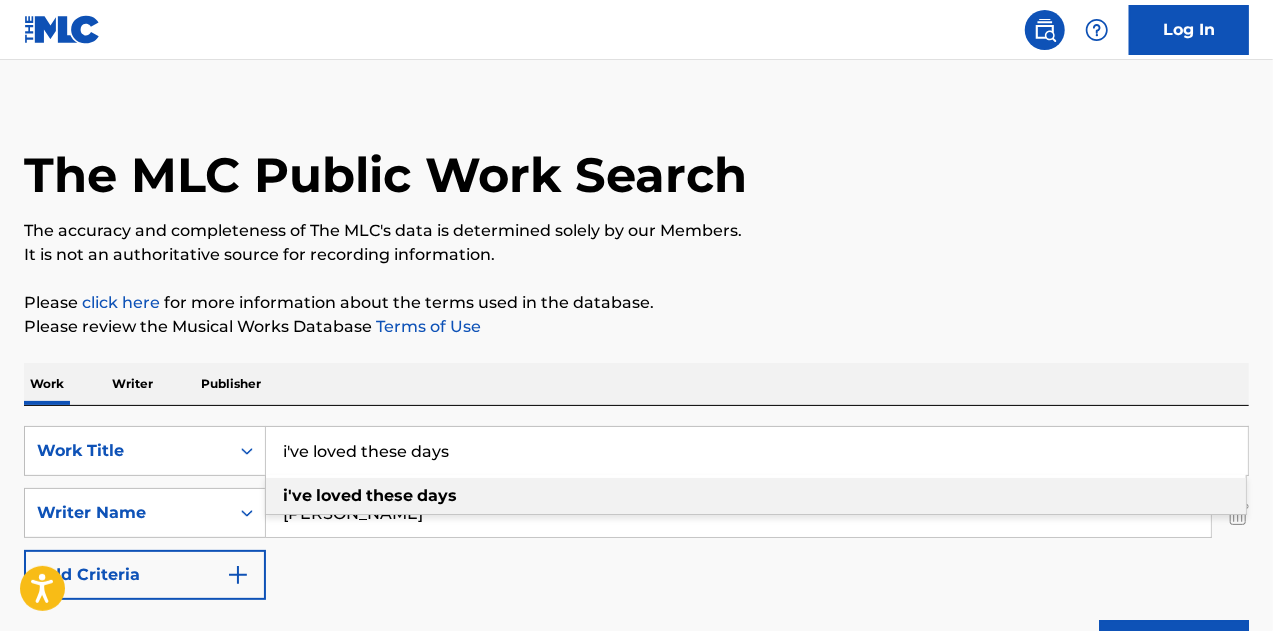paste on "The Natural - The End Title" 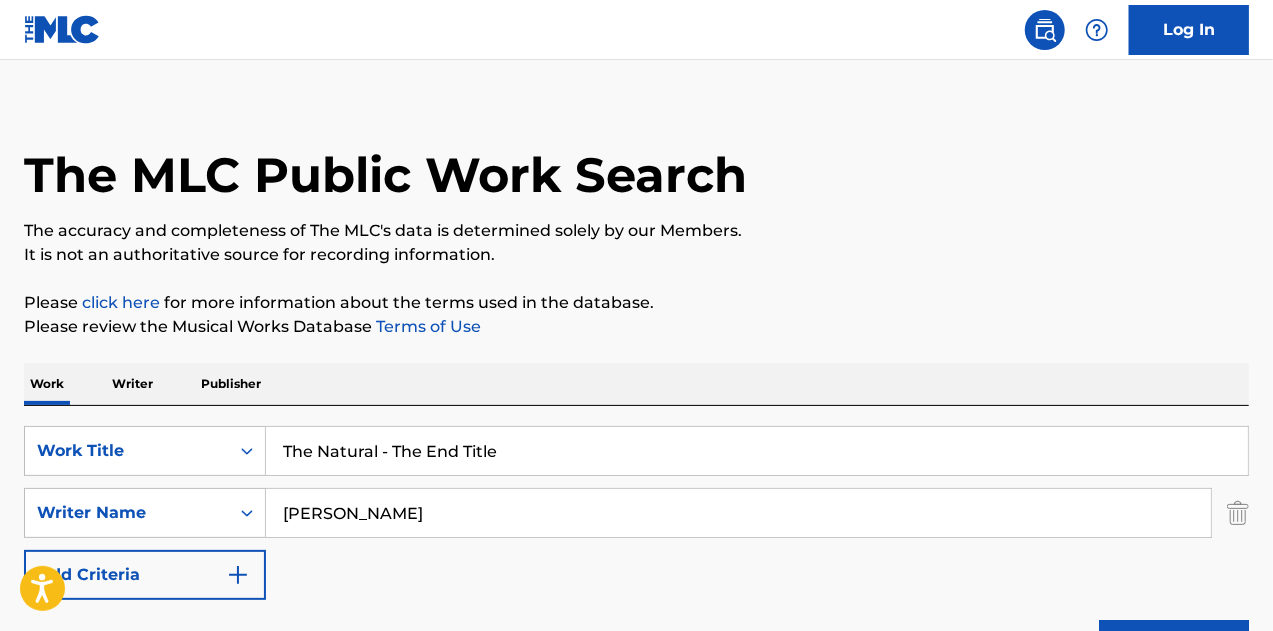 type on "The Natural - The End Title" 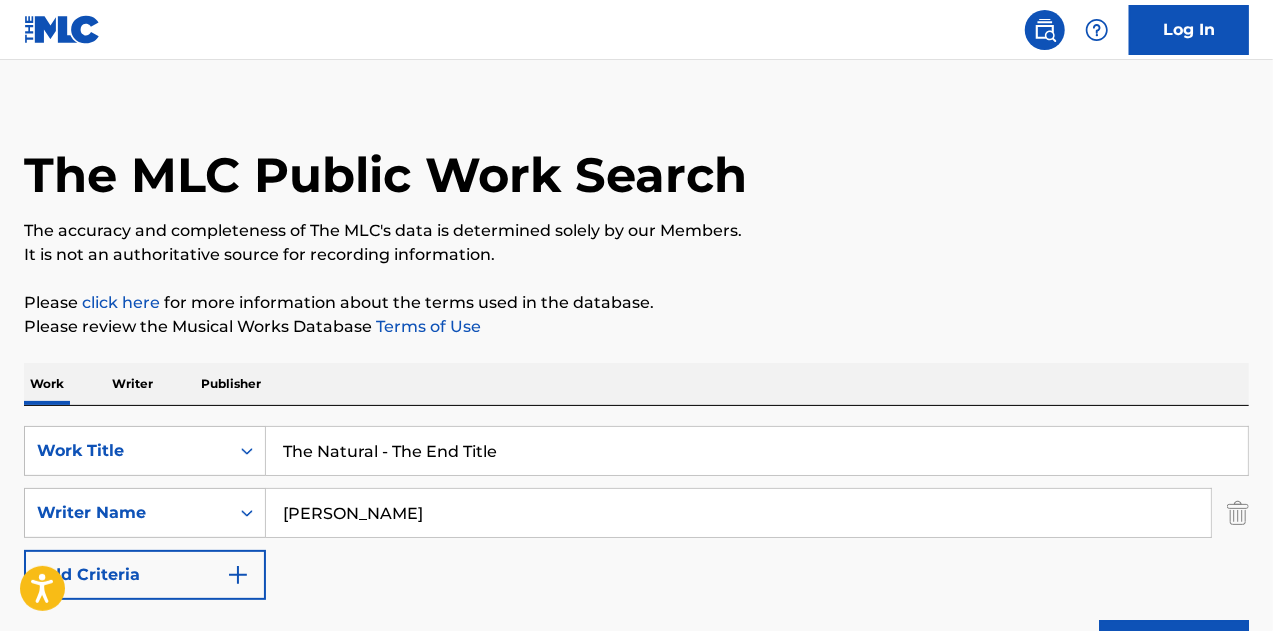 type on "[PERSON_NAME]" 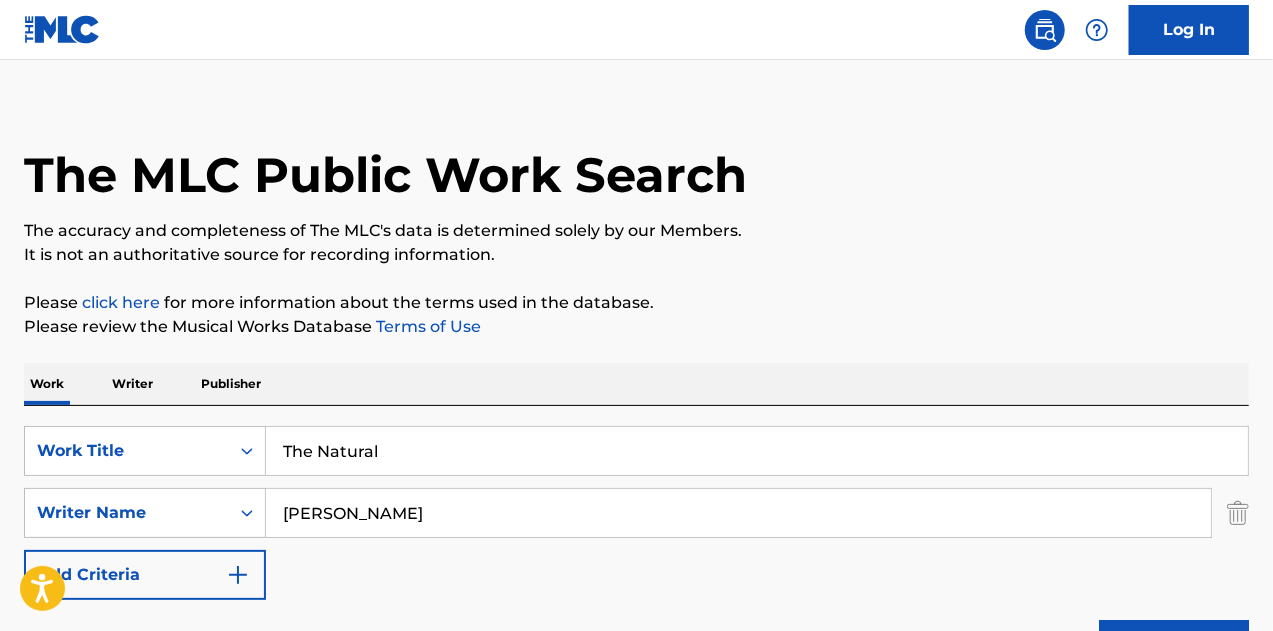 drag, startPoint x: 380, startPoint y: 444, endPoint x: 842, endPoint y: 427, distance: 462.31265 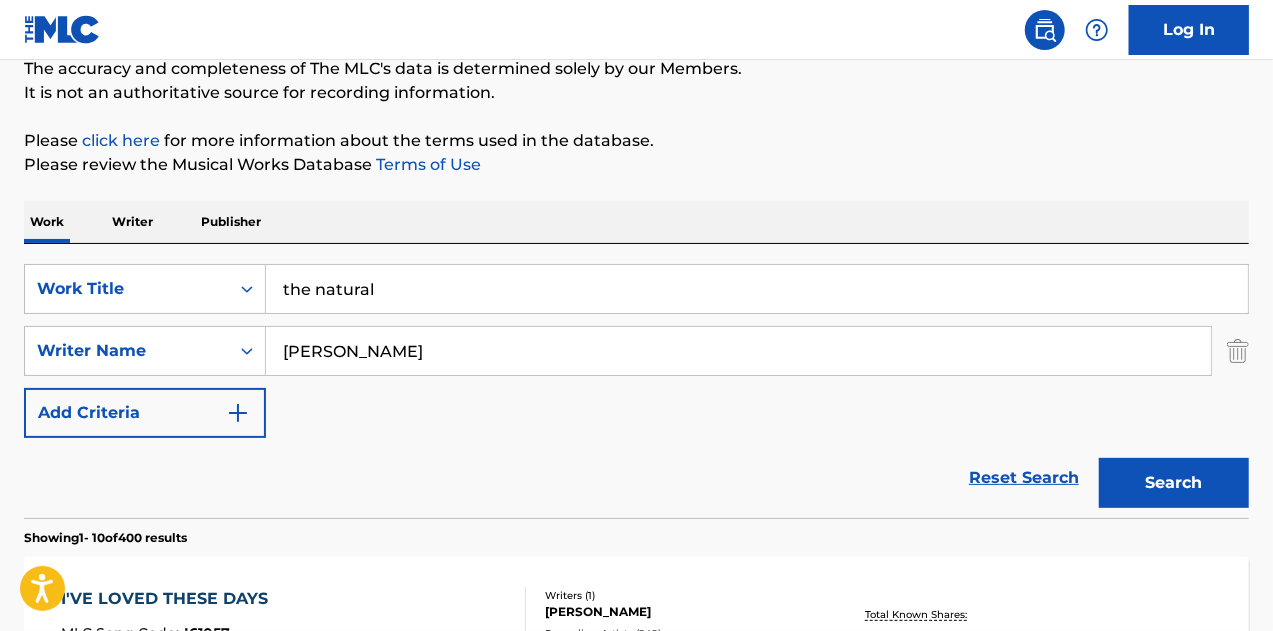 scroll, scrollTop: 197, scrollLeft: 0, axis: vertical 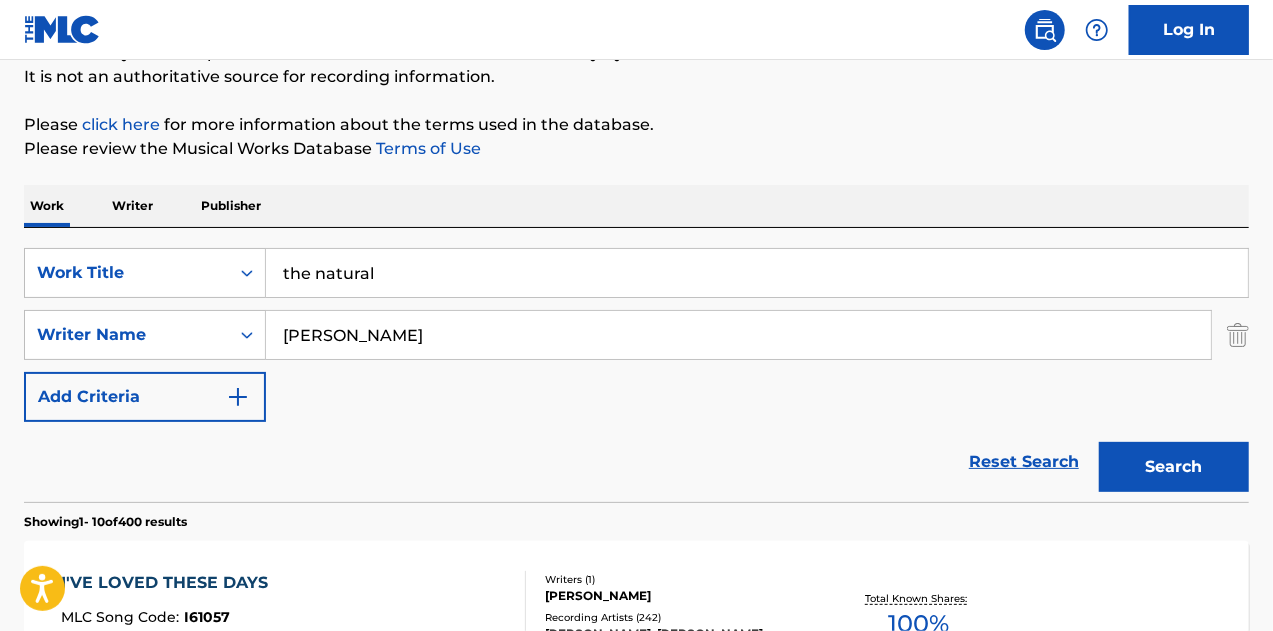 type on "the natural" 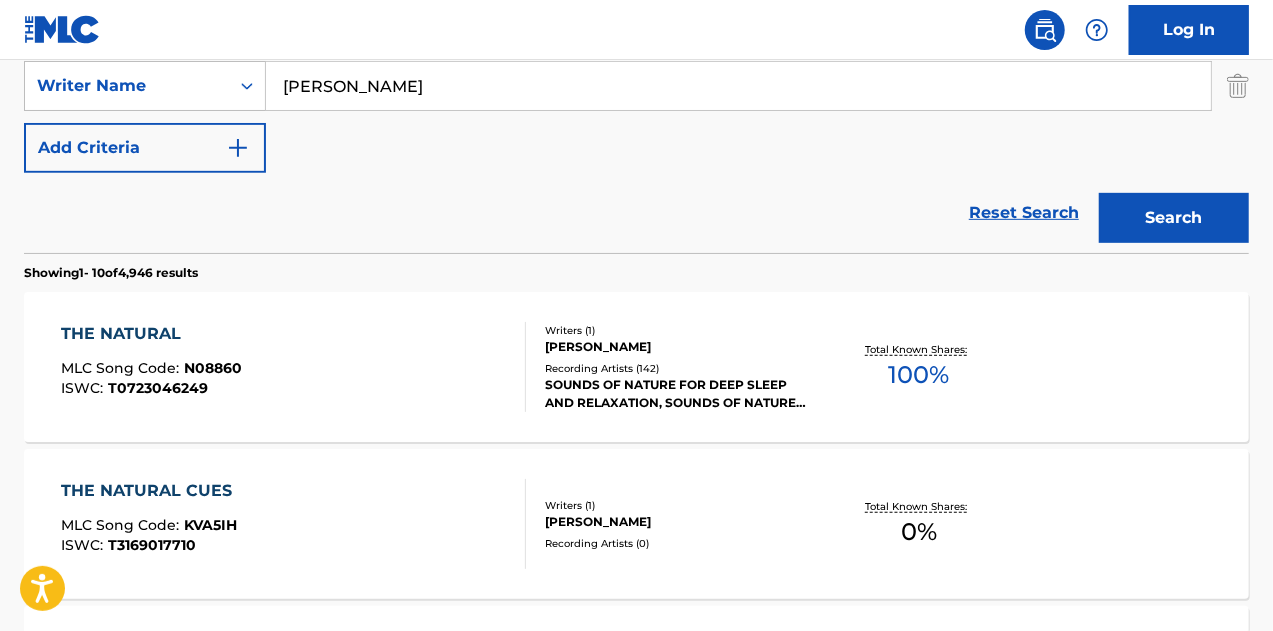 scroll, scrollTop: 447, scrollLeft: 0, axis: vertical 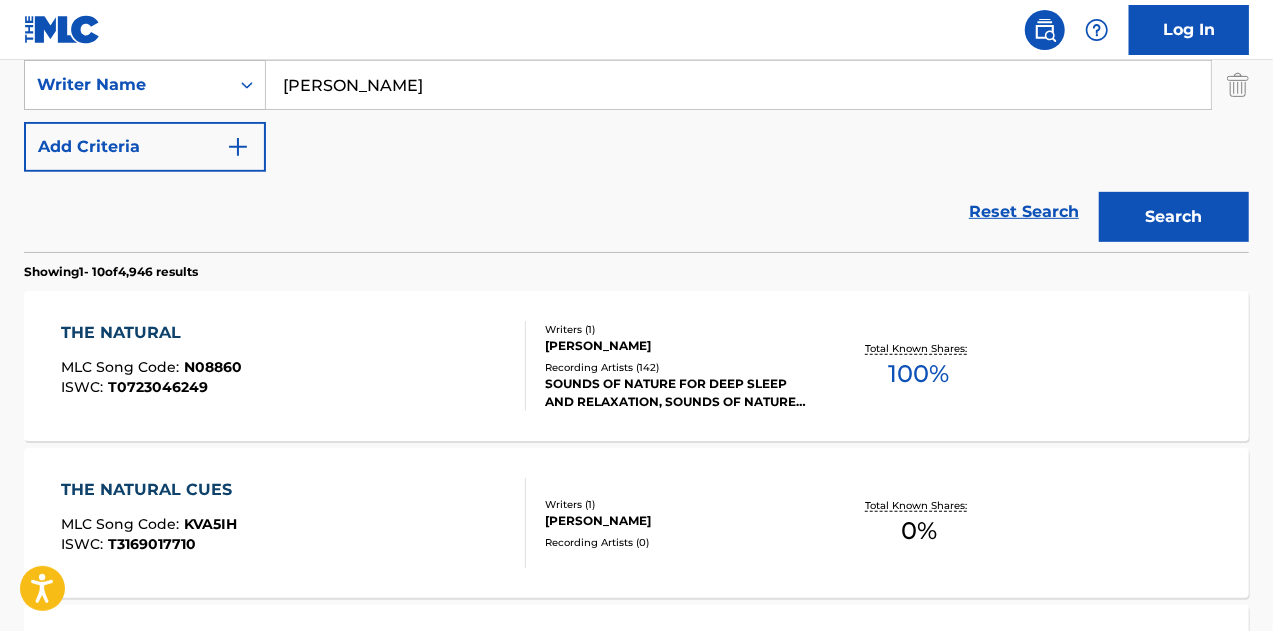 click on "THE NATURAL MLC Song Code : N08860 ISWC : T0723046249" at bounding box center [294, 366] 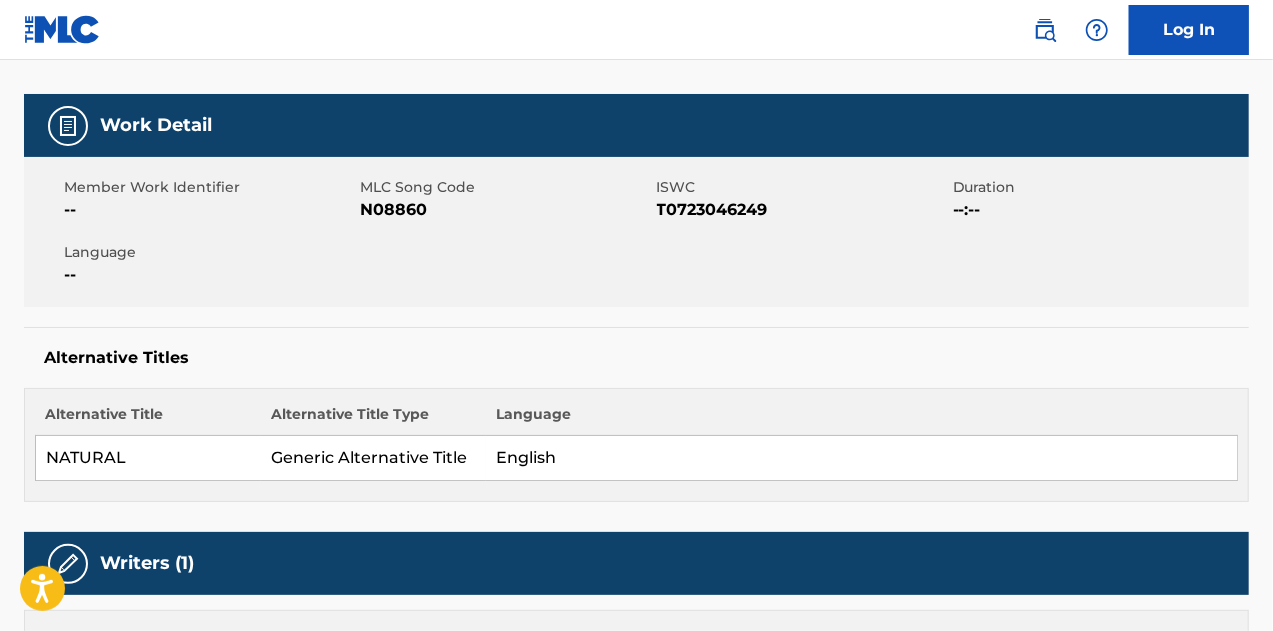 scroll, scrollTop: 224, scrollLeft: 0, axis: vertical 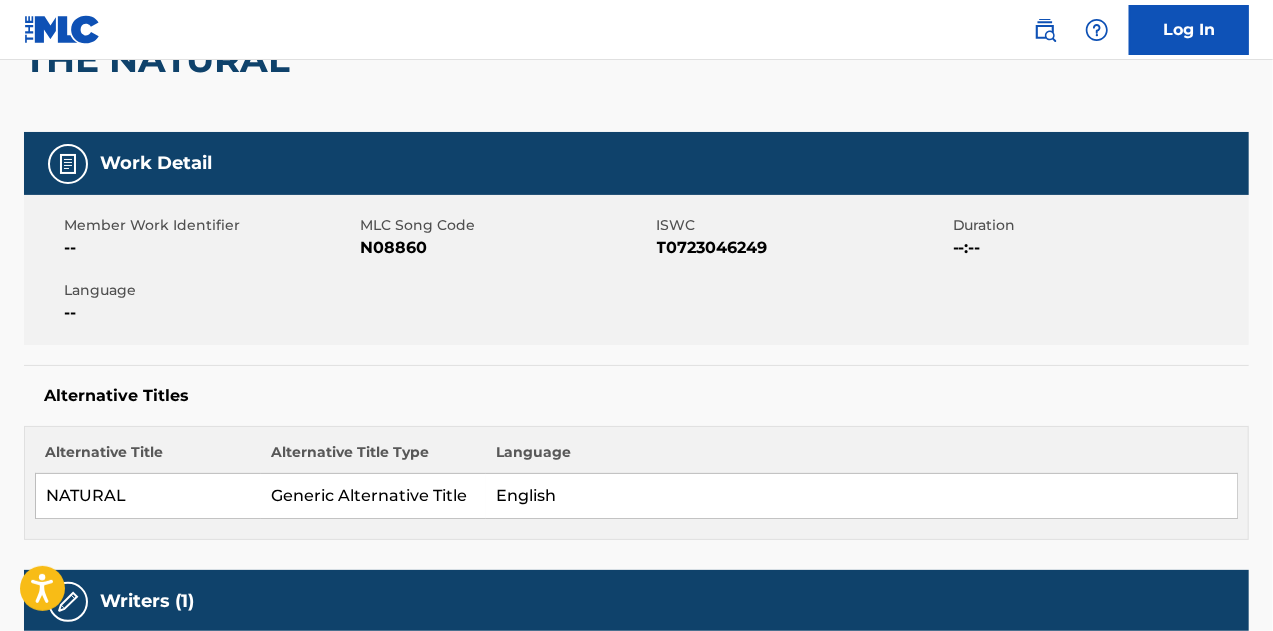click on "Member Work Identifier -- MLC Song Code N08860 ISWC T0723046249 Duration --:-- Language --" at bounding box center (636, 270) 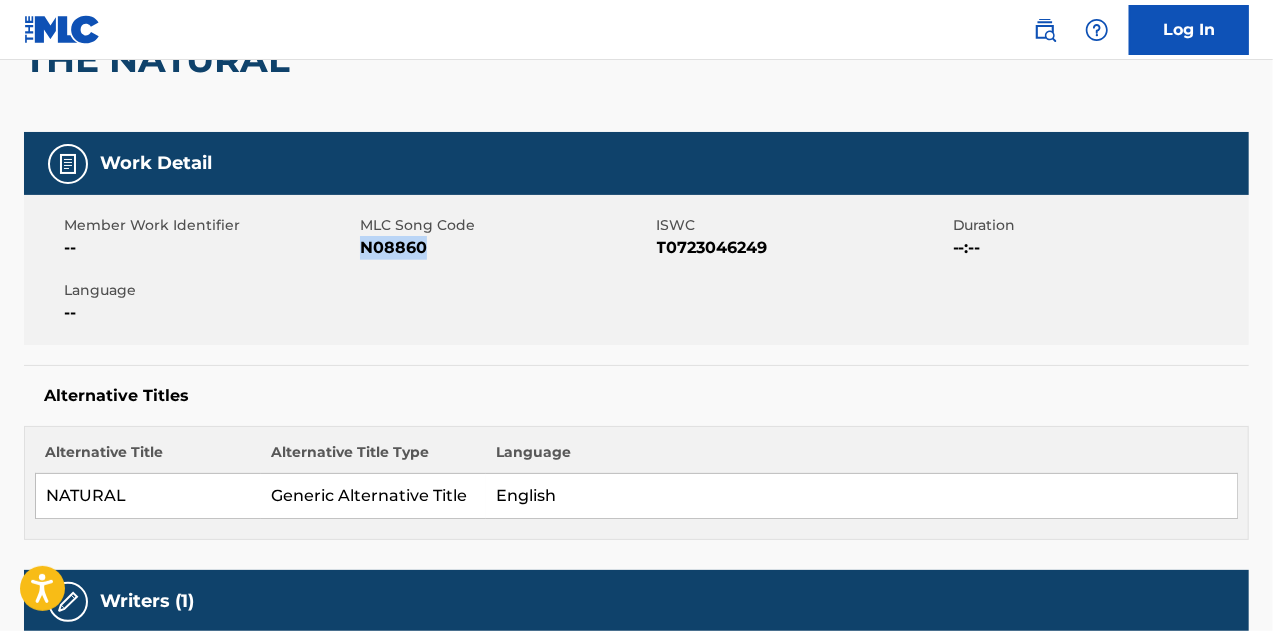 click on "N08860" at bounding box center (505, 248) 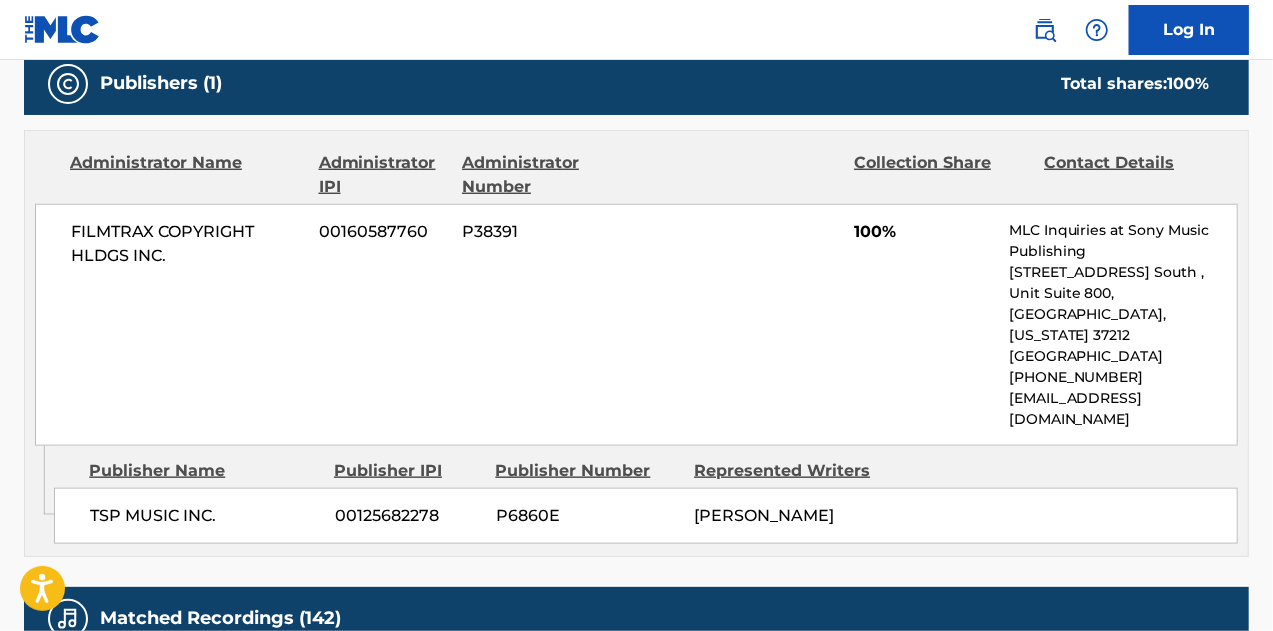 scroll, scrollTop: 972, scrollLeft: 0, axis: vertical 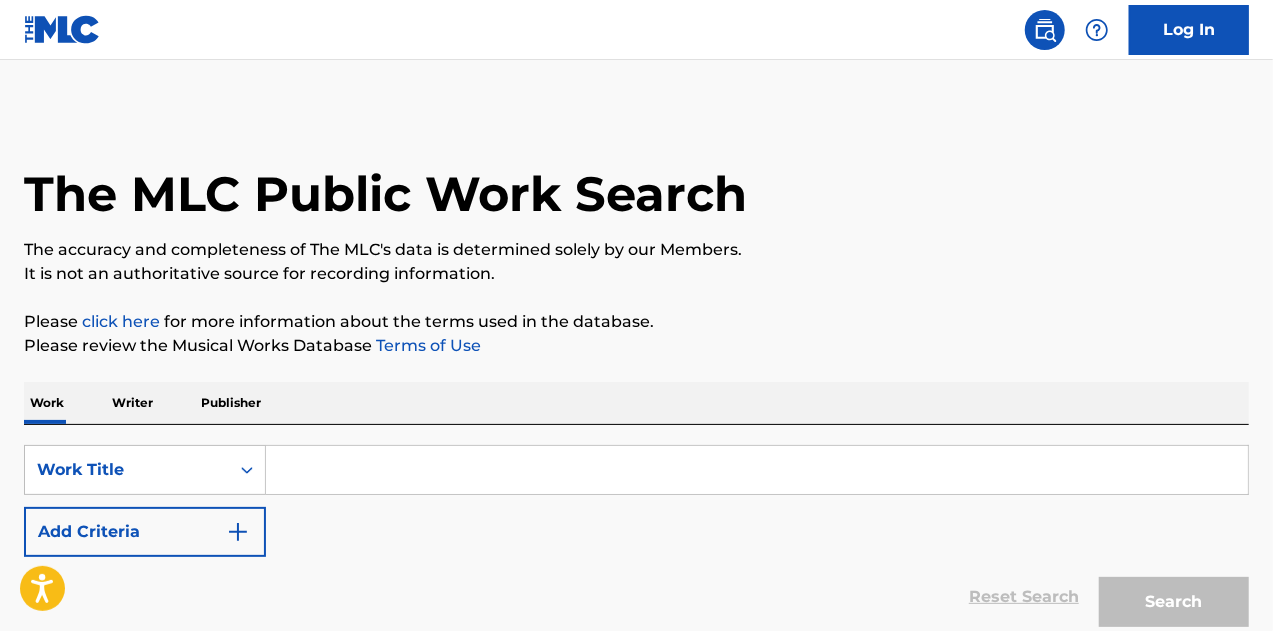 click at bounding box center (757, 470) 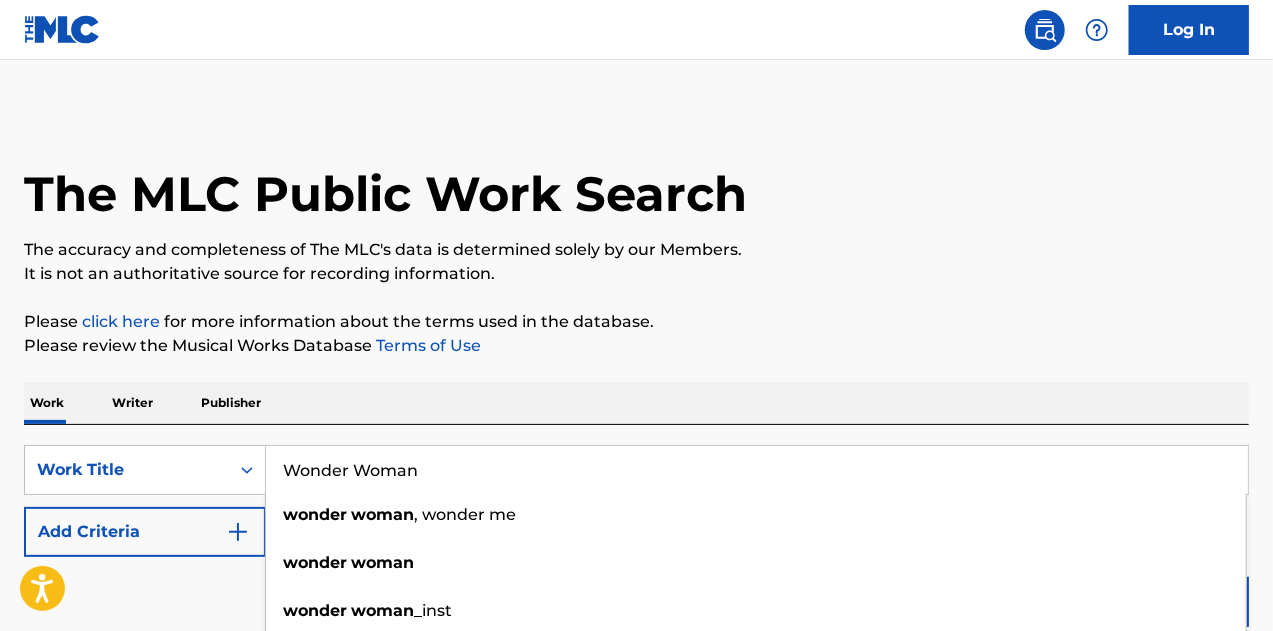 type on "Wonder Woman" 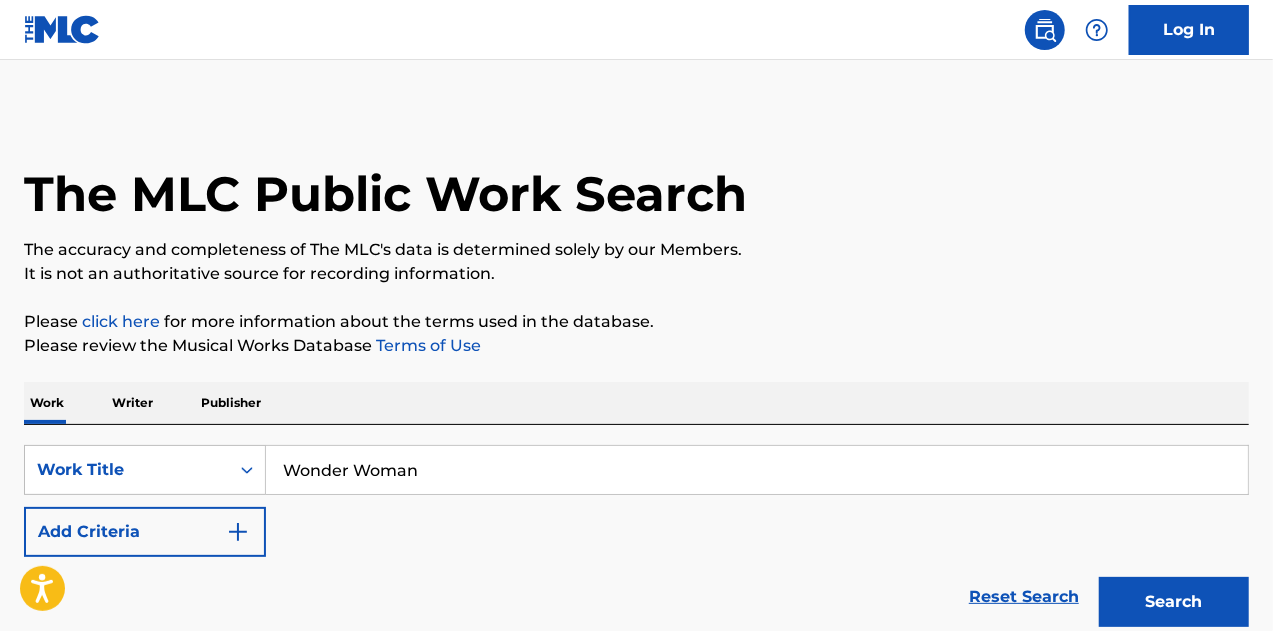 click on "Add Criteria" at bounding box center (145, 532) 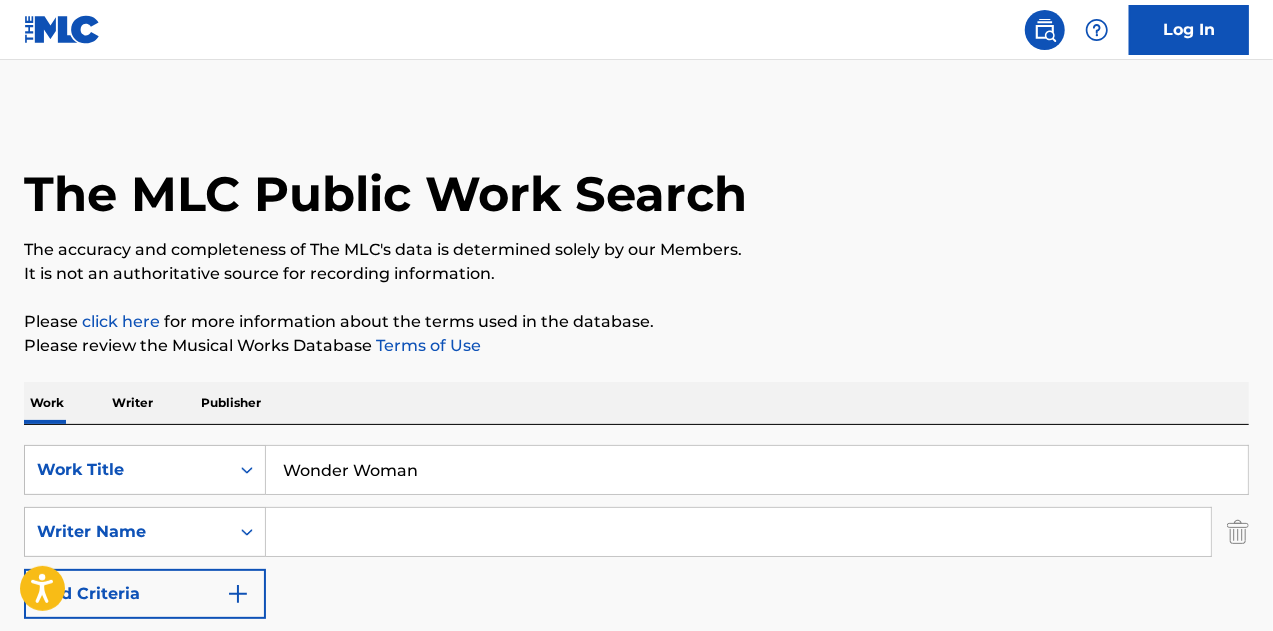 click at bounding box center (738, 532) 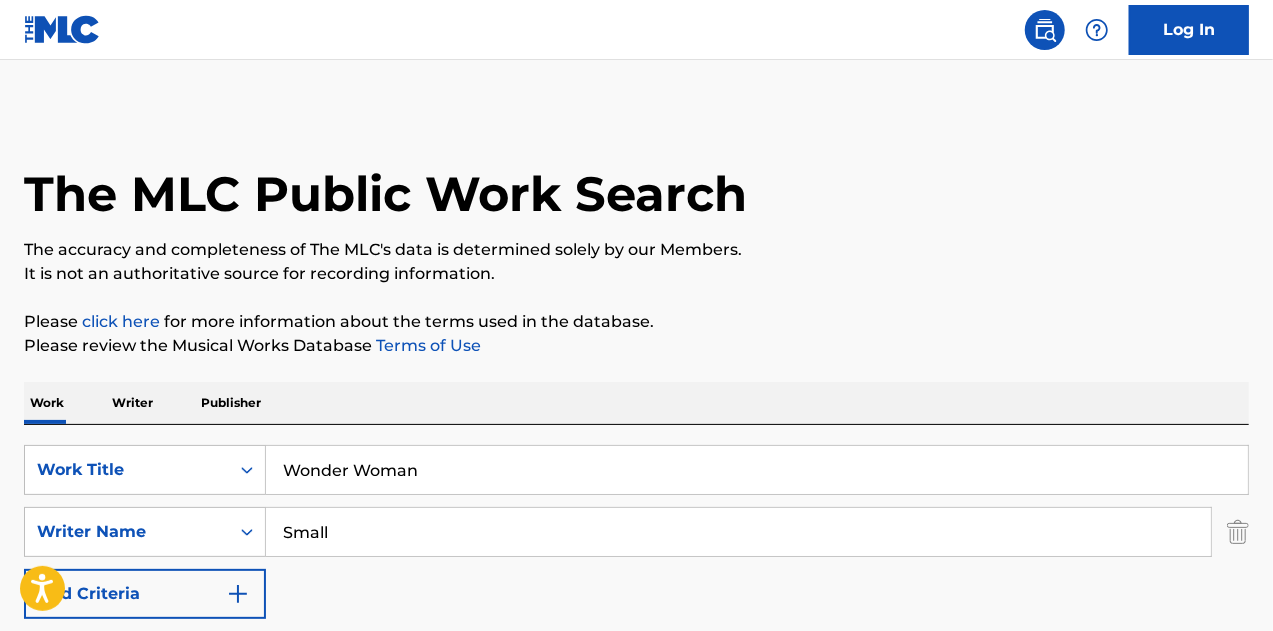 type on "Small" 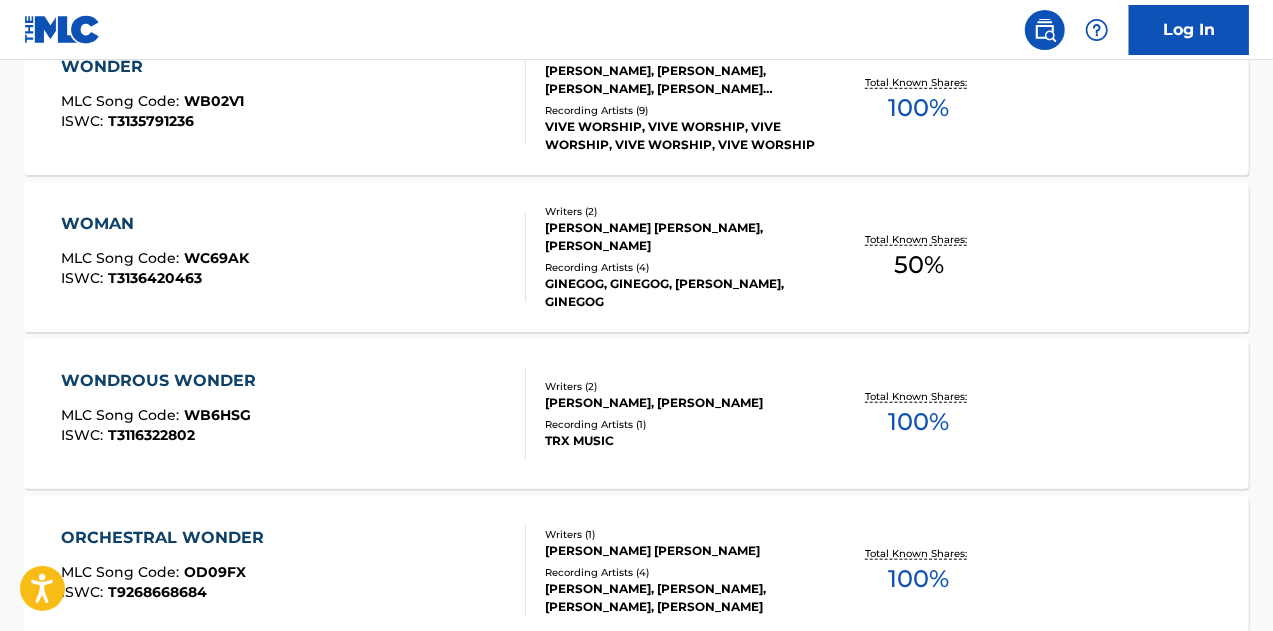 scroll, scrollTop: 717, scrollLeft: 0, axis: vertical 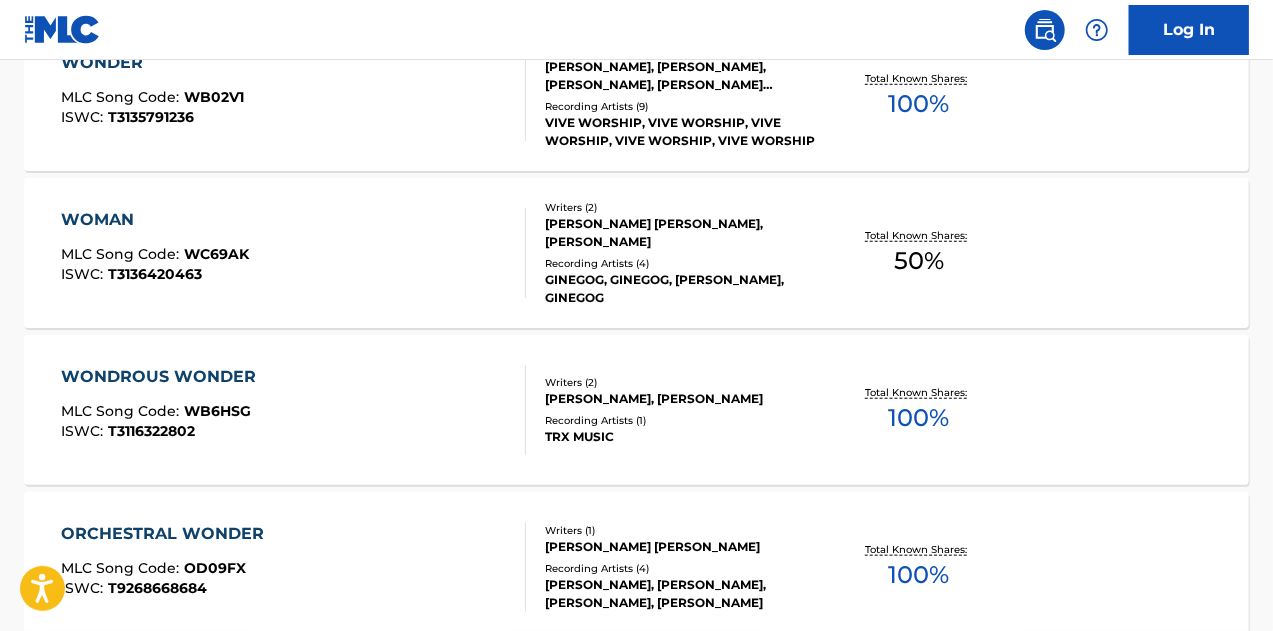 click on "WONDER MLC Song Code : WB02V1 ISWC : T3135791236" at bounding box center [294, 96] 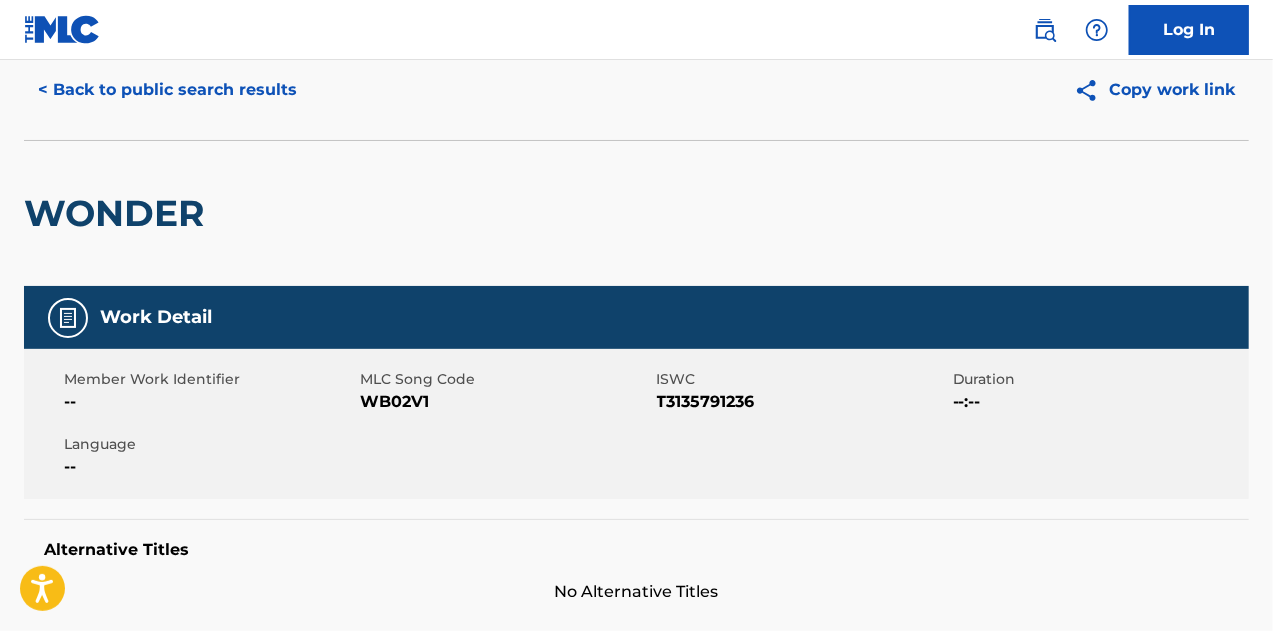 scroll, scrollTop: 52, scrollLeft: 0, axis: vertical 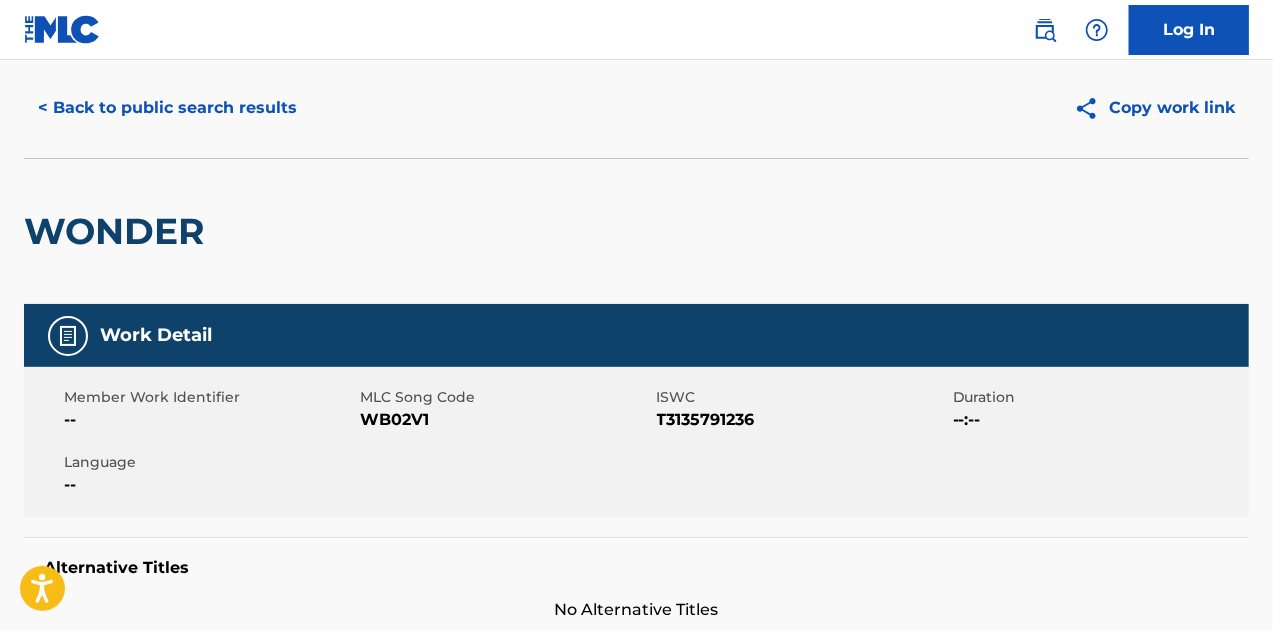 click on "< Back to public search results" at bounding box center [167, 108] 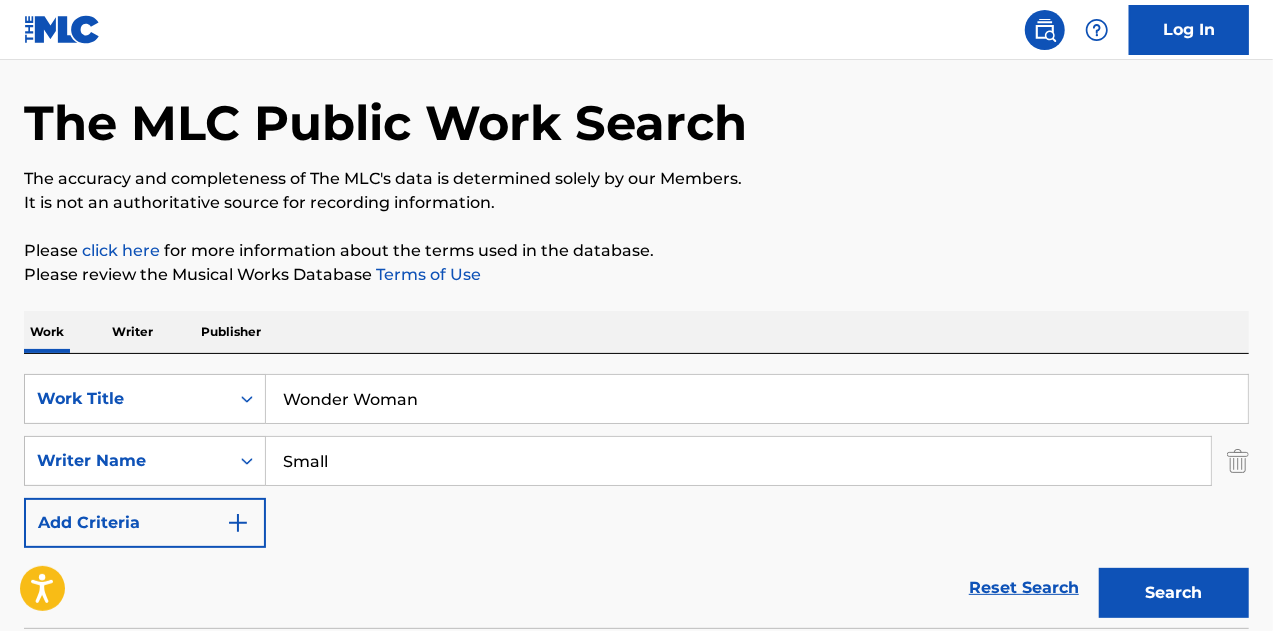 scroll, scrollTop: 0, scrollLeft: 0, axis: both 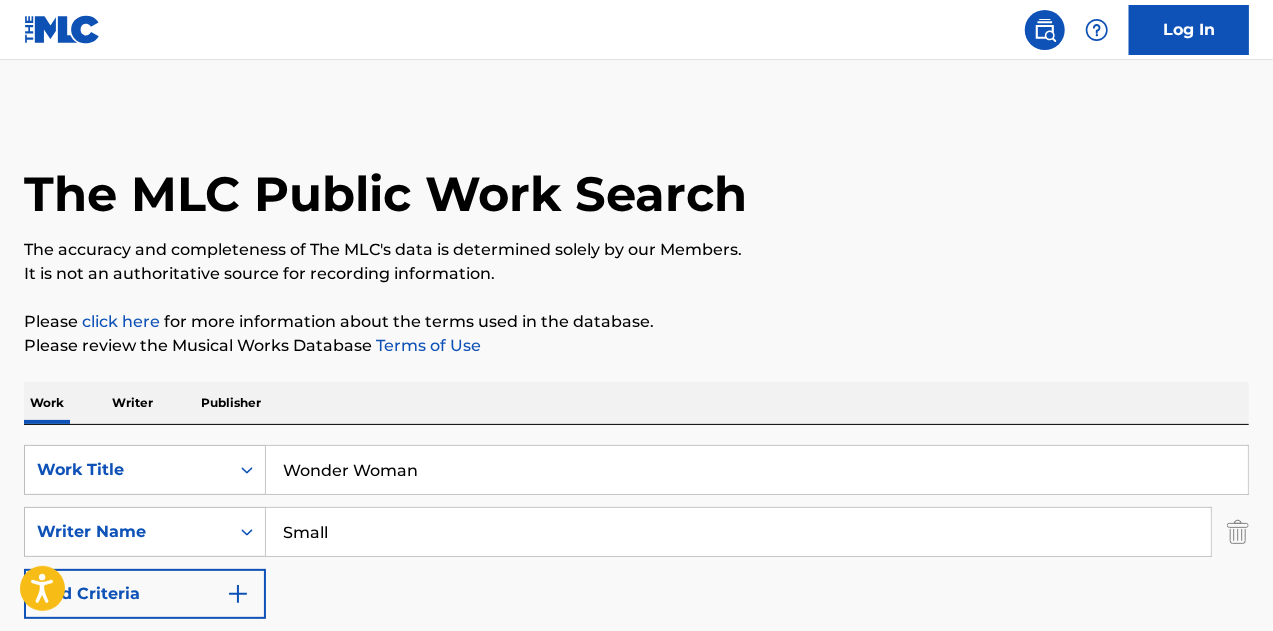 click on "Wonder Woman" at bounding box center (757, 470) 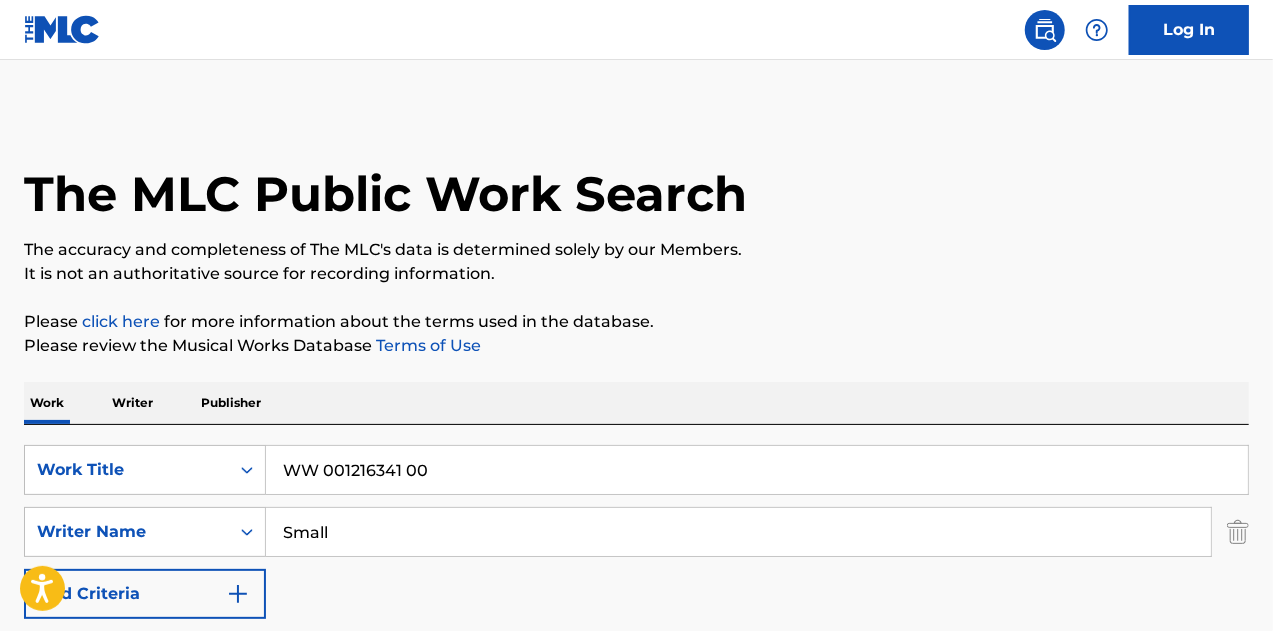 click on "WW 001216341 00" at bounding box center (757, 470) 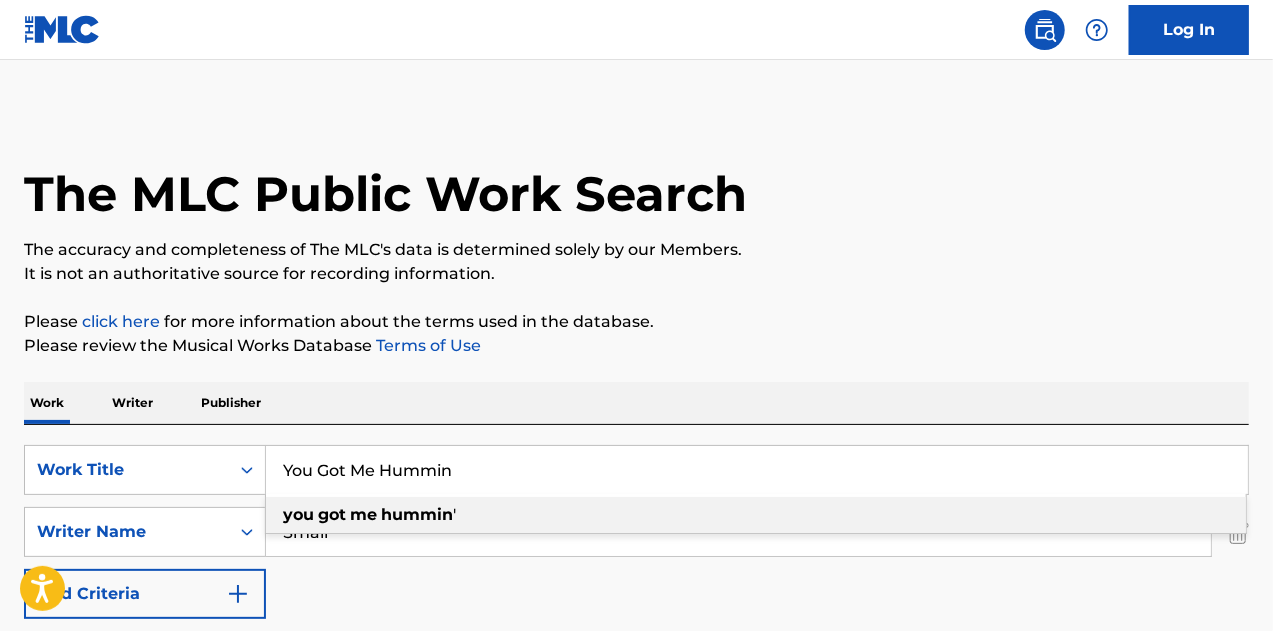 type on "You Got Me Hummin" 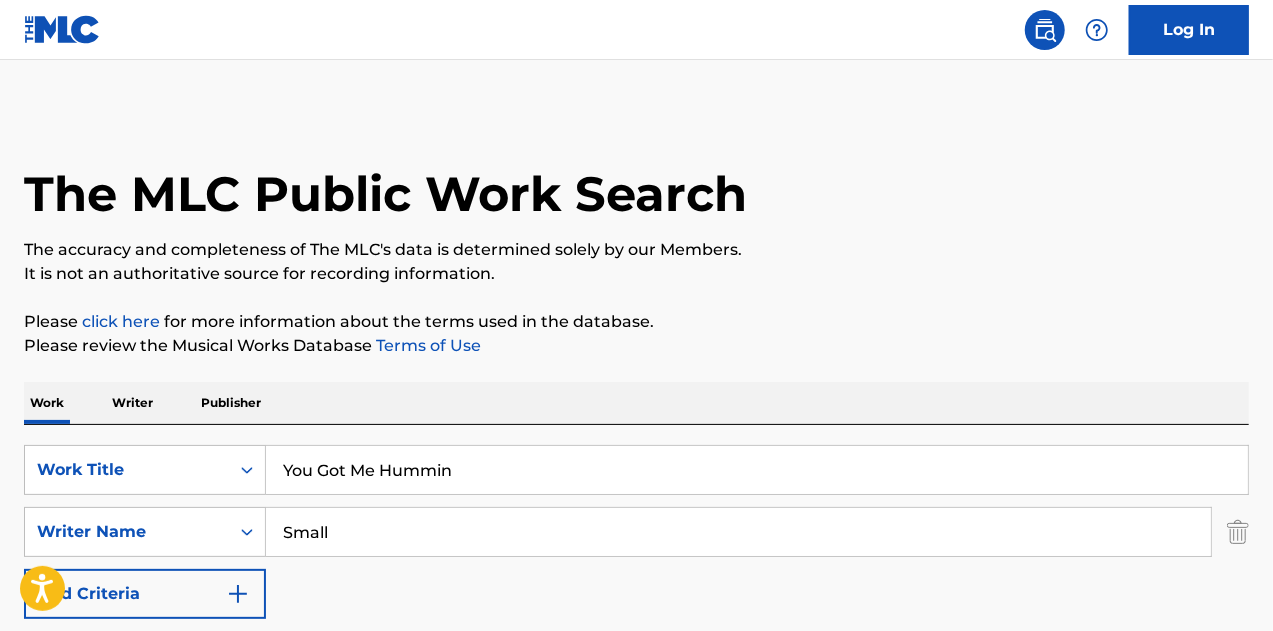 click on "The MLC Public Work Search The accuracy and completeness of The MLC's data is determined solely by our Members. It is not an authoritative source for recording information. Please   click here   for more information about the terms used in the database. Please review the Musical Works Database   Terms of Use Work Writer Publisher SearchWithCriteria8ee0bea9-da4d-4252-9def-58fbf42d5347 Work Title You Got Me Hummin SearchWithCriteriad93e4422-e76b-48eb-a4cb-a0d9a9d1aa77 Writer Name Small Add Criteria Reset Search Search Showing  1  -   10  of  24   results   WONDER MLC Song Code : WB02V1 ISWC : T3135791236 Writers ( 5 ) ROBERT DAVID ELLMORE, RUEBEN MAZA, PAOLA ROMERO, ADAM MARK SMALLCOMBE, CARLY ALICIA O'ROURKE Recording Artists ( 9 ) VIVE WORSHIP, VIVE WORSHIP, VIVE WORSHIP, VIVE WORSHIP, VIVE WORSHIP Total Known Shares: 100 % WOMAN MLC Song Code : WC69AK ISWC : T3136420463 Writers ( 2 ) OWEN ANTHONY SMALL, YURI ENRICO STEWART Recording Artists ( 4 ) GINEGOG, GINEGOG, GINEGOG, GINEGOG Total Known Shares: 50 % :" at bounding box center [636, 1257] 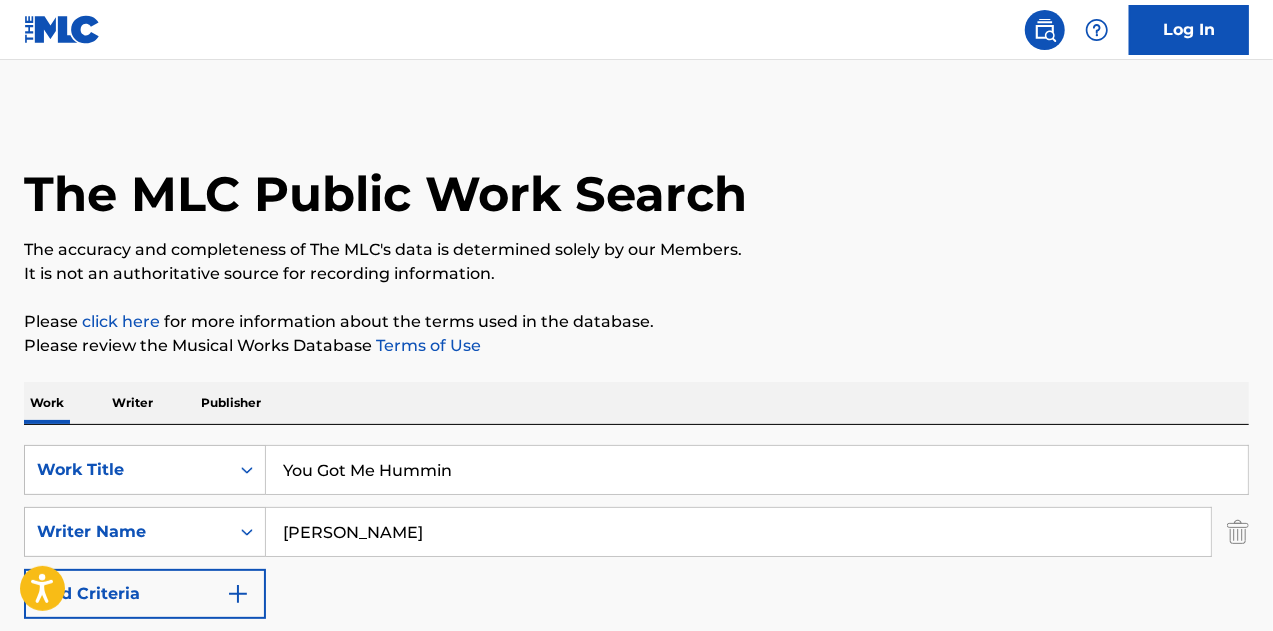 type on "Porter" 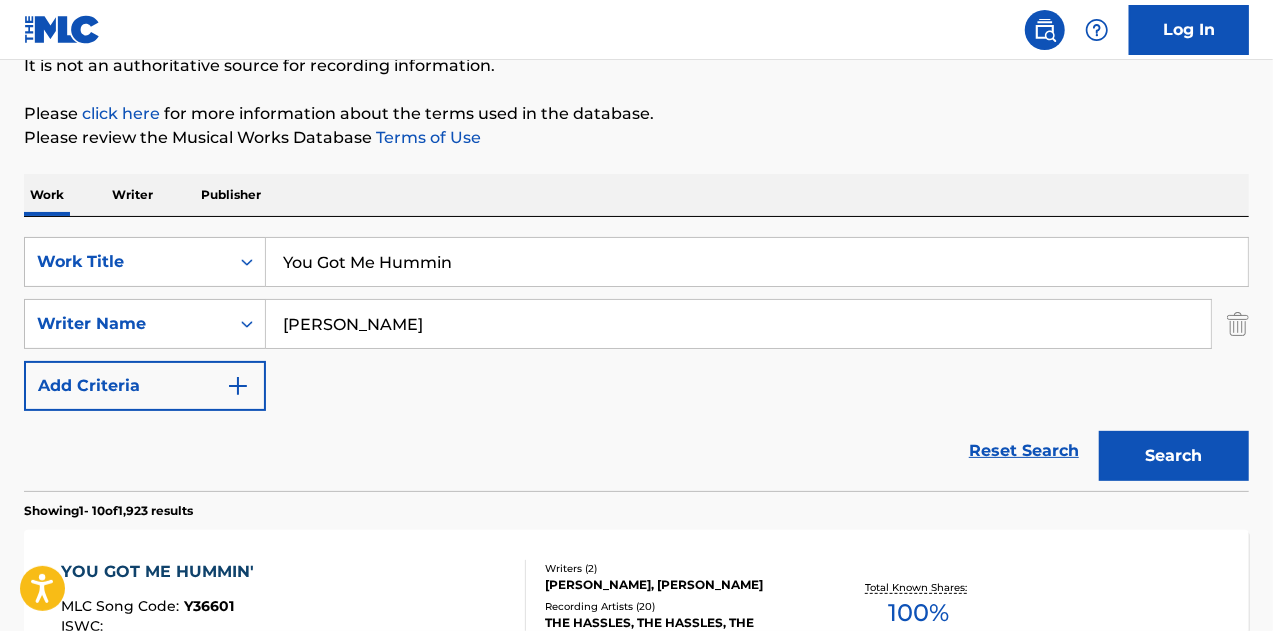 click on "YOU GOT ME HUMMIN' MLC Song Code : Y36601 ISWC : Writers ( 2 ) I. HAYES, D. PORTER Recording Artists ( 20 ) THE HASSLES, THE HASSLES, THE HASSLES, BILLY PRICE,OTIS CLAY, PLACEBO Total Known Shares: 100 %" at bounding box center [636, 605] 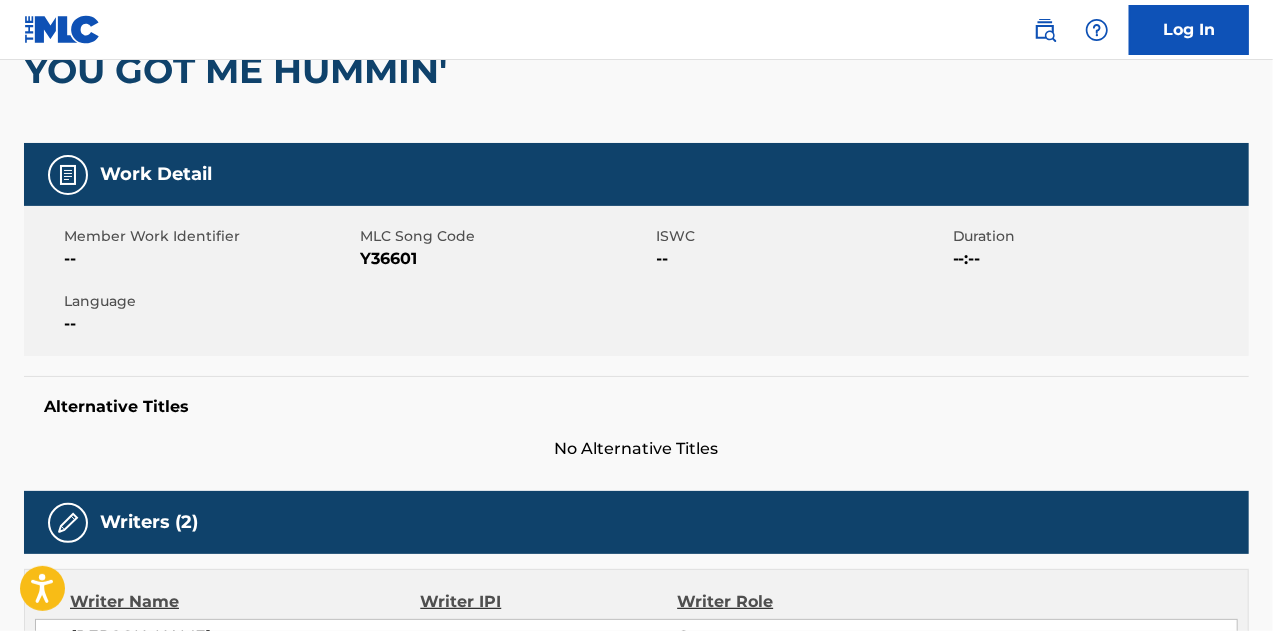 scroll, scrollTop: 0, scrollLeft: 0, axis: both 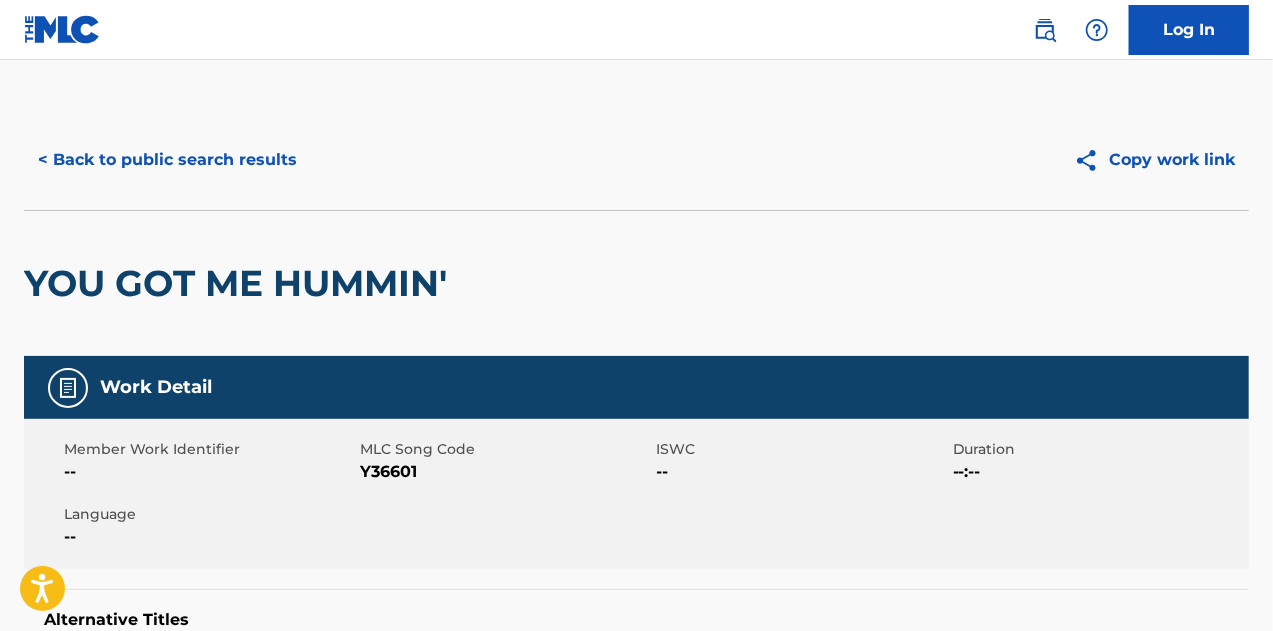 click on "< Back to public search results" at bounding box center (167, 160) 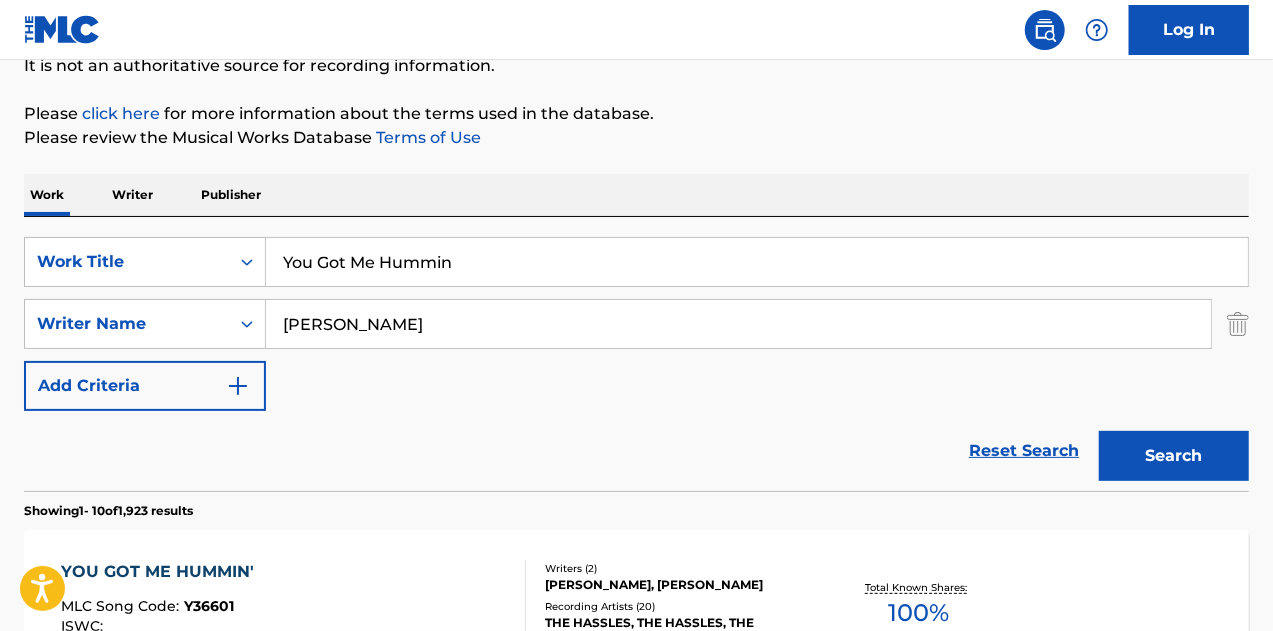 scroll, scrollTop: 683, scrollLeft: 0, axis: vertical 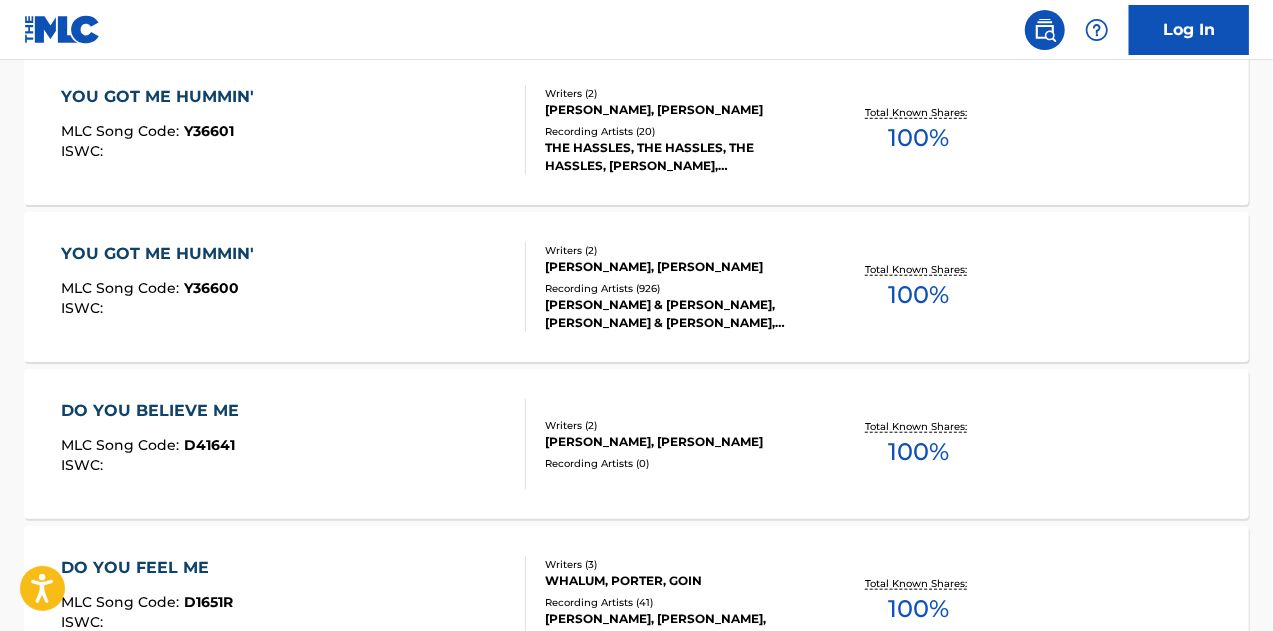 click on "YOU GOT ME HUMMIN' MLC Song Code : Y36600 ISWC :" at bounding box center (294, 287) 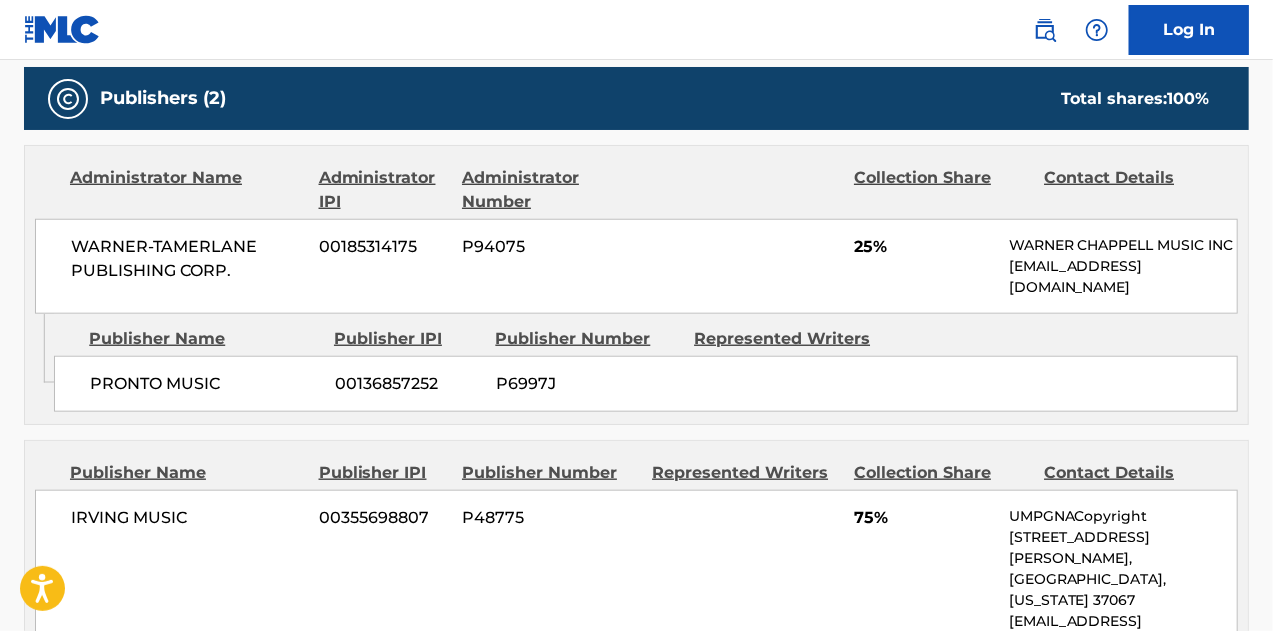 scroll, scrollTop: 1067, scrollLeft: 0, axis: vertical 